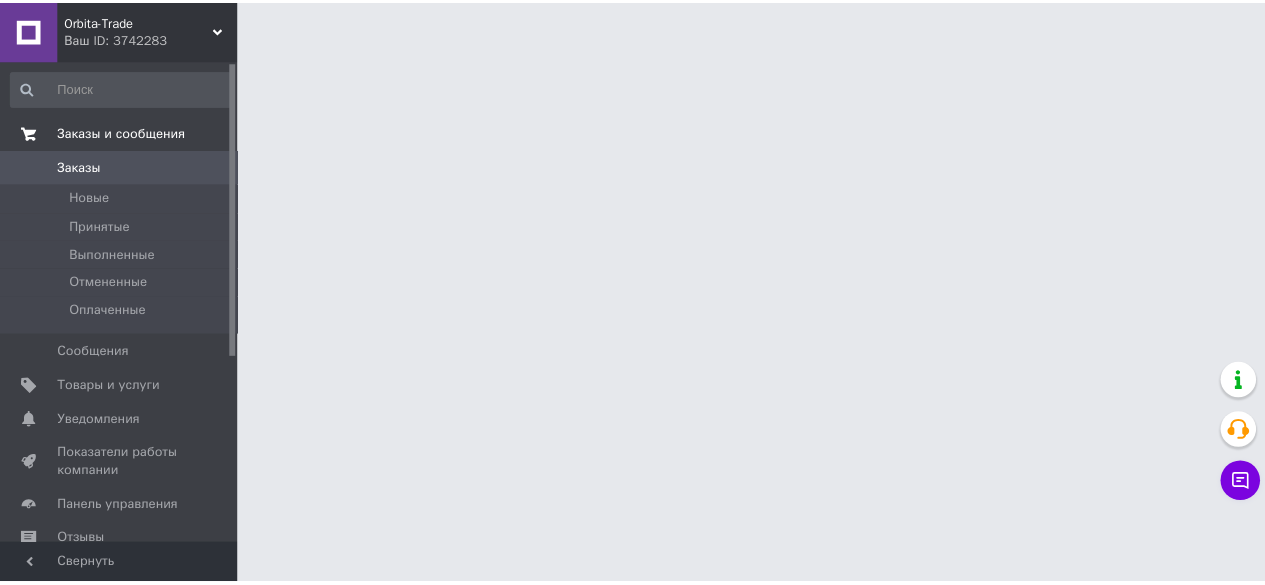 scroll, scrollTop: 0, scrollLeft: 0, axis: both 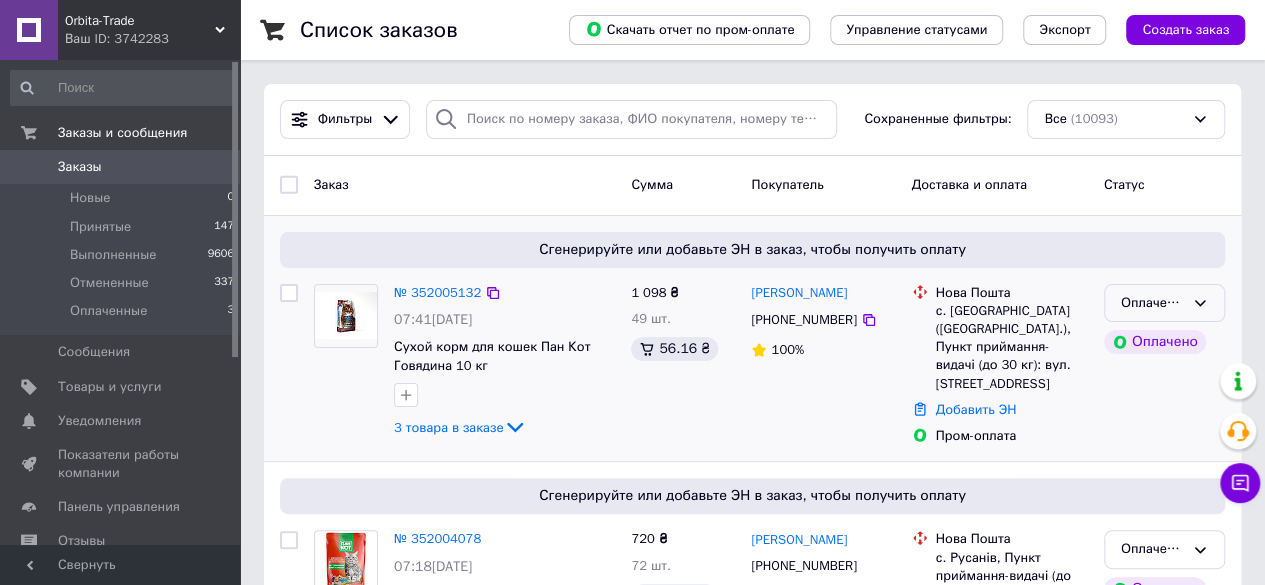 click 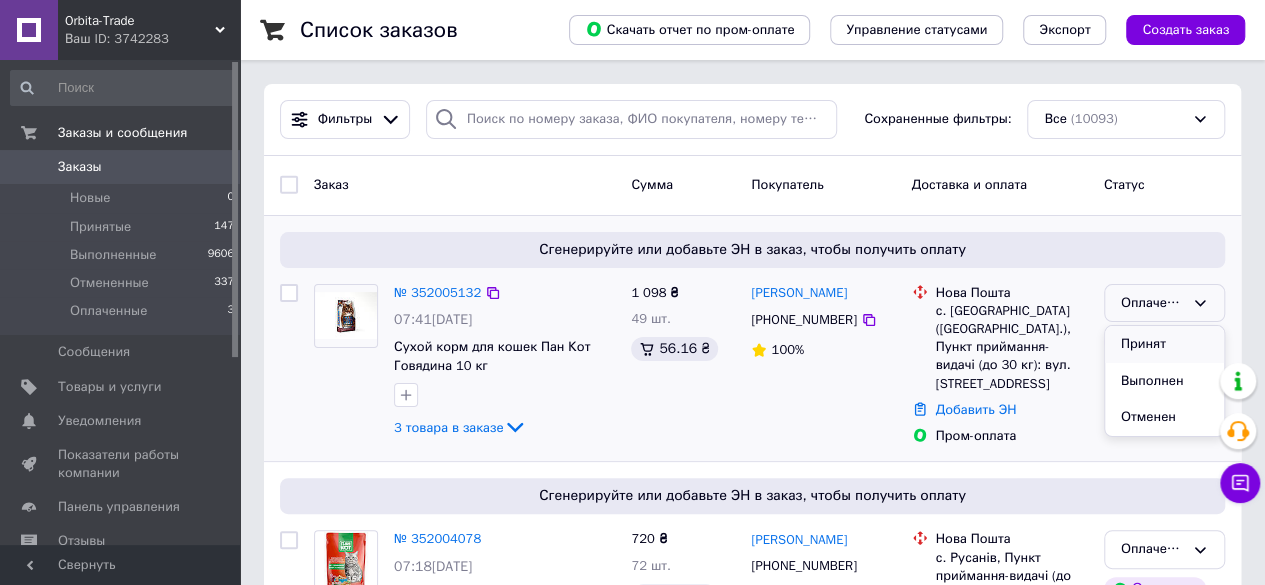 click on "Принят" at bounding box center (1164, 344) 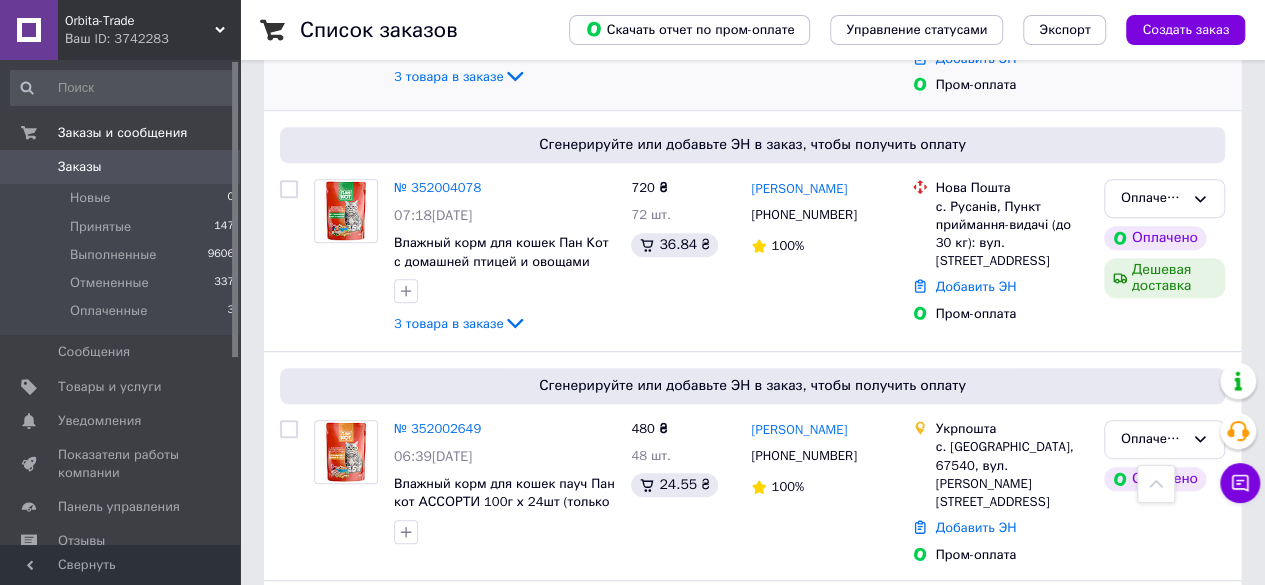 scroll, scrollTop: 387, scrollLeft: 0, axis: vertical 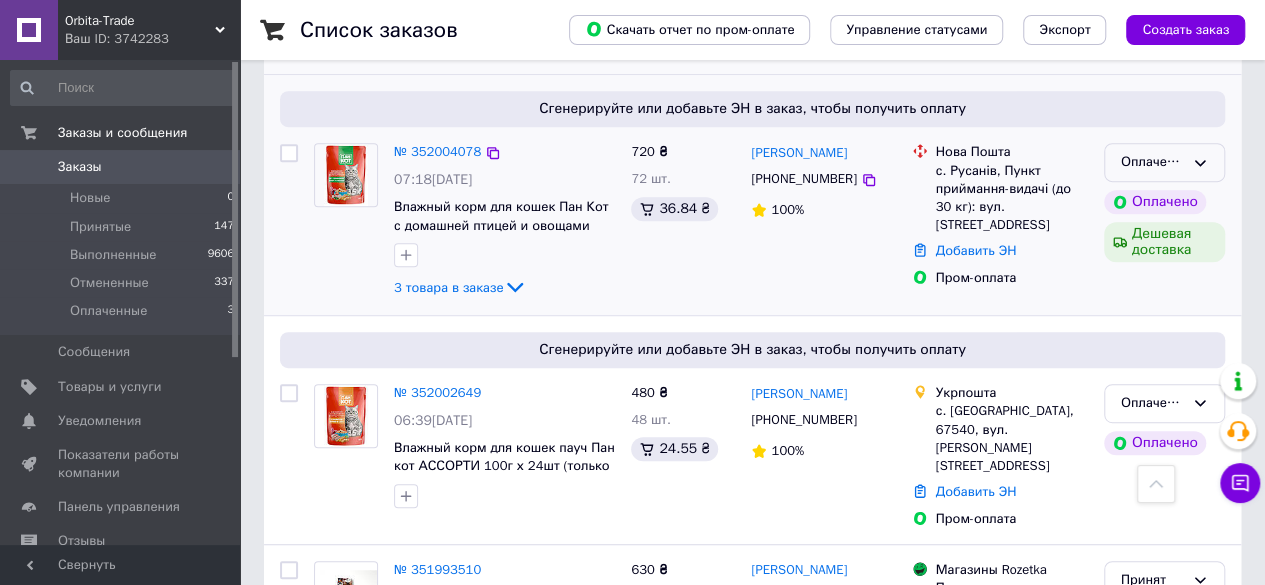 drag, startPoint x: 1204, startPoint y: 151, endPoint x: 1200, endPoint y: 170, distance: 19.416489 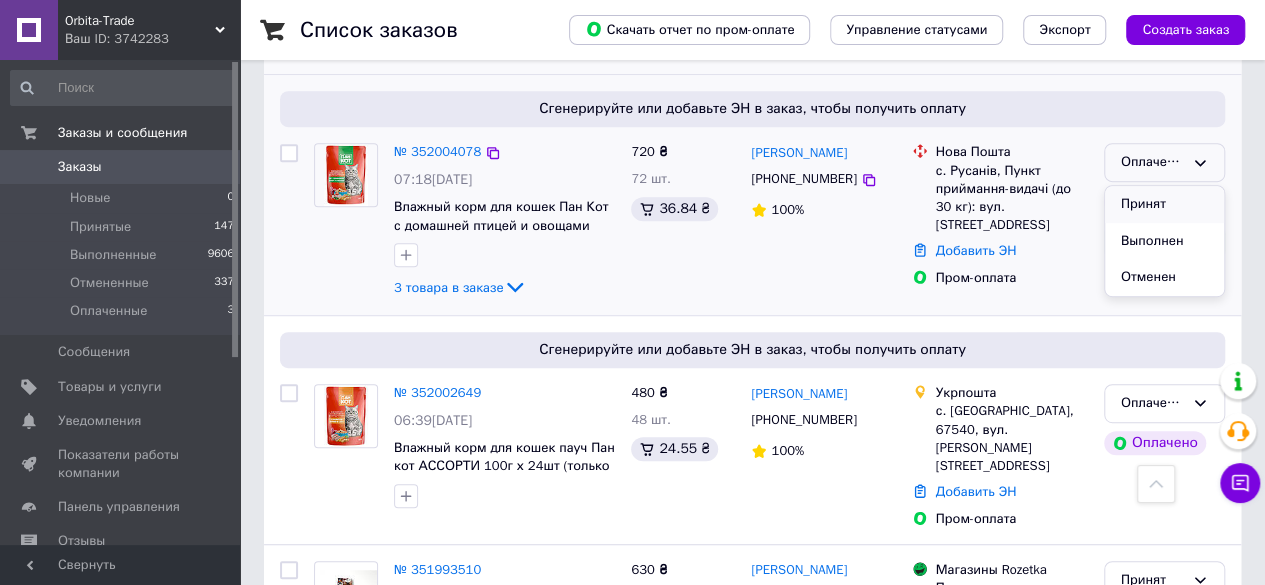 click on "Принят" at bounding box center (1164, 204) 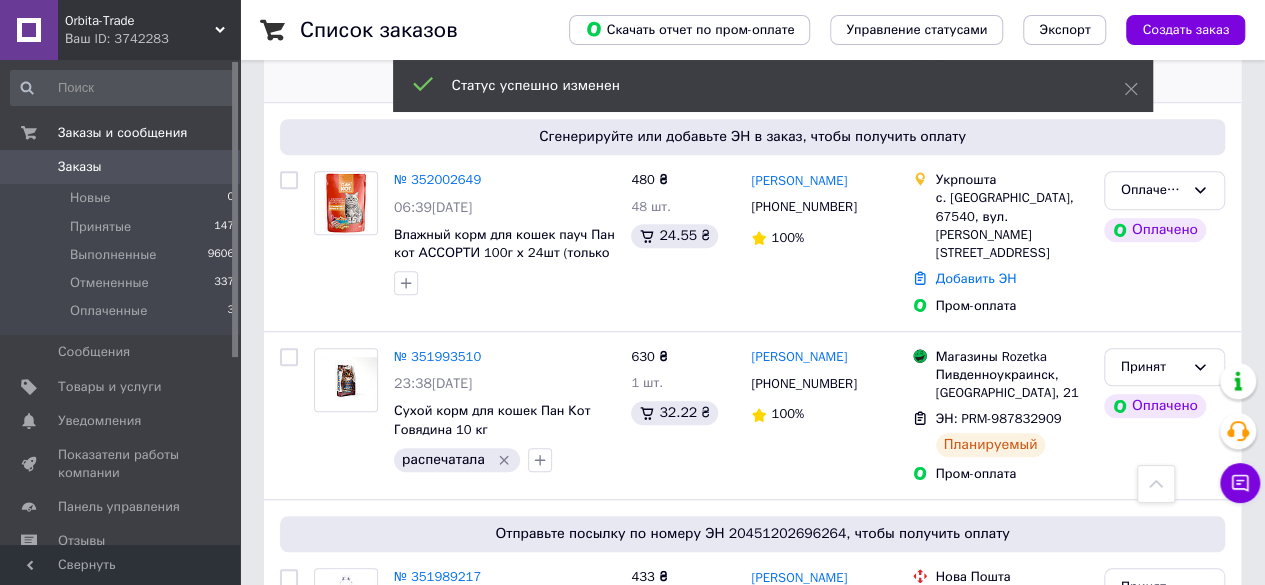 scroll, scrollTop: 642, scrollLeft: 0, axis: vertical 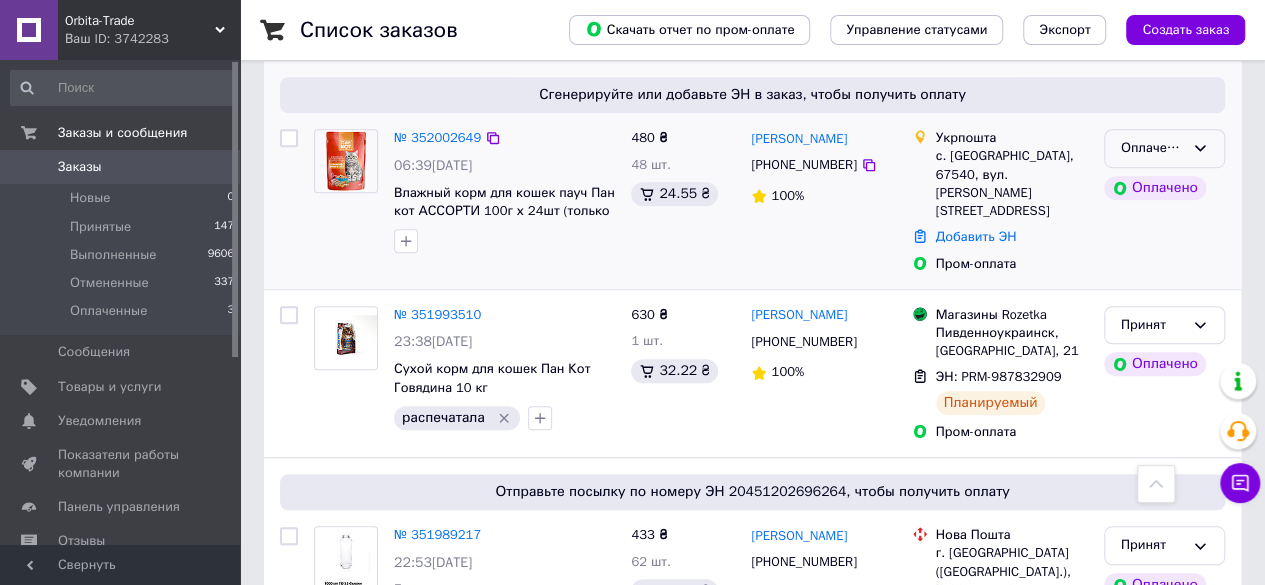 click 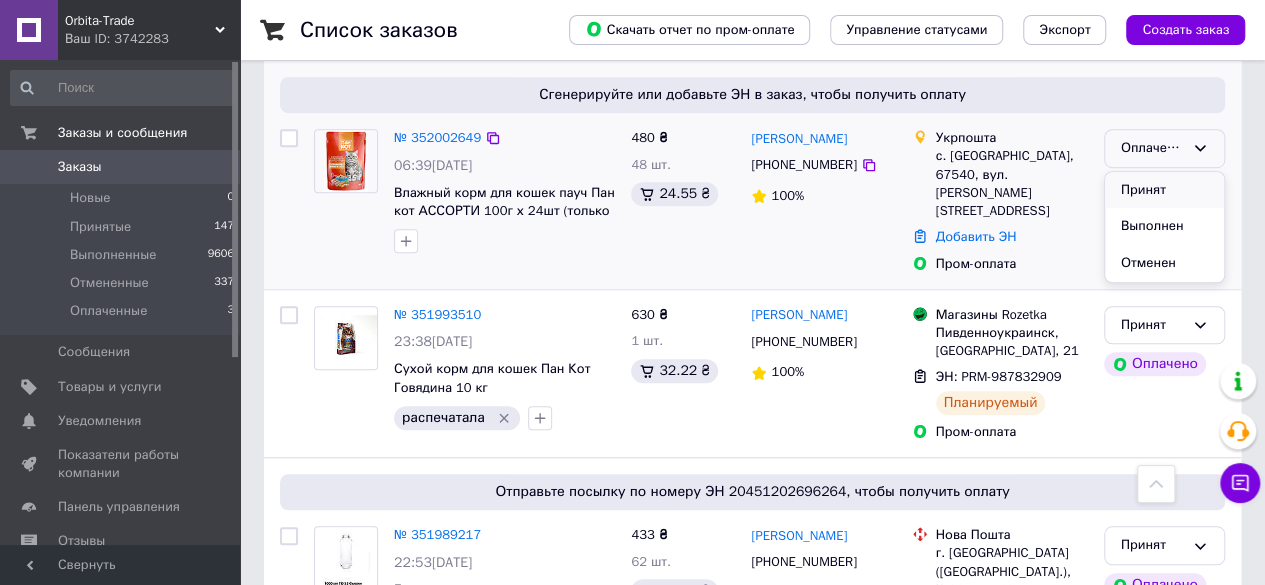 click on "Принят" at bounding box center (1164, 190) 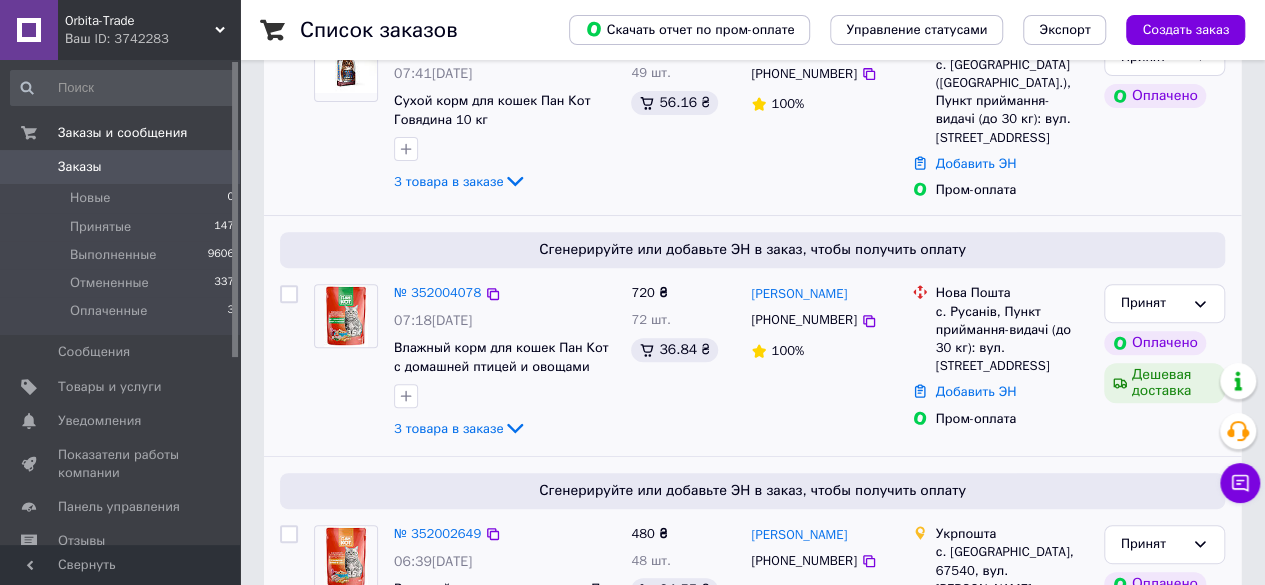 scroll, scrollTop: 240, scrollLeft: 0, axis: vertical 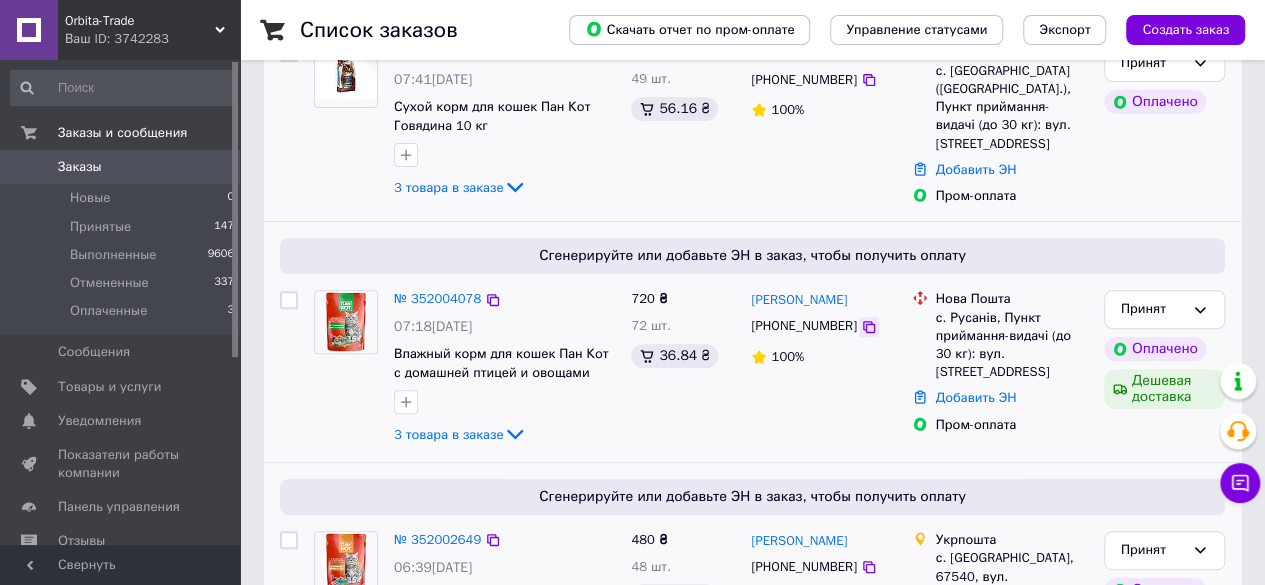 click 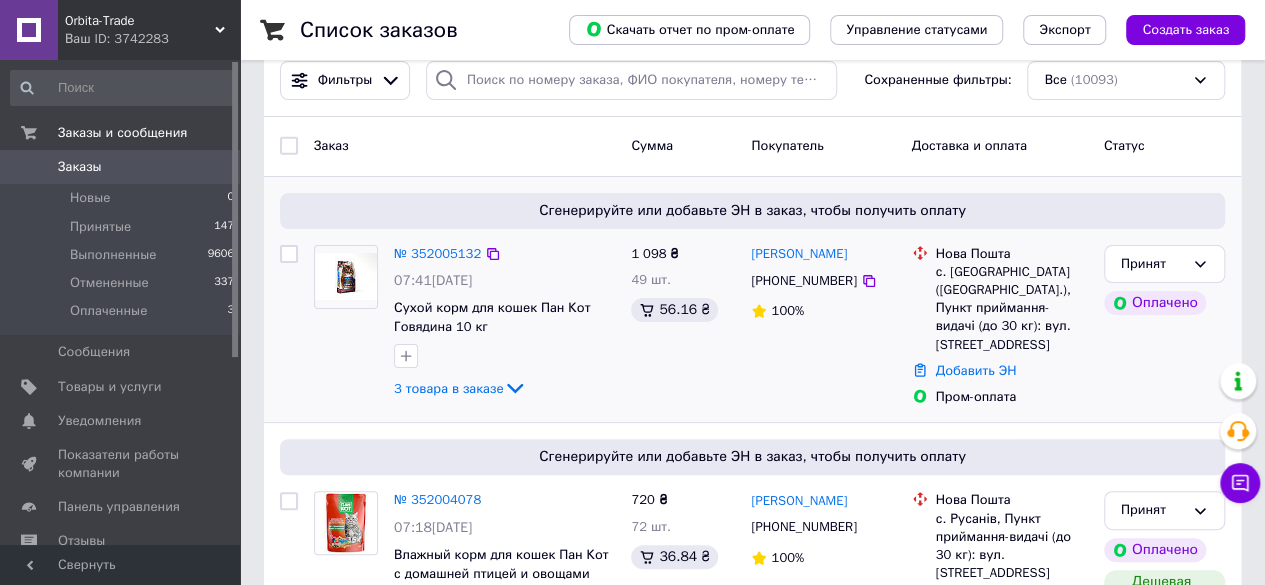scroll, scrollTop: 57, scrollLeft: 0, axis: vertical 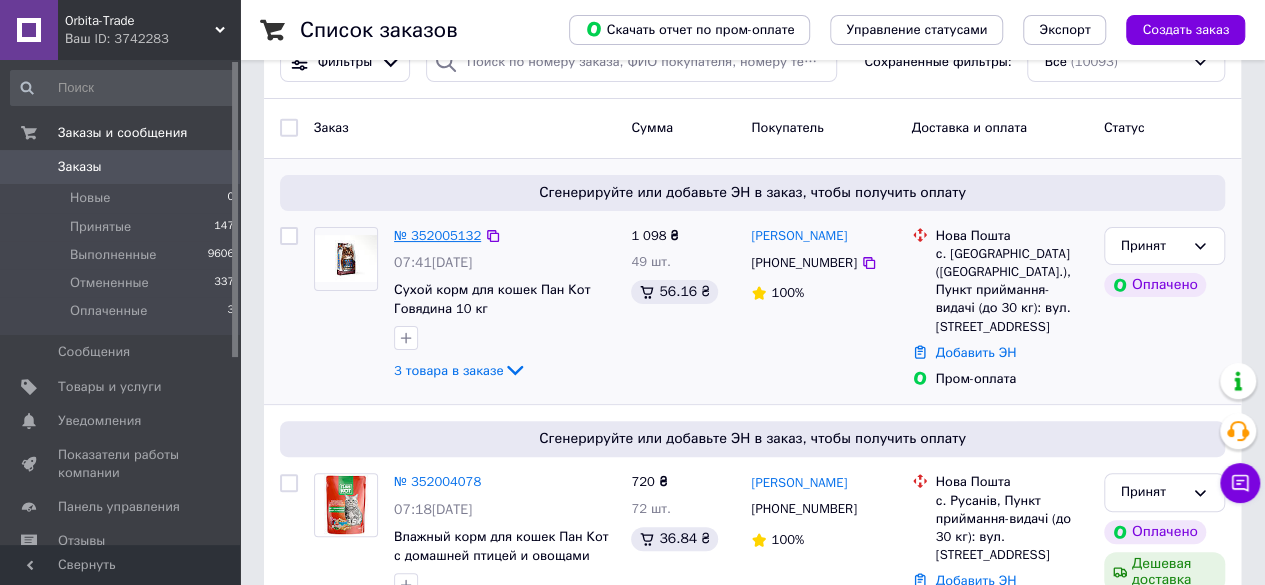 click on "№ 352005132" at bounding box center [437, 235] 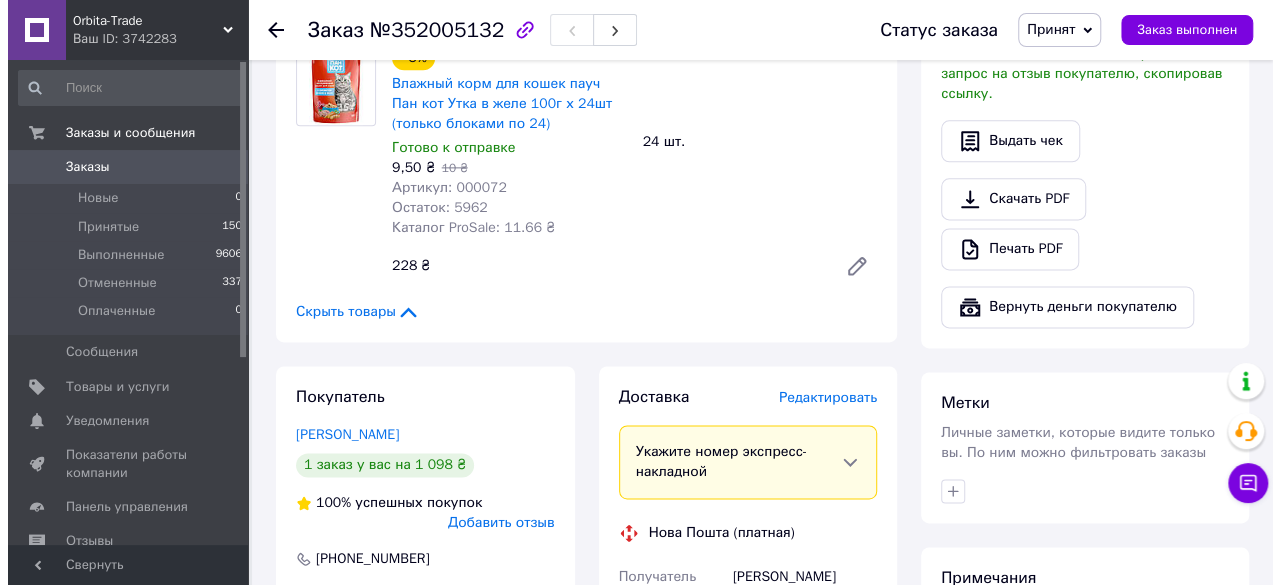scroll, scrollTop: 1254, scrollLeft: 0, axis: vertical 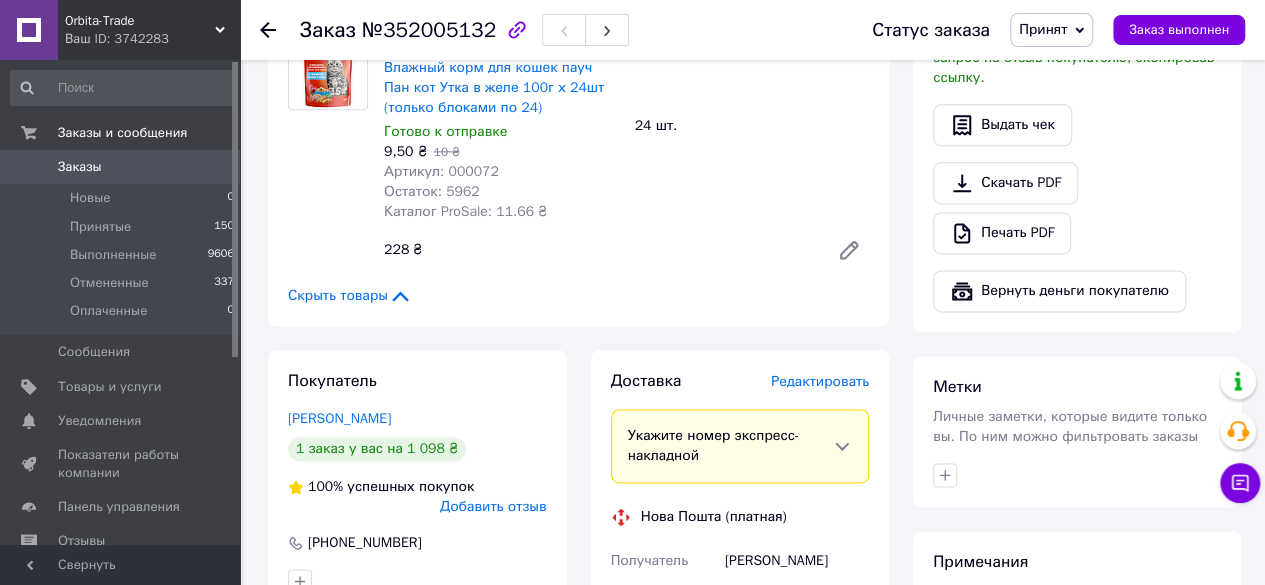 click on "Редактировать" at bounding box center [820, 381] 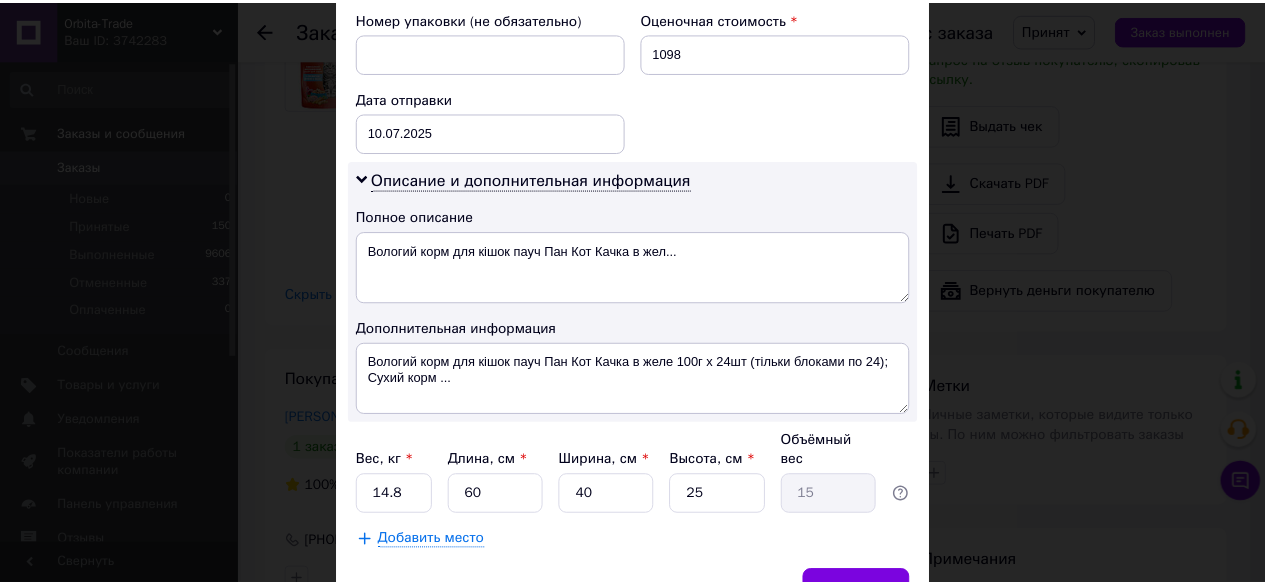 scroll, scrollTop: 877, scrollLeft: 0, axis: vertical 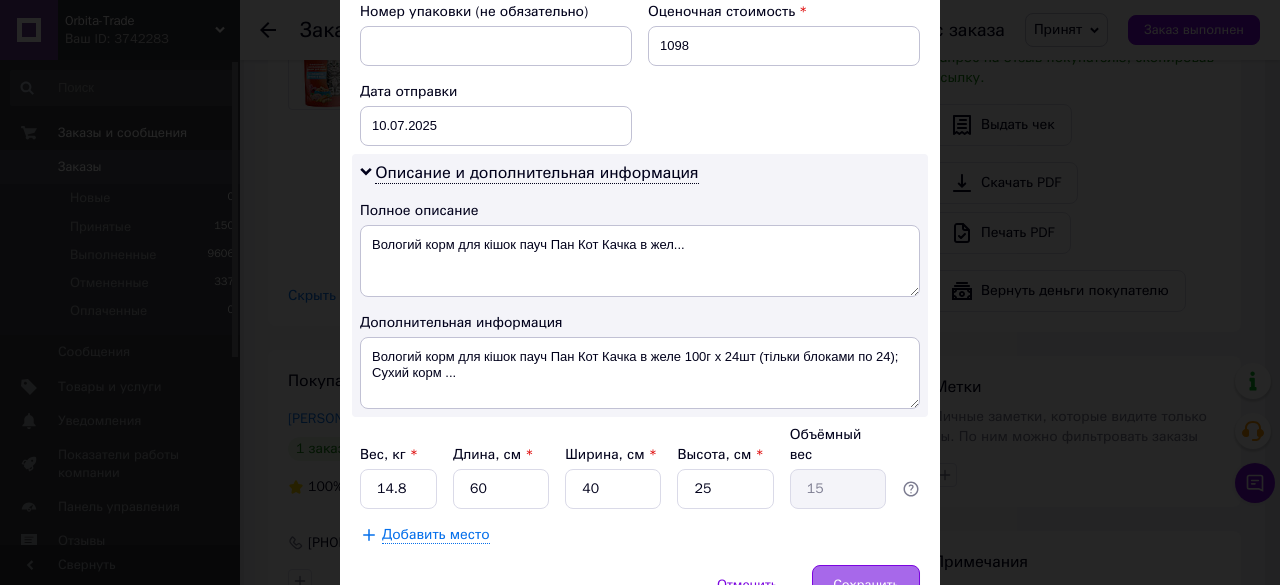 click on "Сохранить" at bounding box center (866, 585) 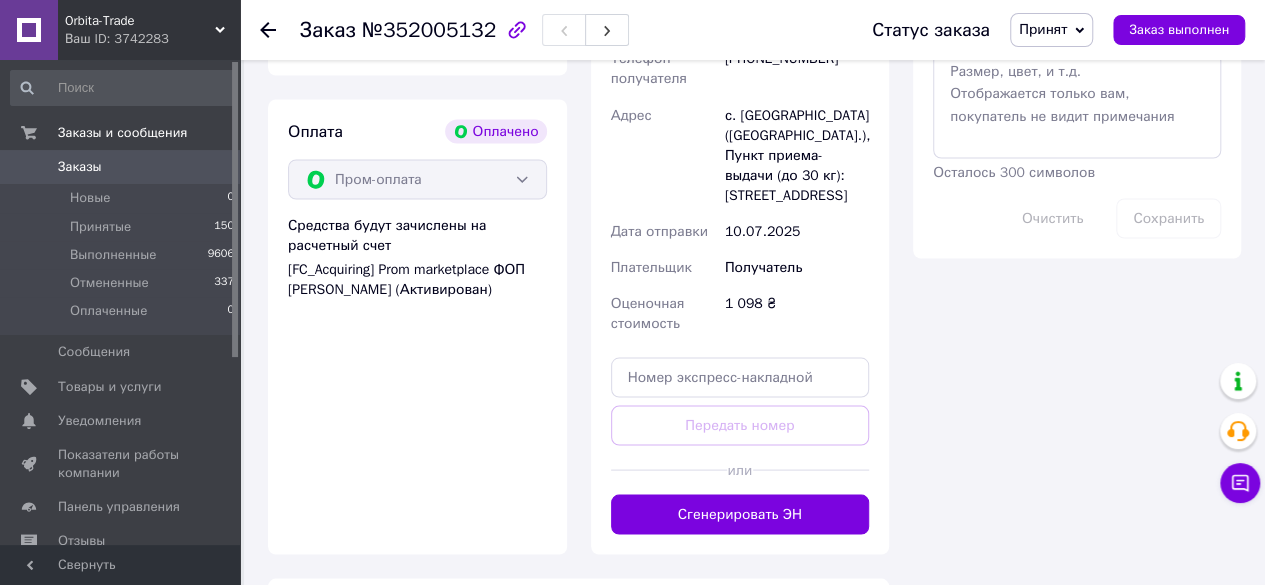 scroll, scrollTop: 1827, scrollLeft: 0, axis: vertical 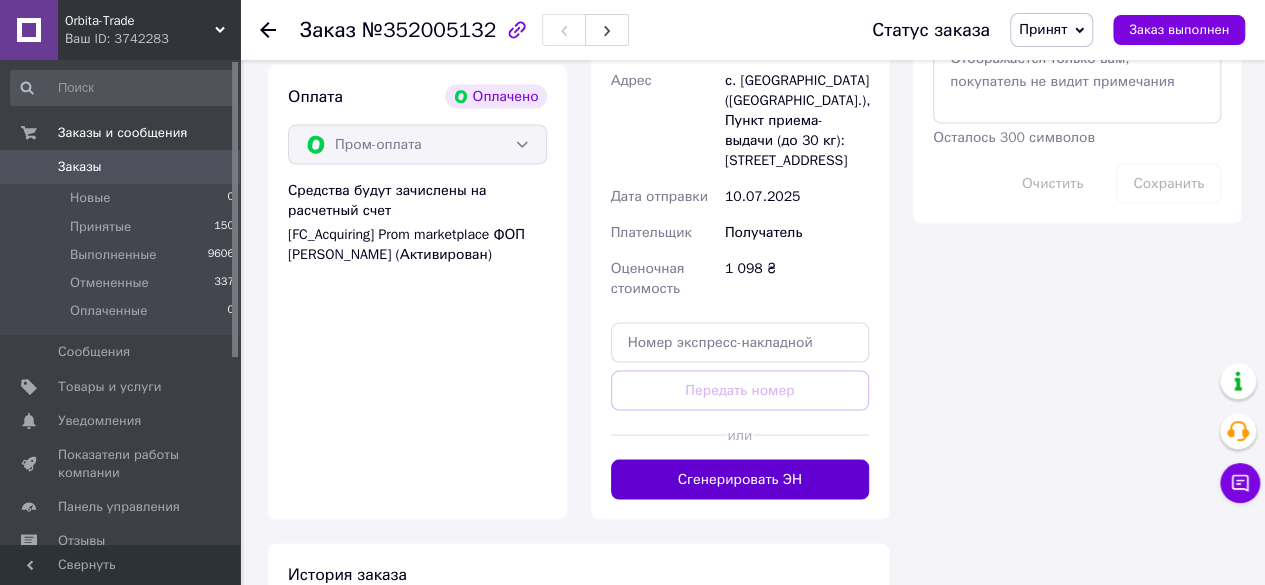 click on "Сгенерировать ЭН" at bounding box center (740, 479) 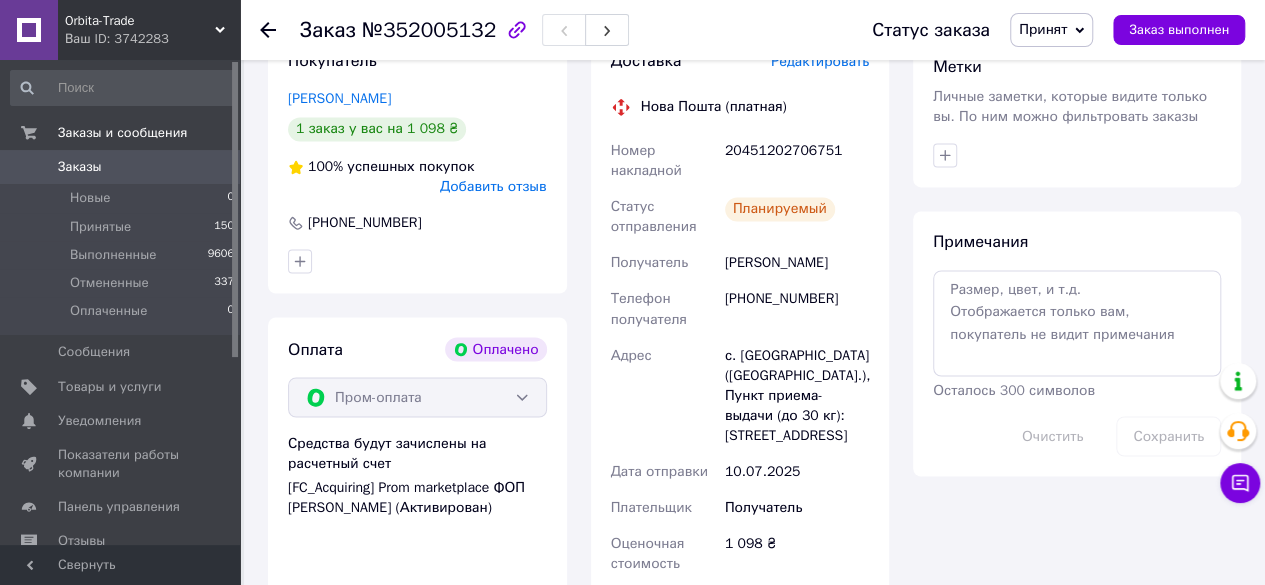 scroll, scrollTop: 1542, scrollLeft: 0, axis: vertical 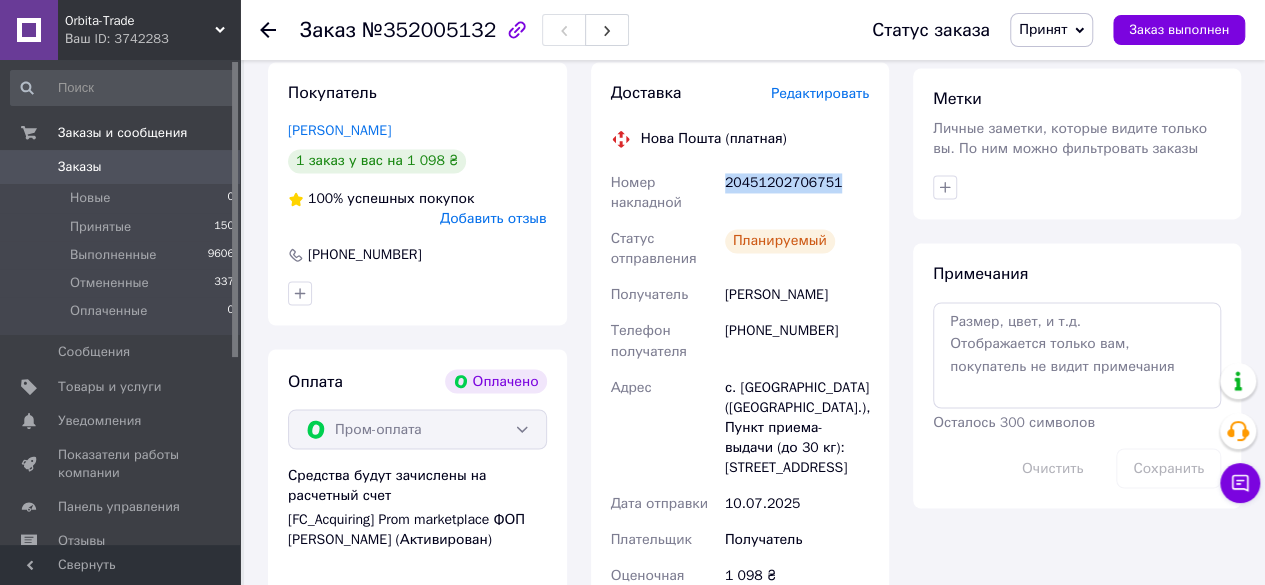 drag, startPoint x: 860, startPoint y: 166, endPoint x: 720, endPoint y: 172, distance: 140.12851 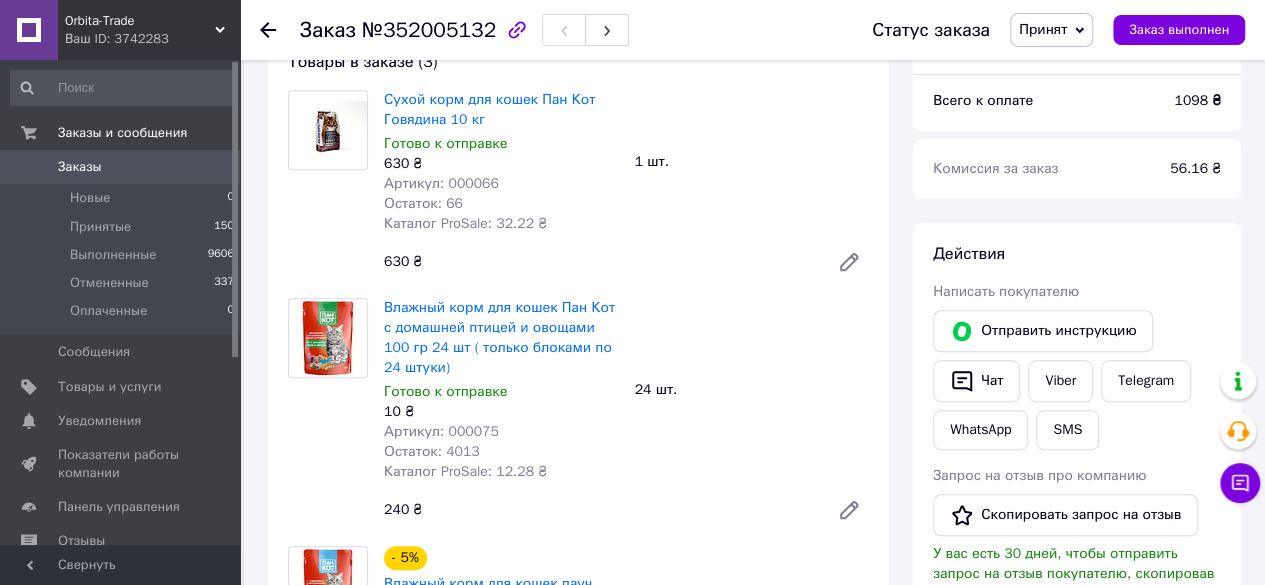 scroll, scrollTop: 734, scrollLeft: 0, axis: vertical 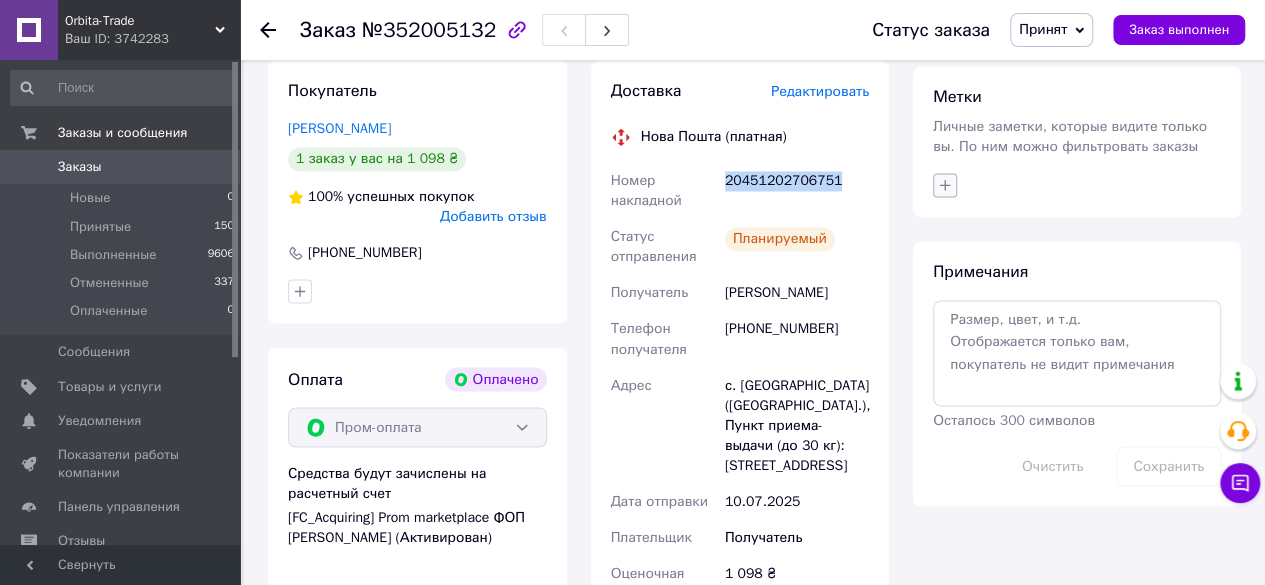 click 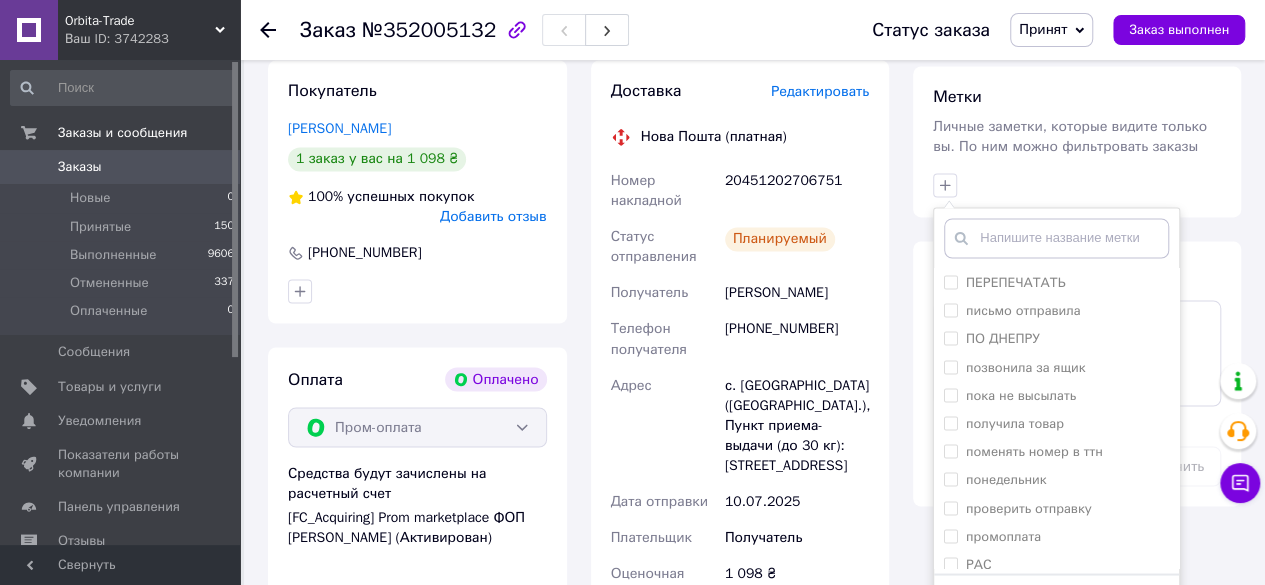 scroll, scrollTop: 1564, scrollLeft: 0, axis: vertical 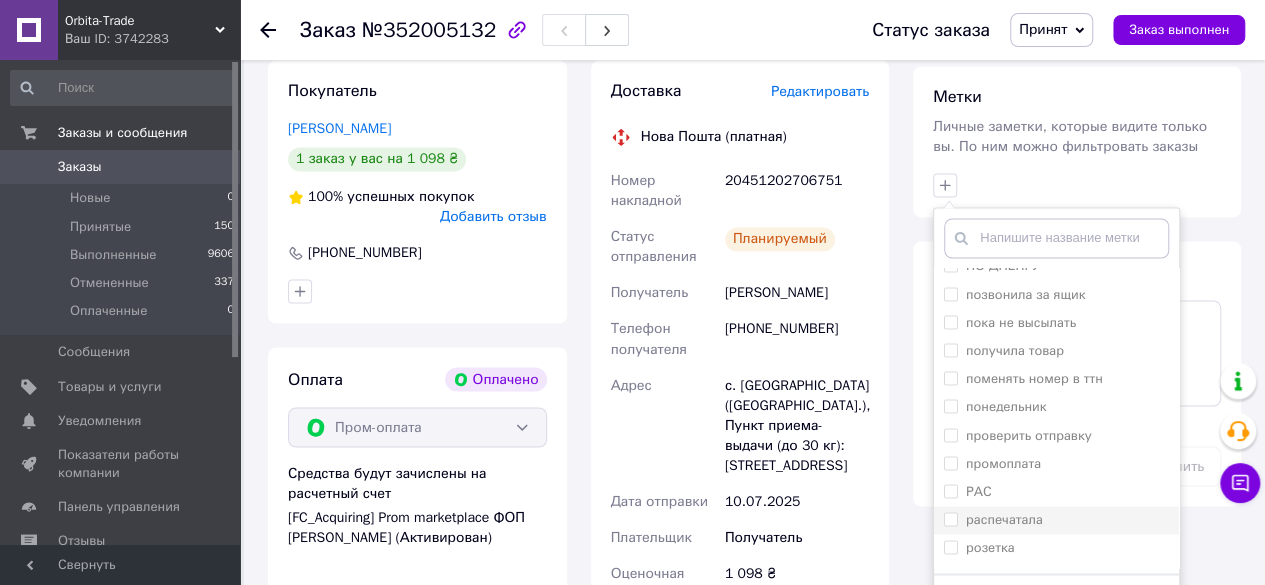 click on "распечатала" at bounding box center (950, 518) 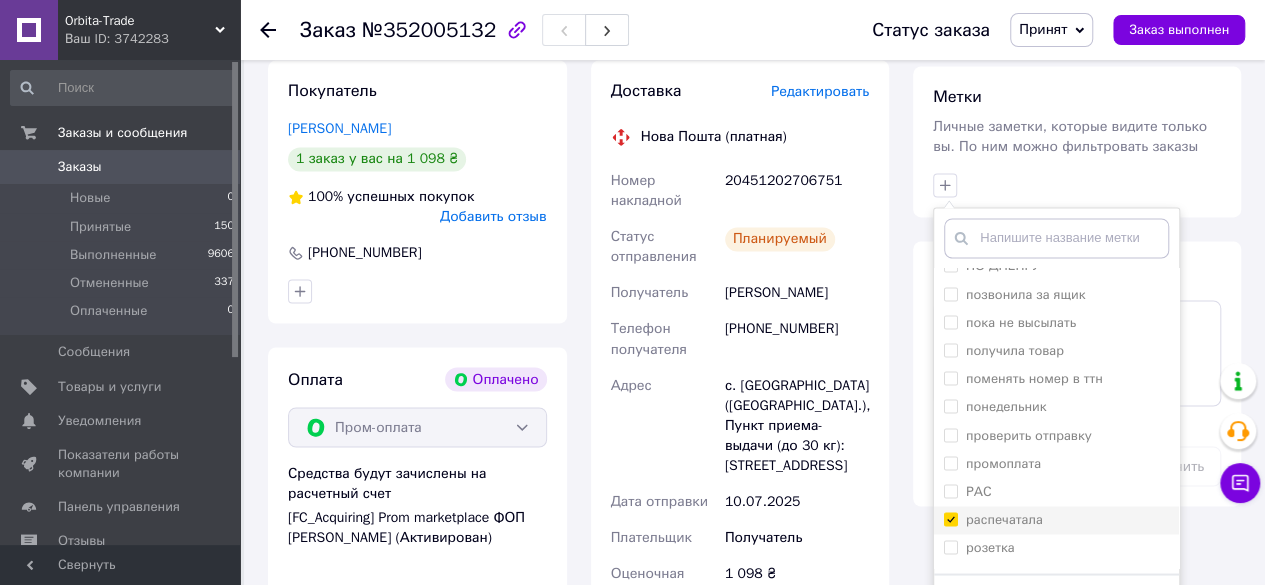 checkbox on "true" 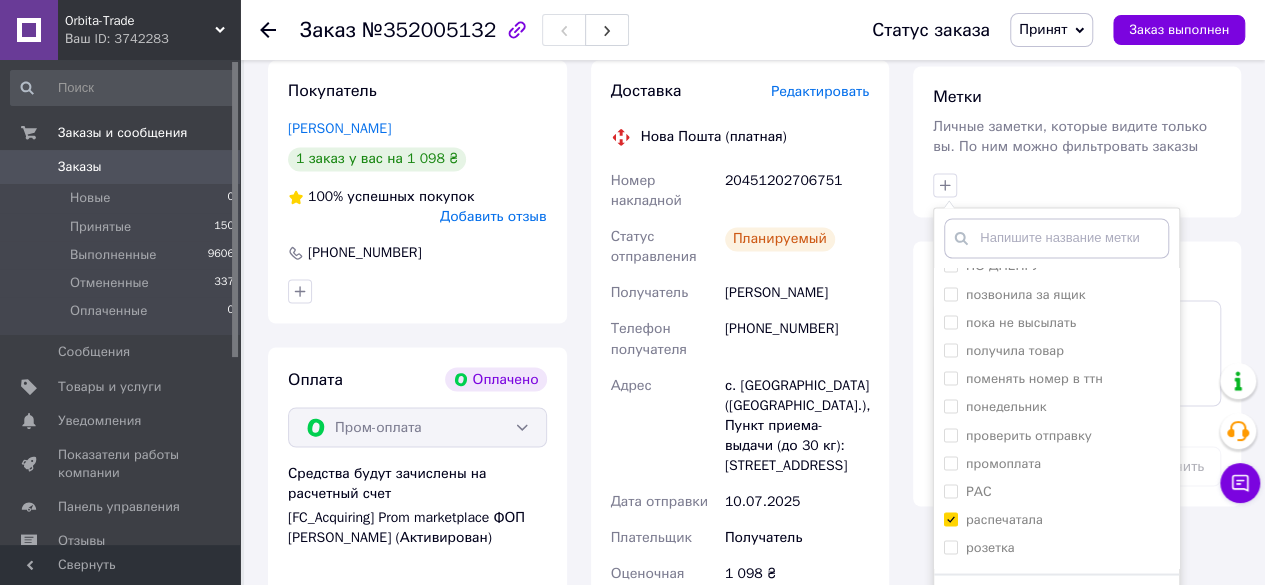 click on "Добавить метку" at bounding box center [1056, 604] 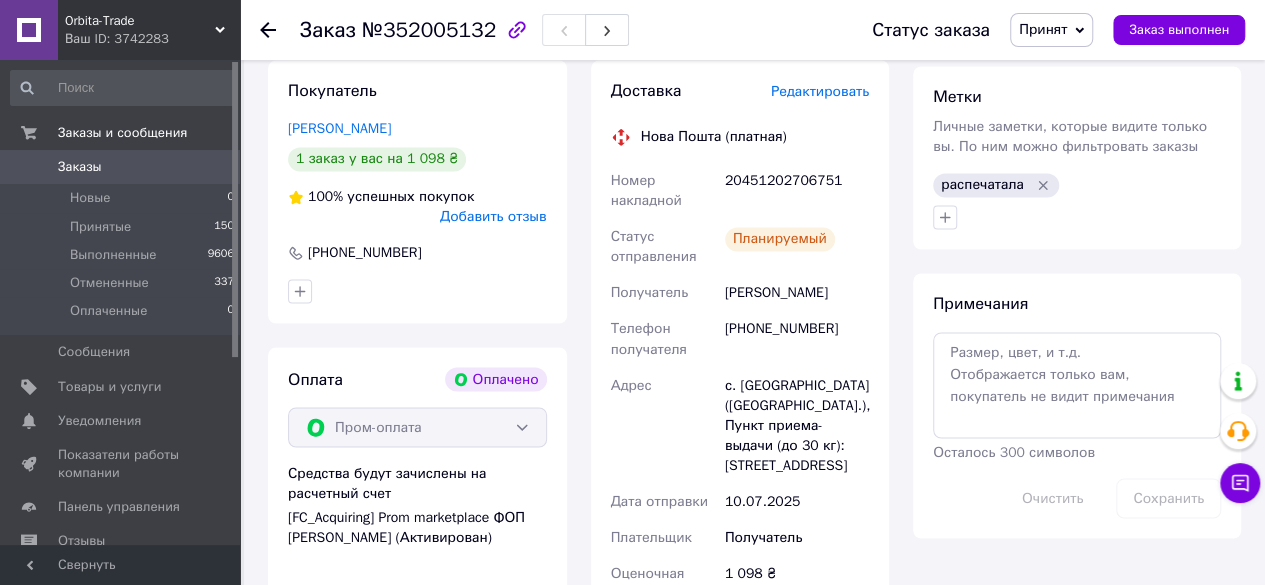 click 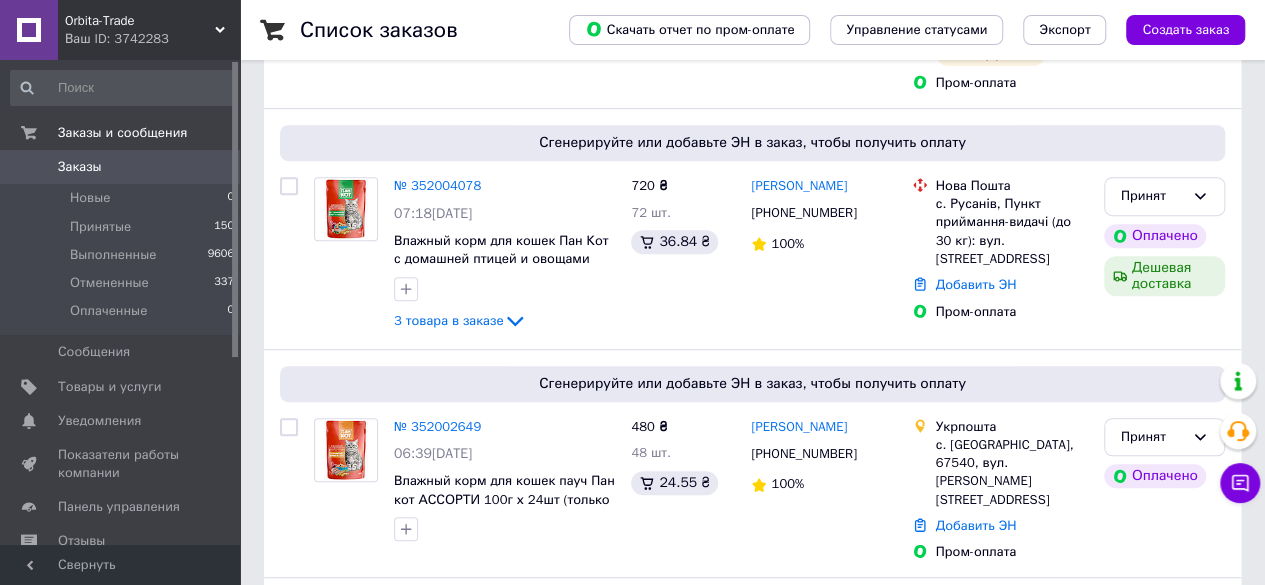 scroll, scrollTop: 406, scrollLeft: 0, axis: vertical 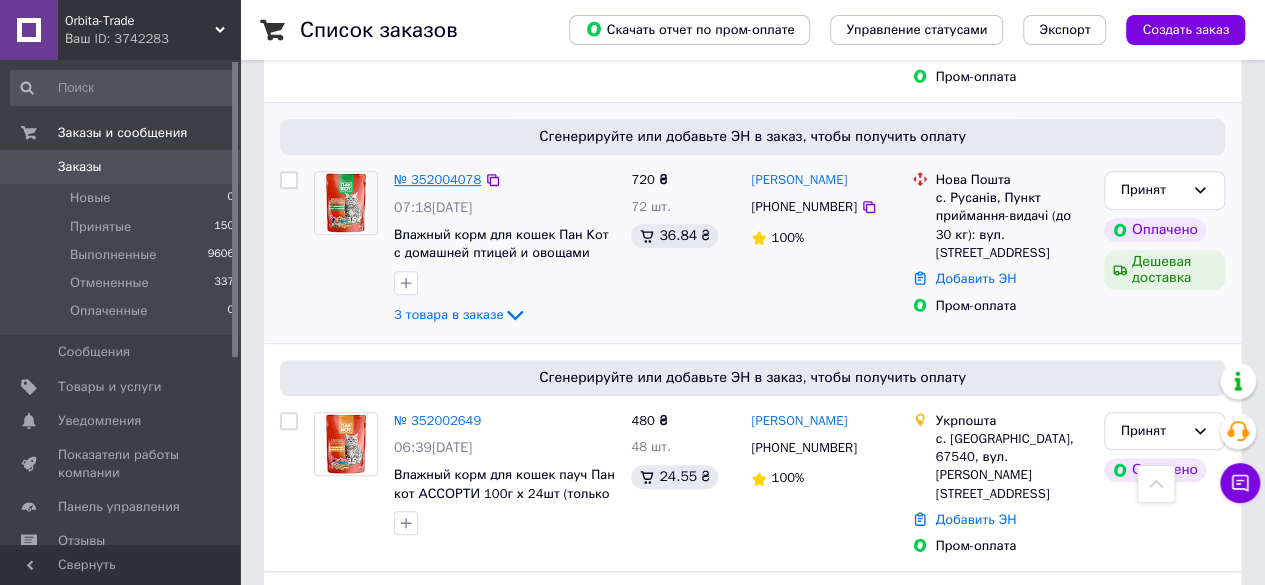 click on "№ 352004078" at bounding box center (437, 179) 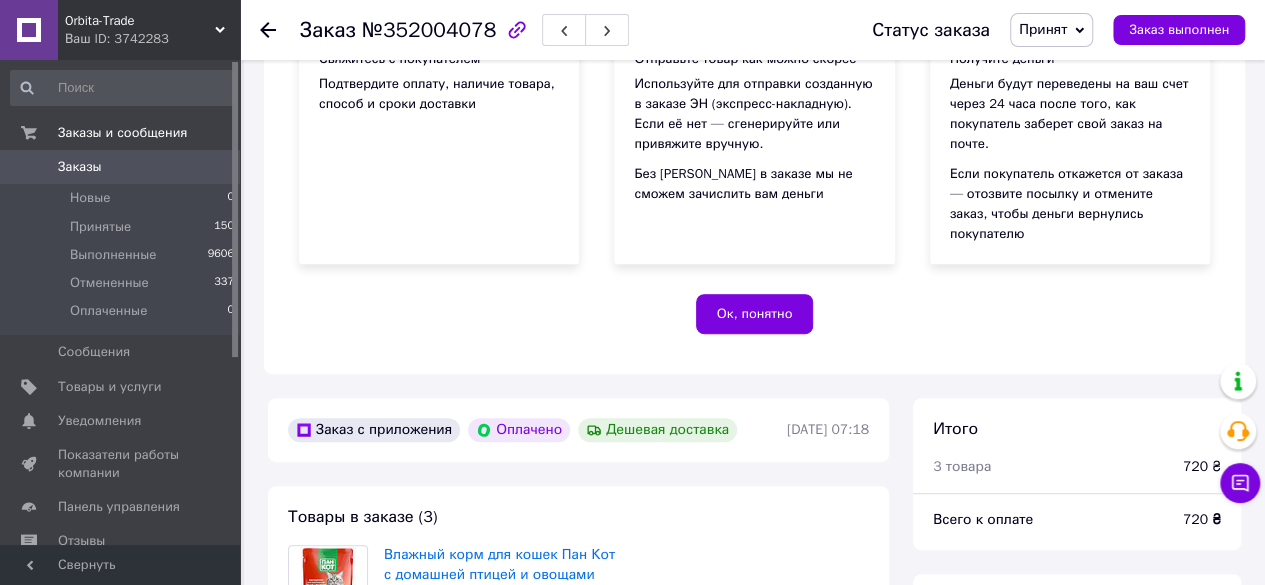 scroll, scrollTop: 406, scrollLeft: 0, axis: vertical 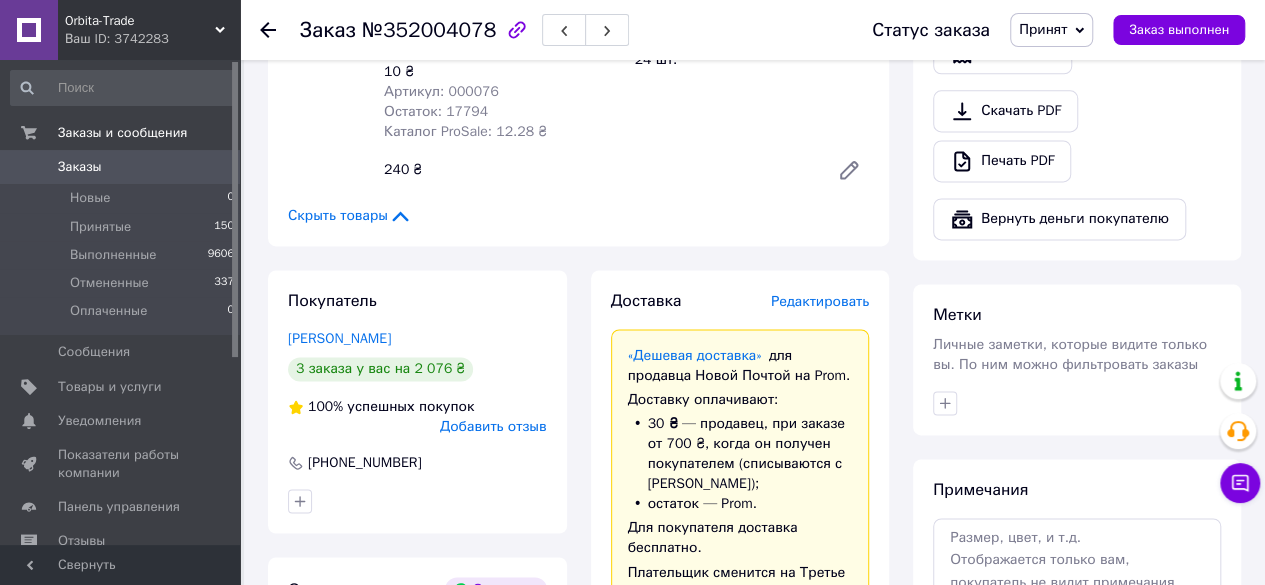 click on "Усков Сергій" at bounding box center (339, 338) 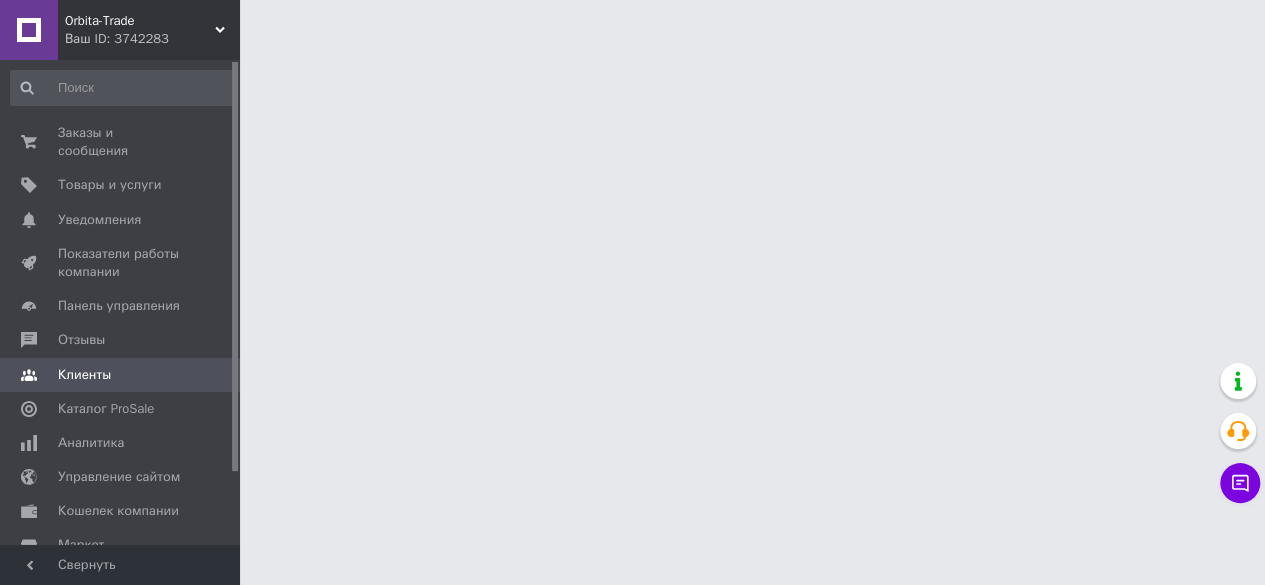 scroll, scrollTop: 0, scrollLeft: 0, axis: both 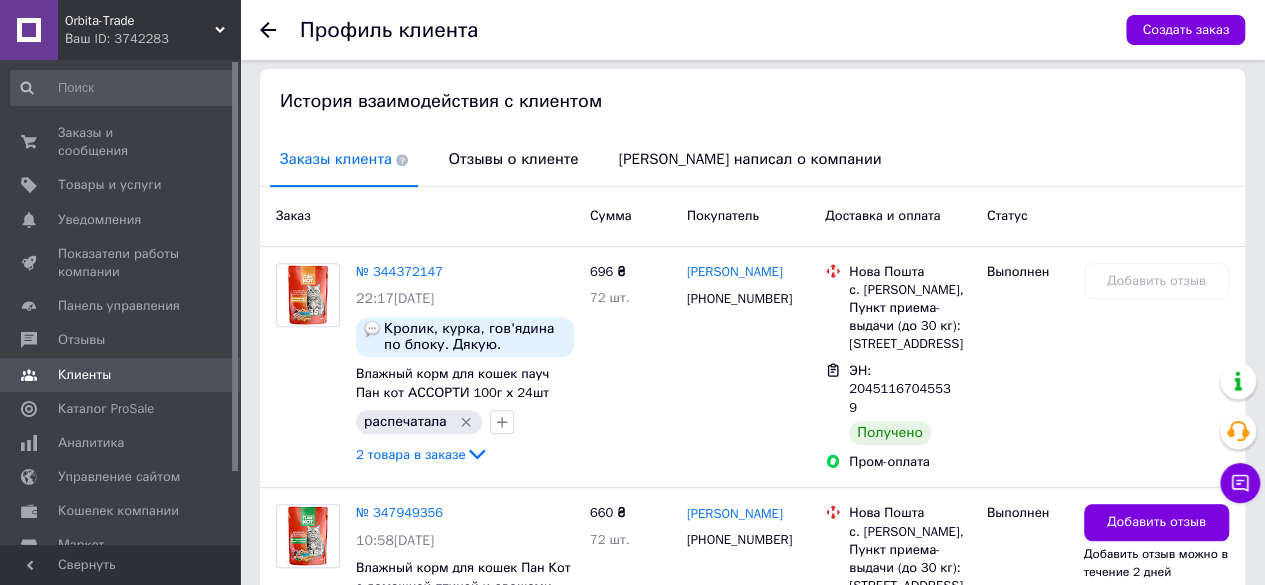 click 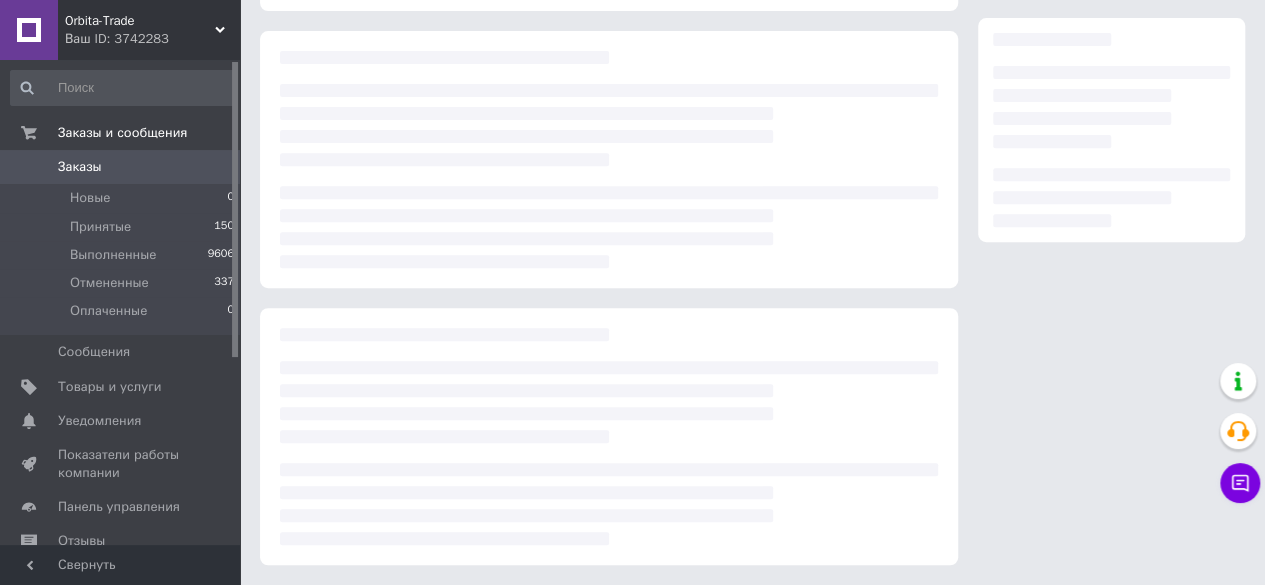 scroll, scrollTop: 328, scrollLeft: 0, axis: vertical 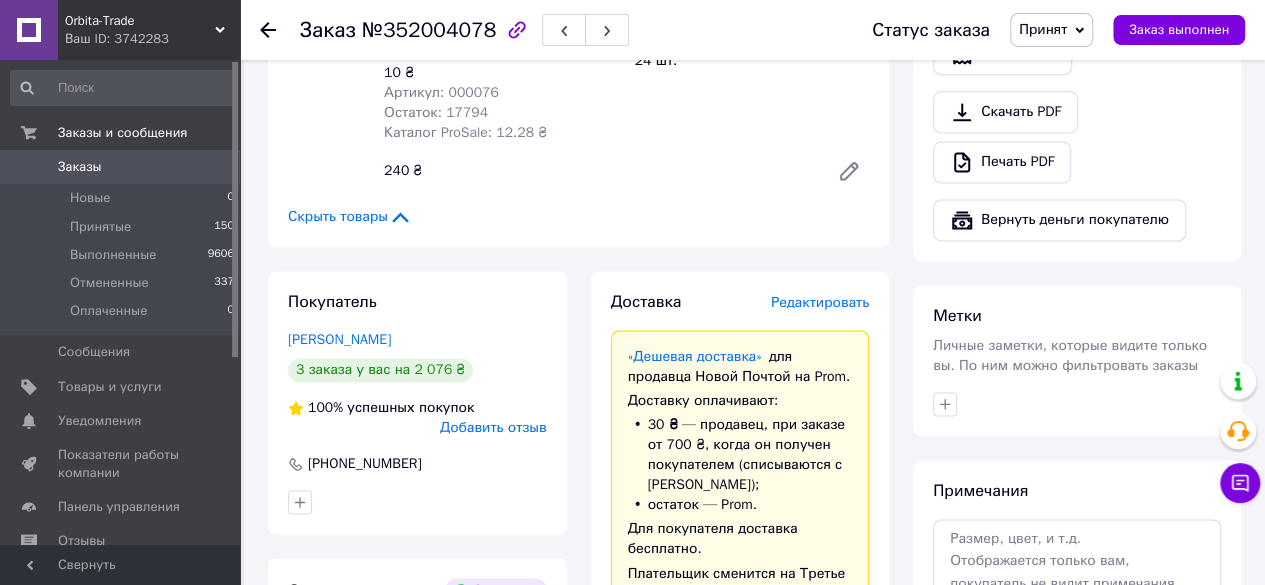 click on "Редактировать" at bounding box center (820, 302) 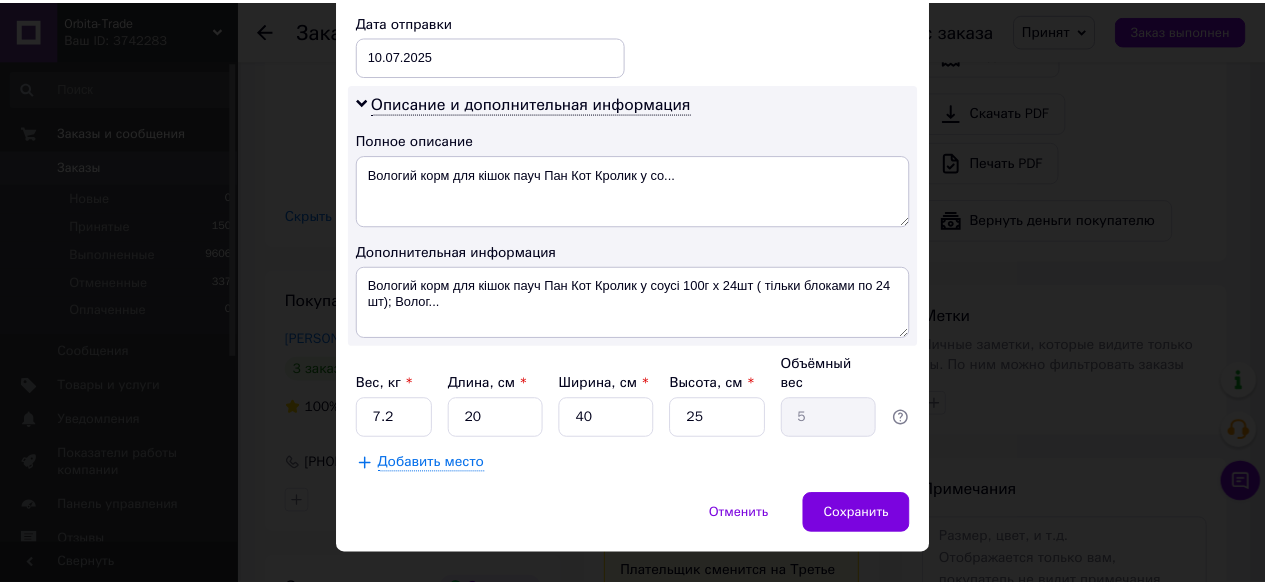 scroll, scrollTop: 956, scrollLeft: 0, axis: vertical 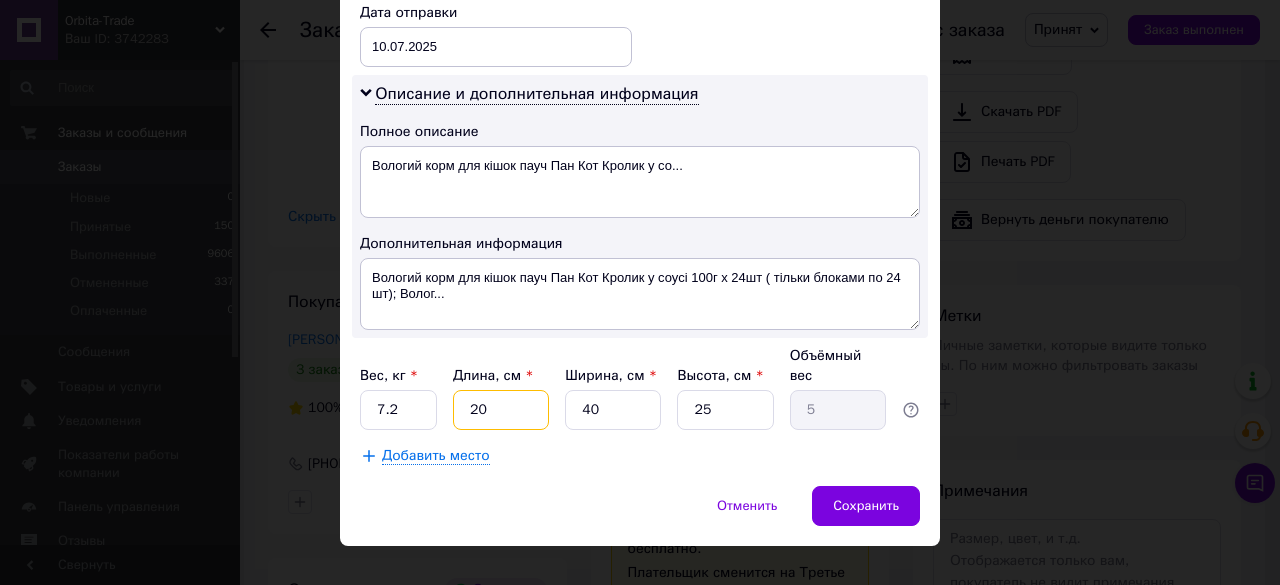 click on "20" at bounding box center [501, 410] 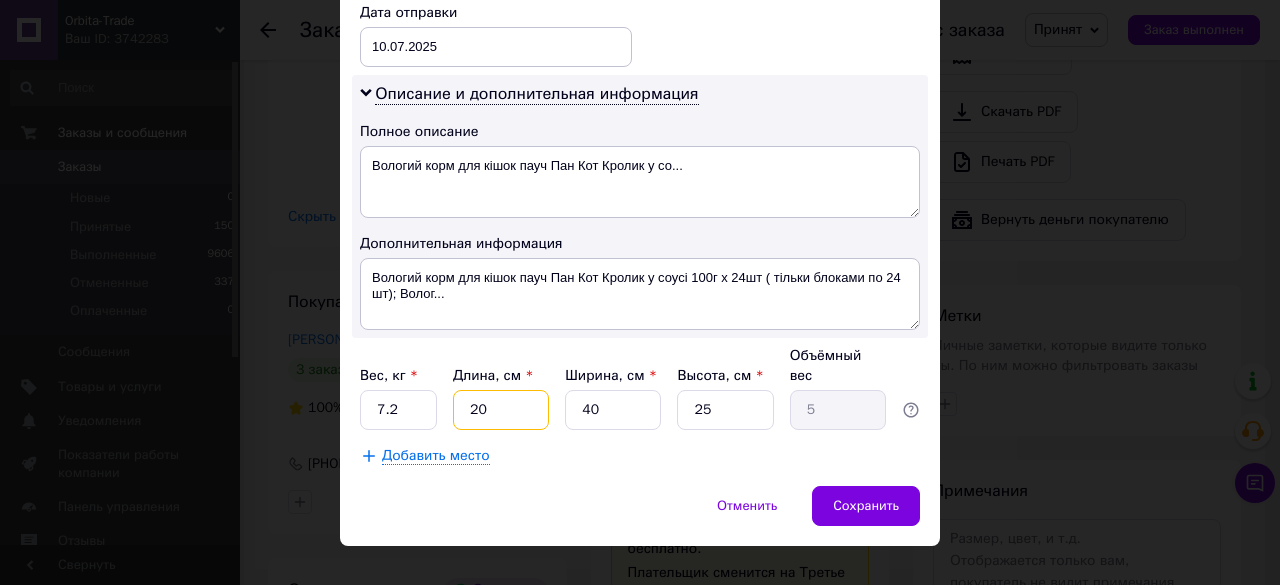 type on "2" 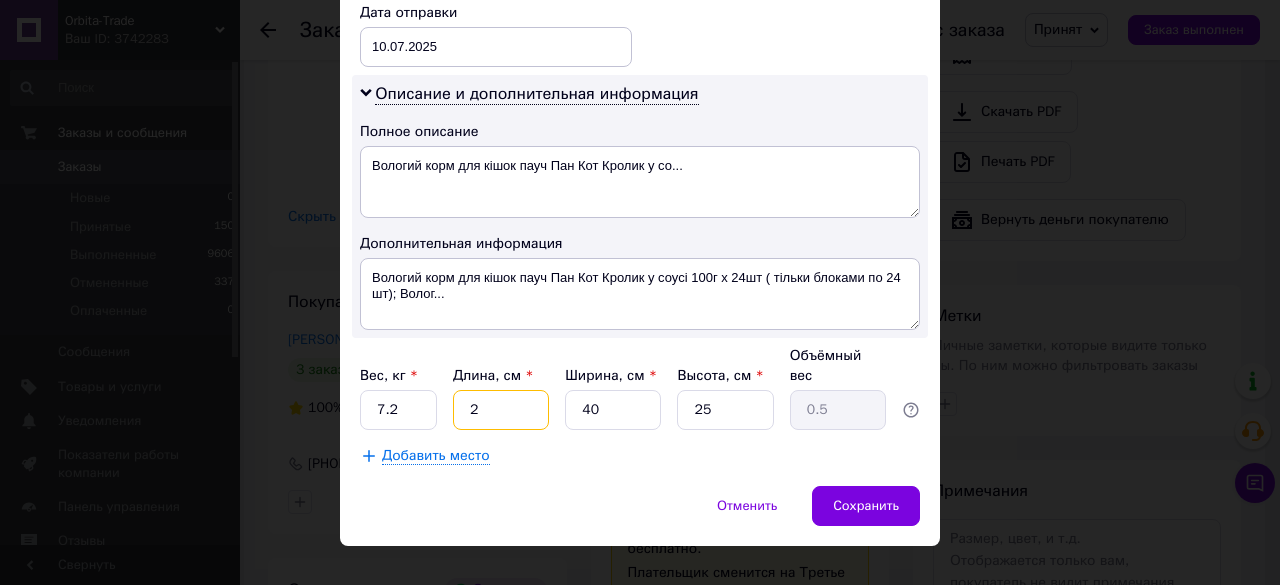type 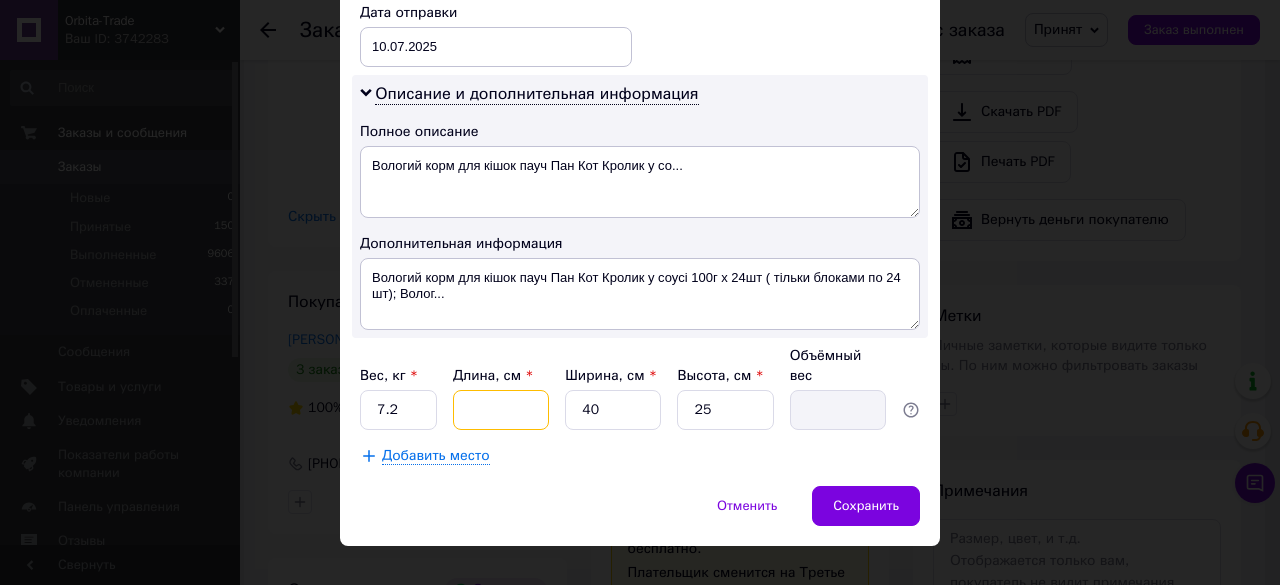 type on "4" 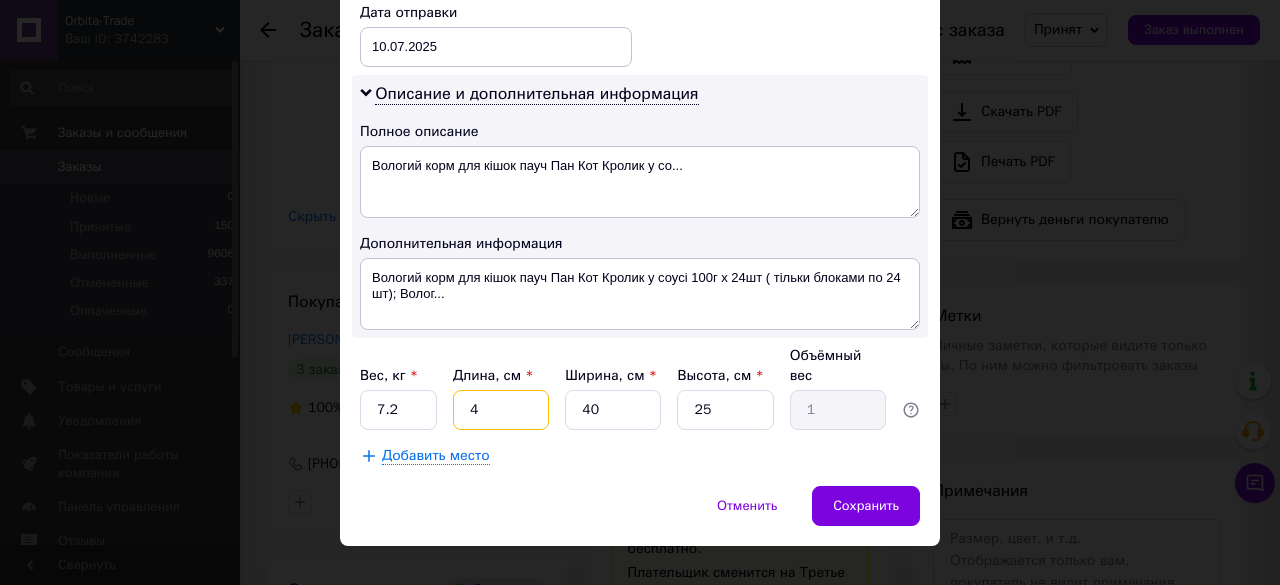 type on "40" 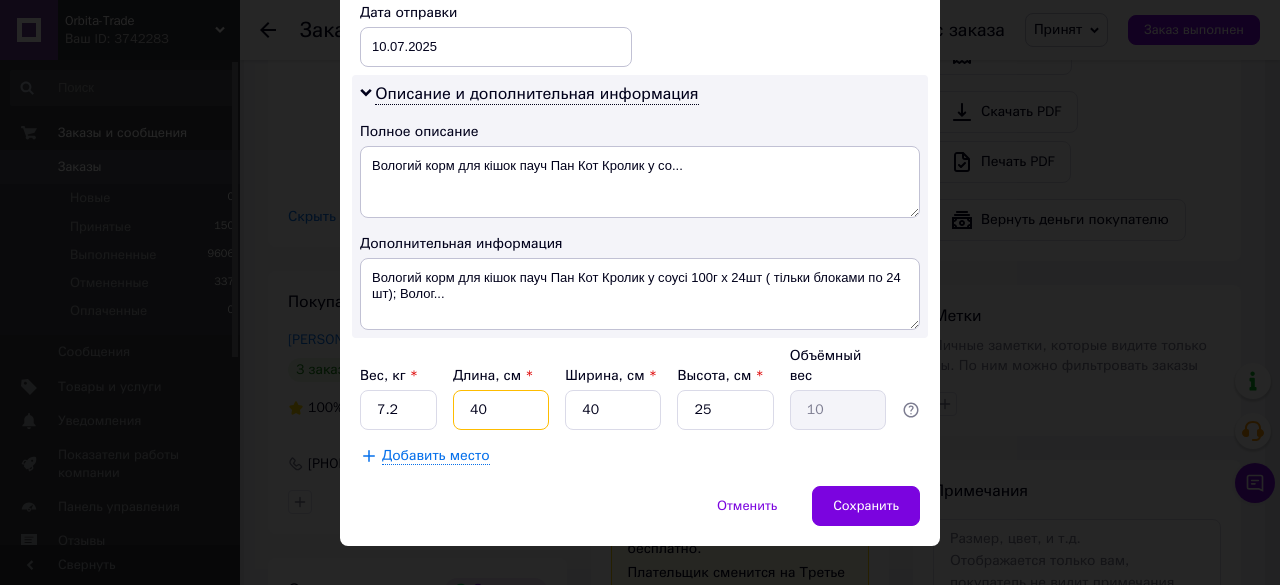 type on "40" 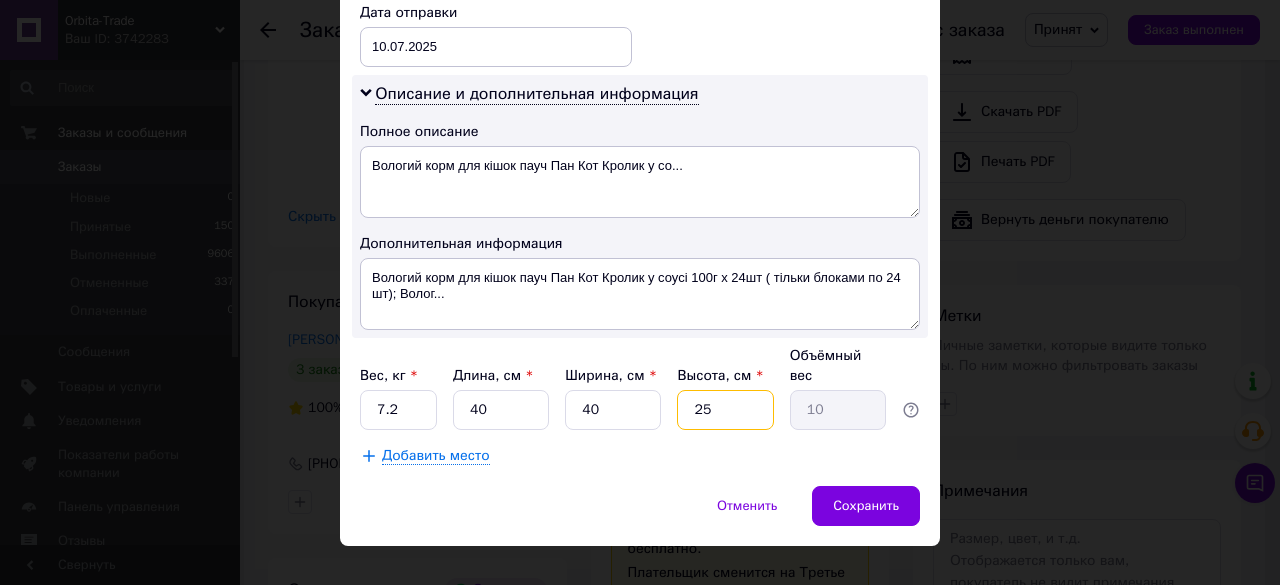click on "25" at bounding box center (725, 410) 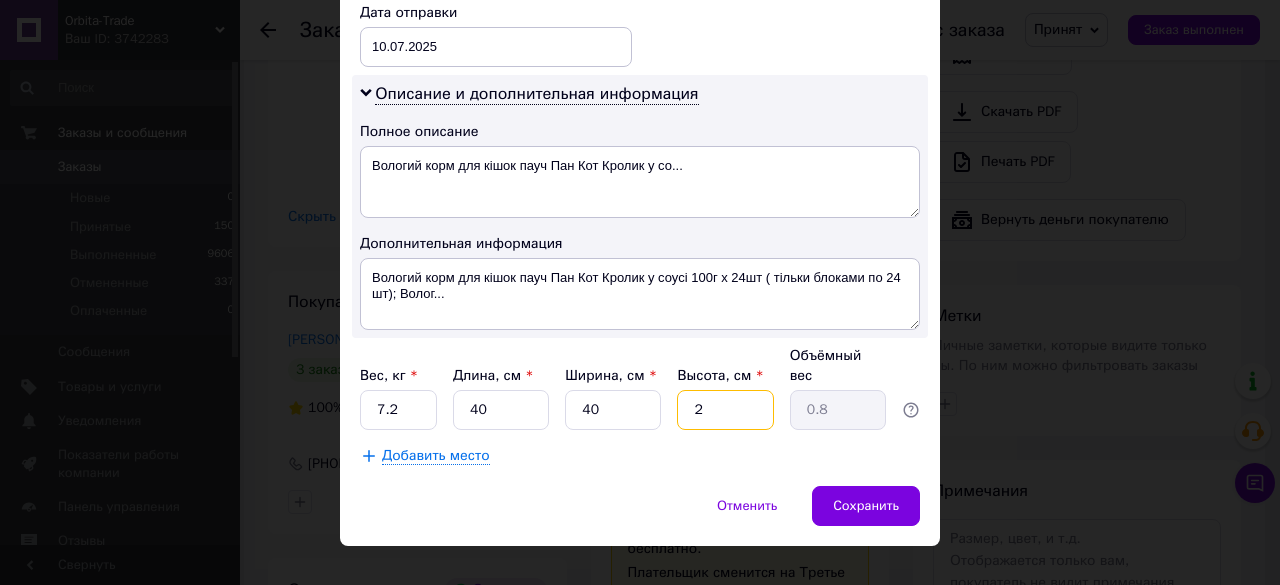 type on "20" 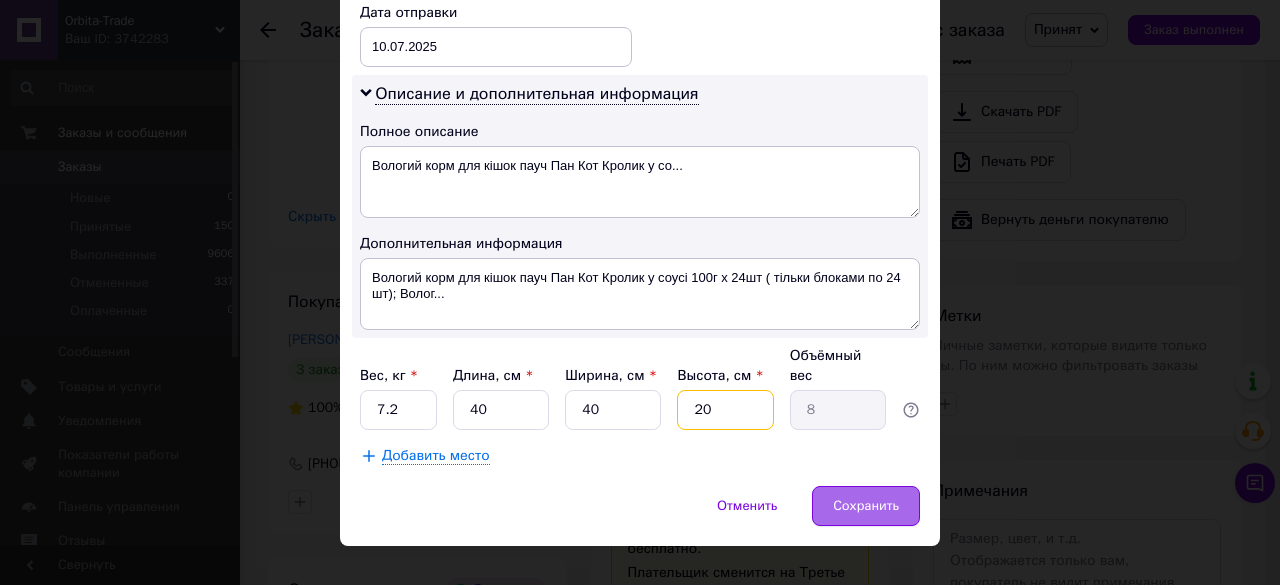 type on "20" 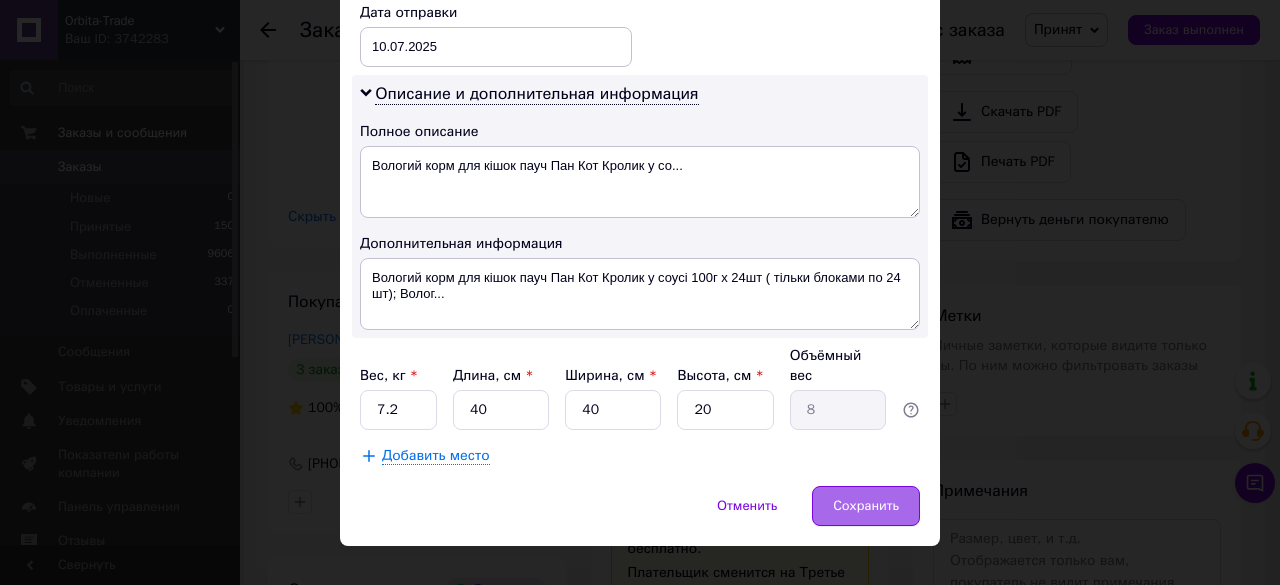 click on "Сохранить" at bounding box center (866, 506) 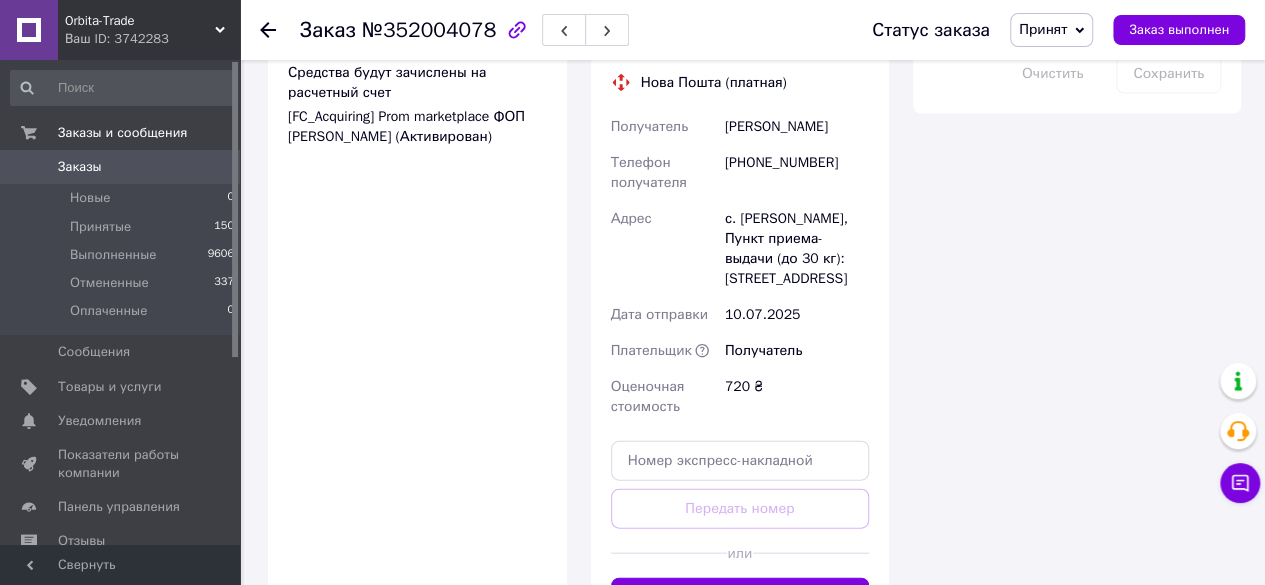 scroll, scrollTop: 1970, scrollLeft: 0, axis: vertical 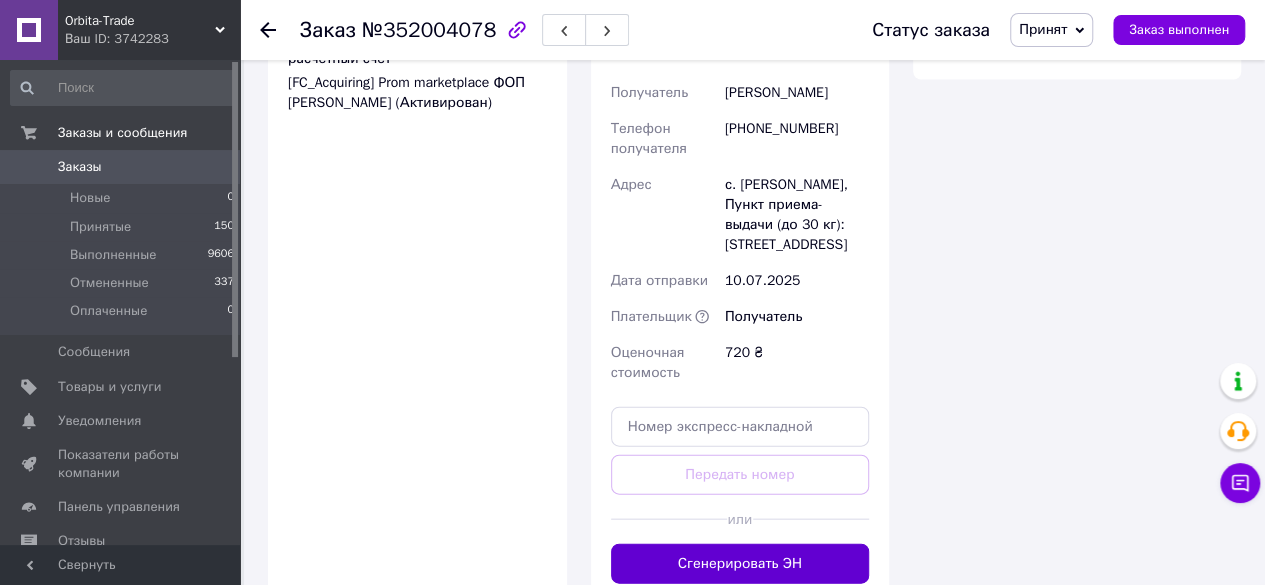 click on "Сгенерировать ЭН" at bounding box center [740, 564] 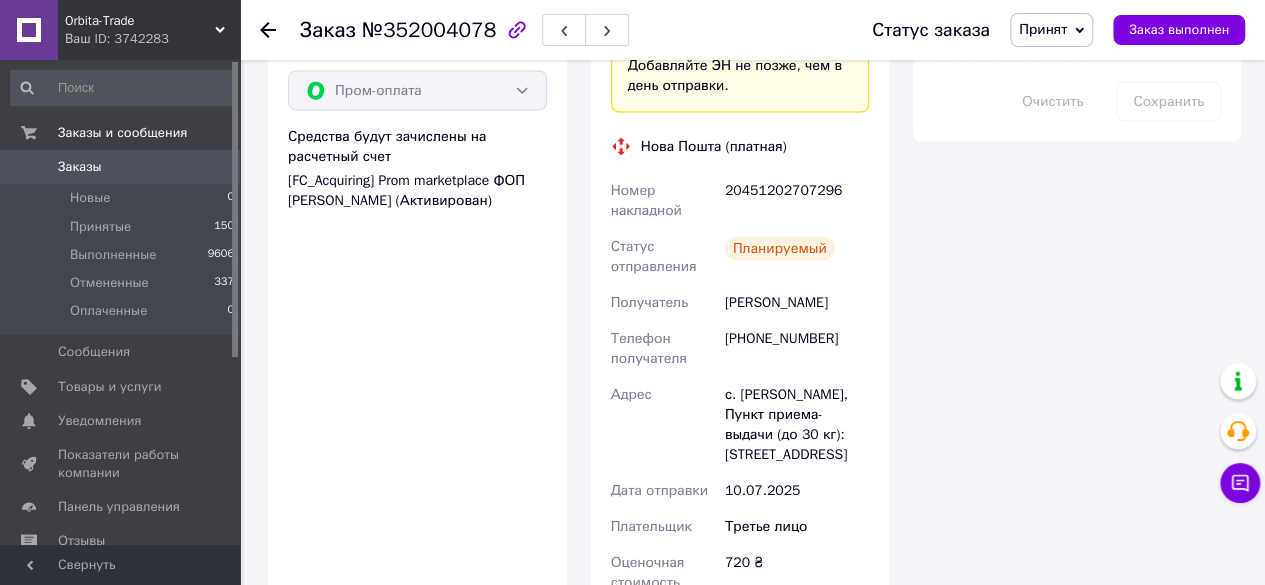 scroll, scrollTop: 1778, scrollLeft: 0, axis: vertical 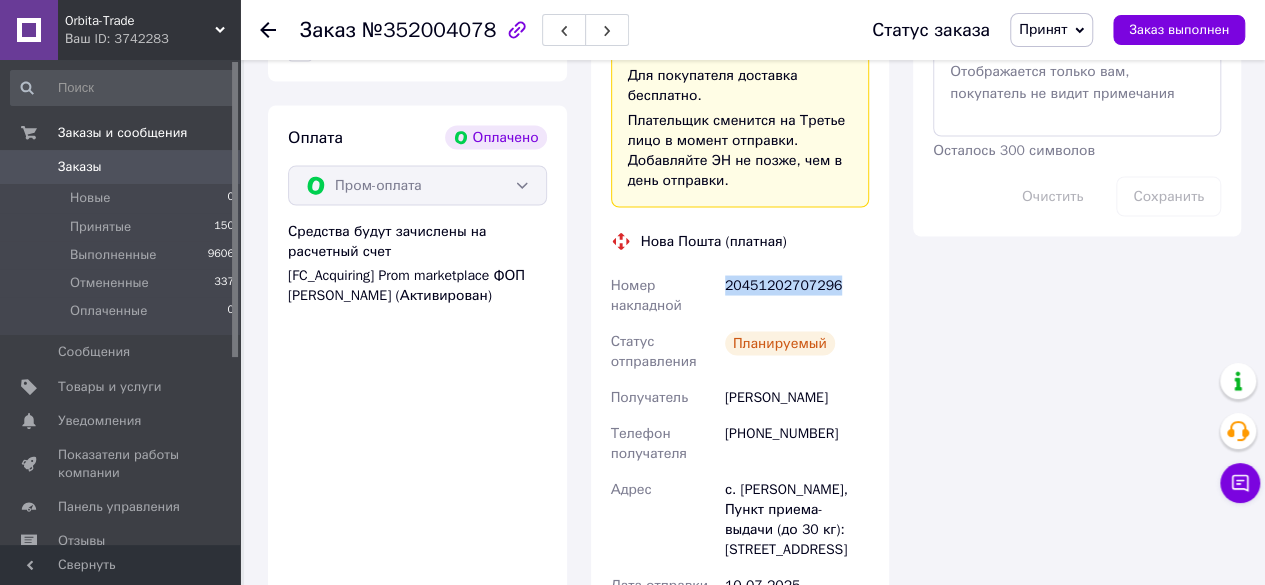 drag, startPoint x: 856, startPoint y: 265, endPoint x: 726, endPoint y: 293, distance: 132.9812 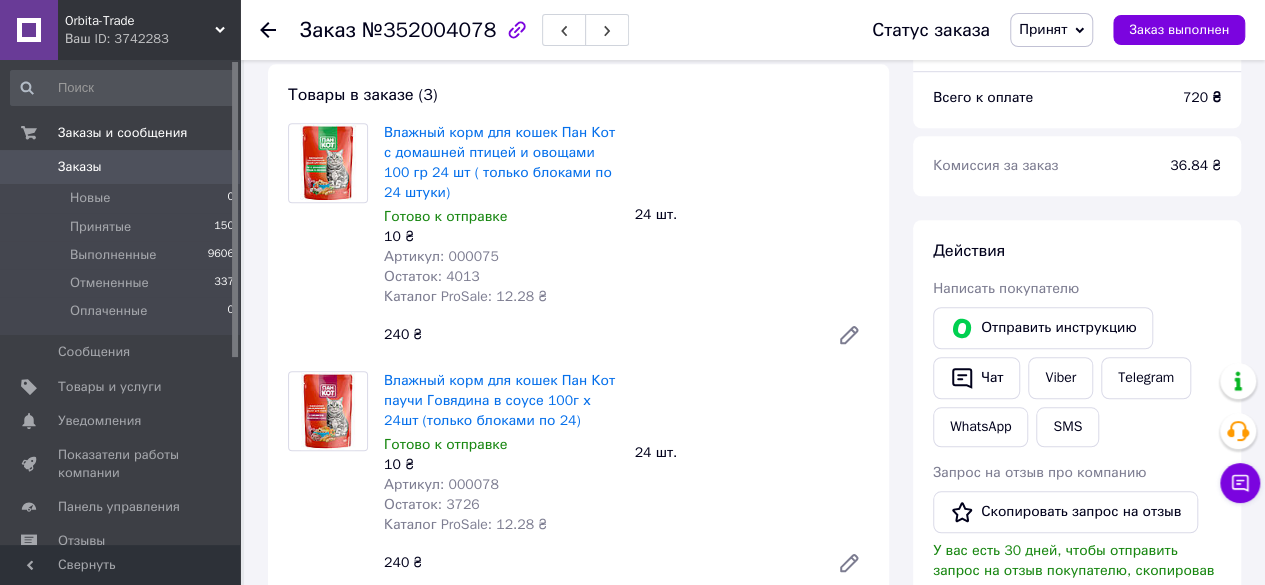 scroll, scrollTop: 744, scrollLeft: 0, axis: vertical 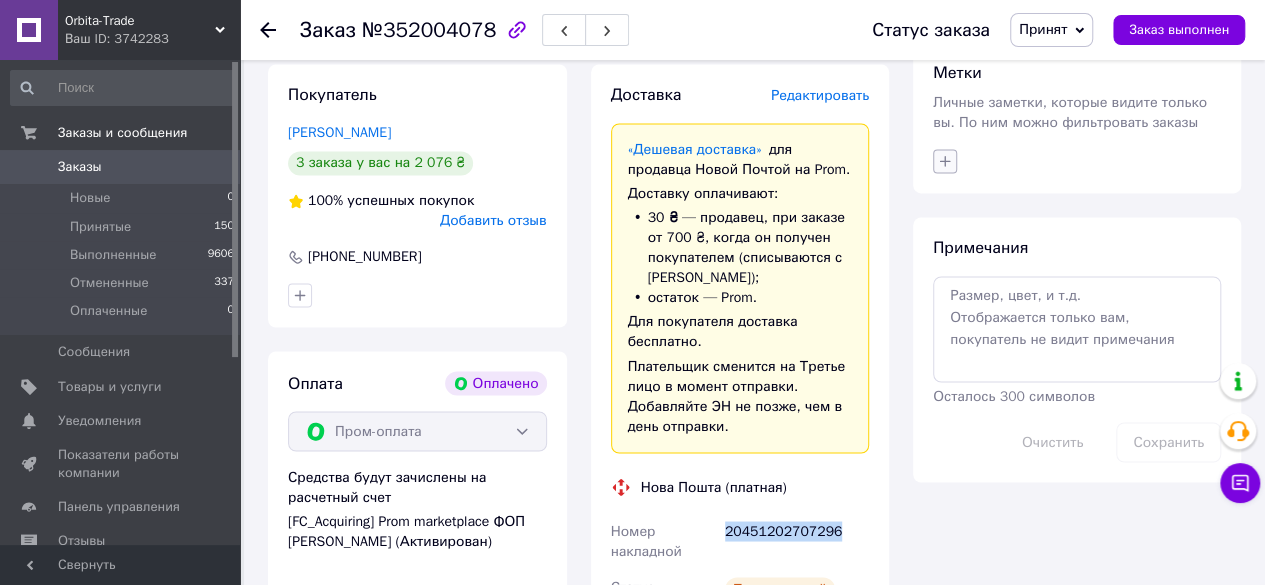 click 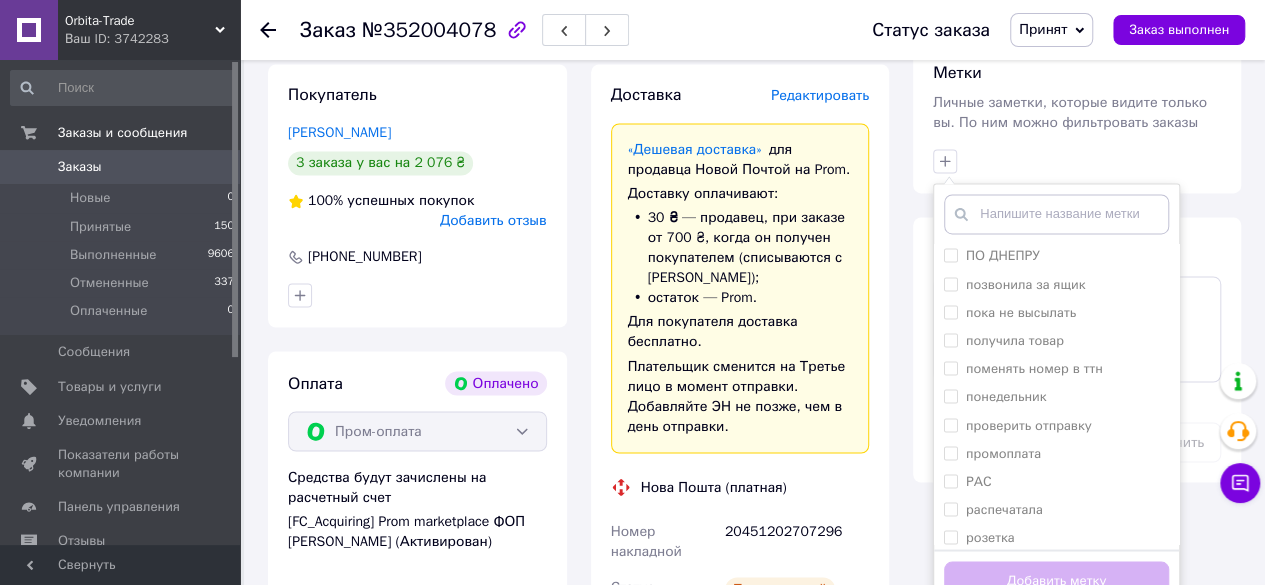 scroll, scrollTop: 1556, scrollLeft: 0, axis: vertical 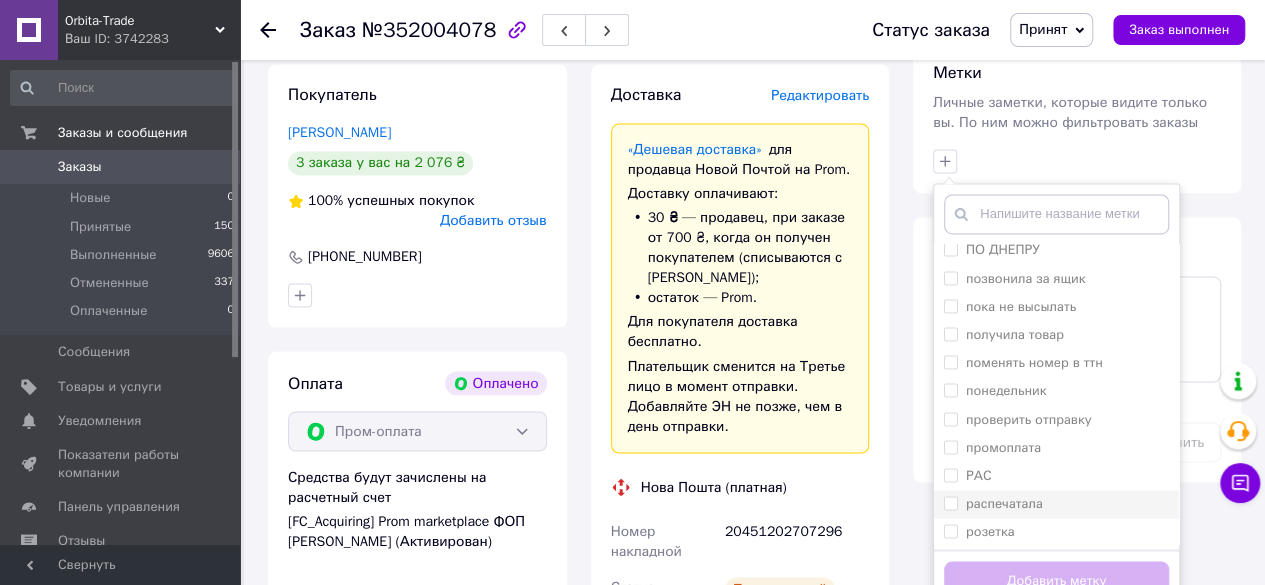 drag, startPoint x: 946, startPoint y: 439, endPoint x: 968, endPoint y: 493, distance: 58.30952 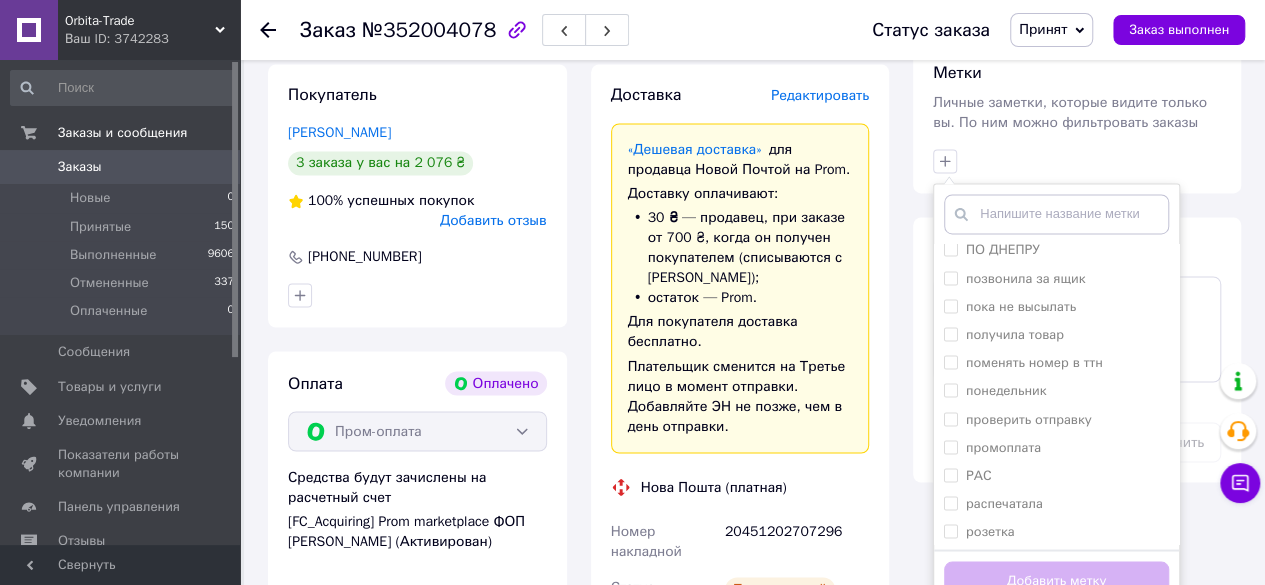 checkbox on "true" 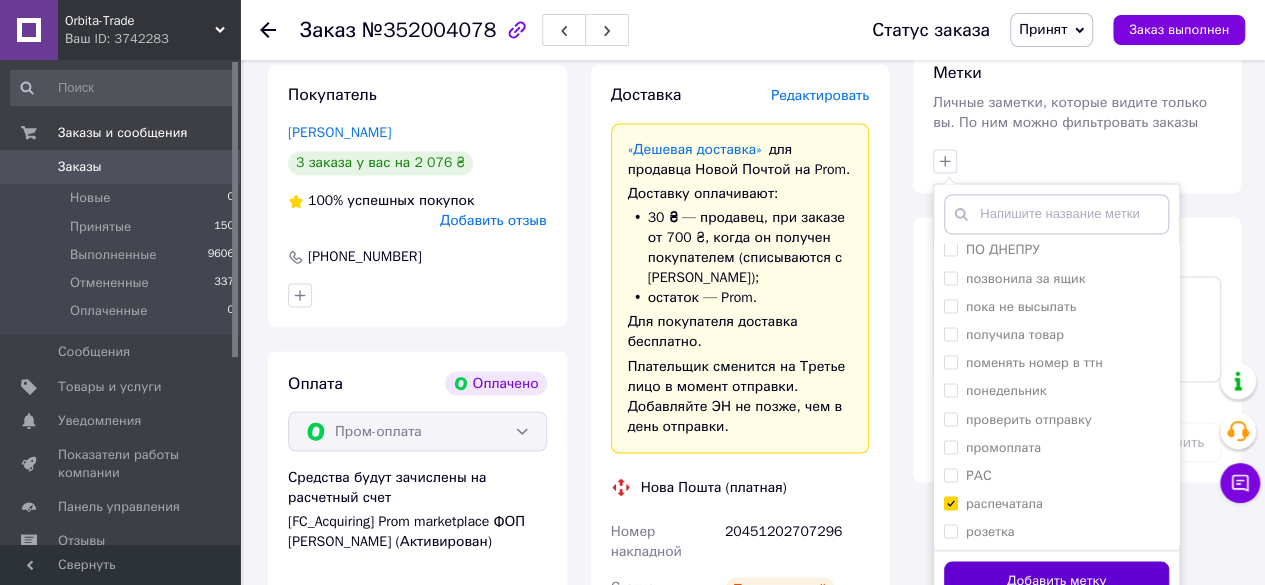 click on "Добавить метку" at bounding box center (1056, 580) 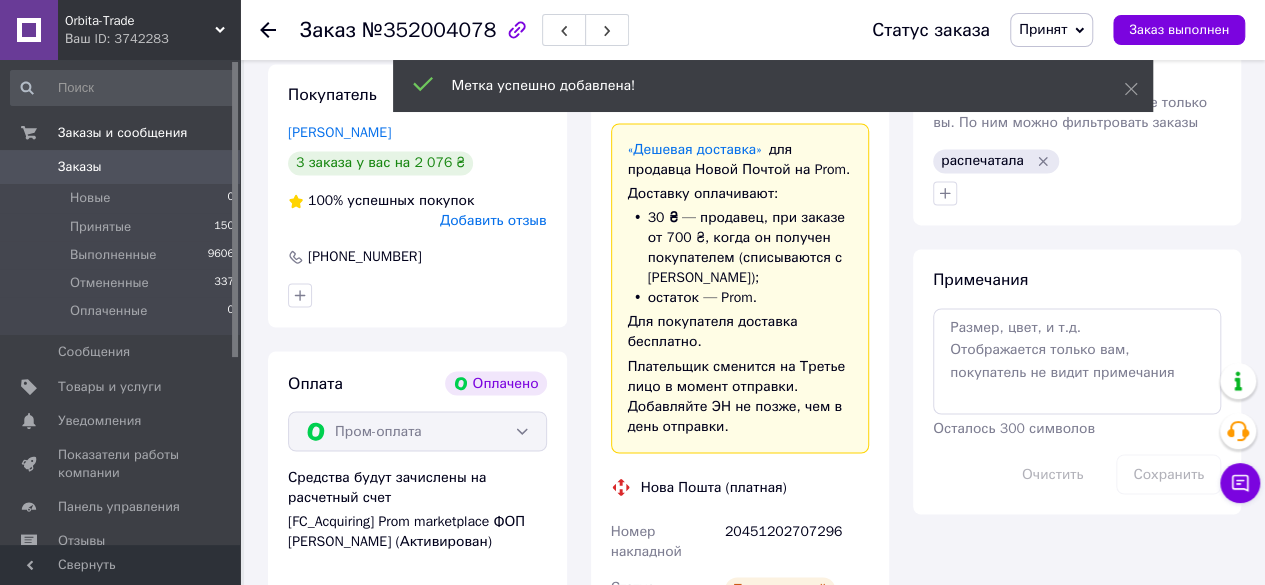 click 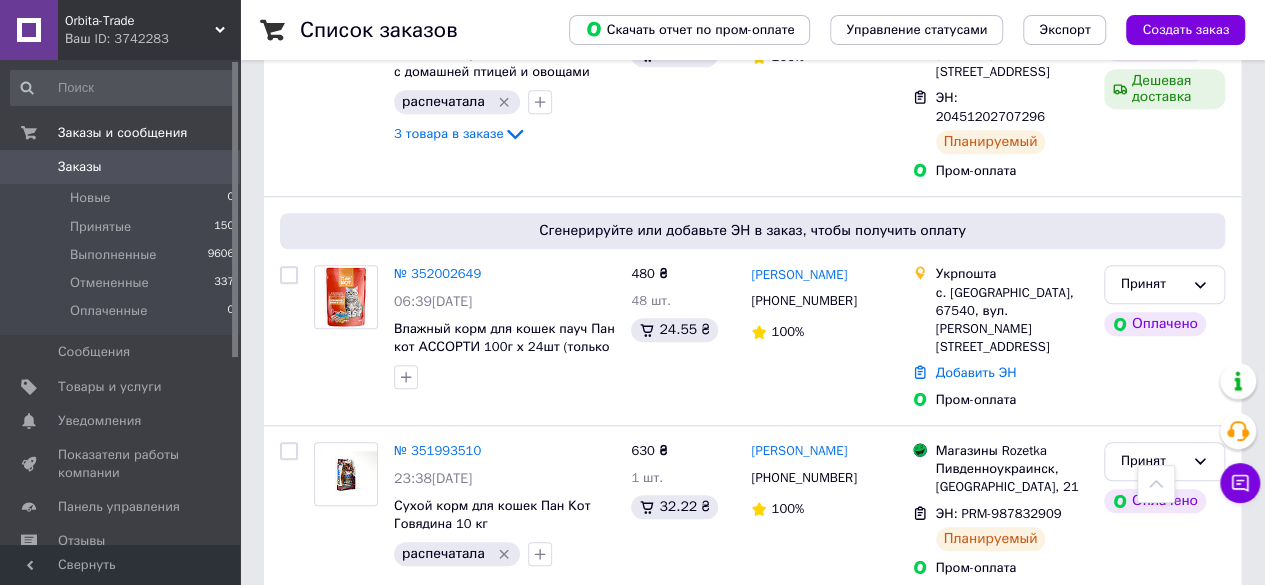 scroll, scrollTop: 593, scrollLeft: 0, axis: vertical 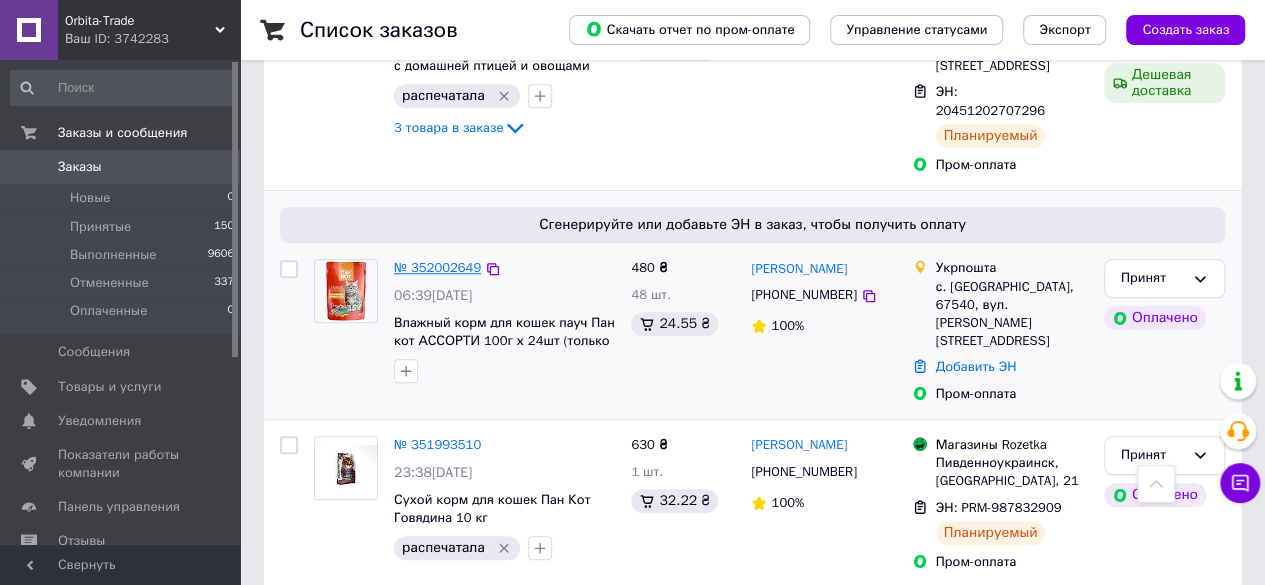click on "№ 352002649" at bounding box center (437, 267) 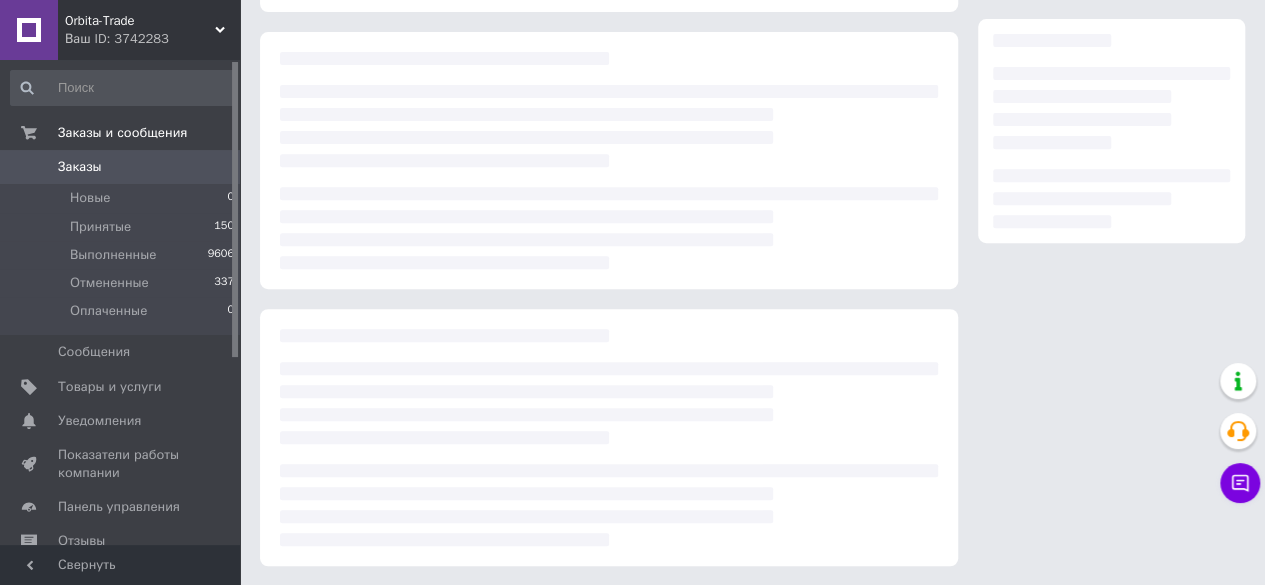 scroll, scrollTop: 593, scrollLeft: 0, axis: vertical 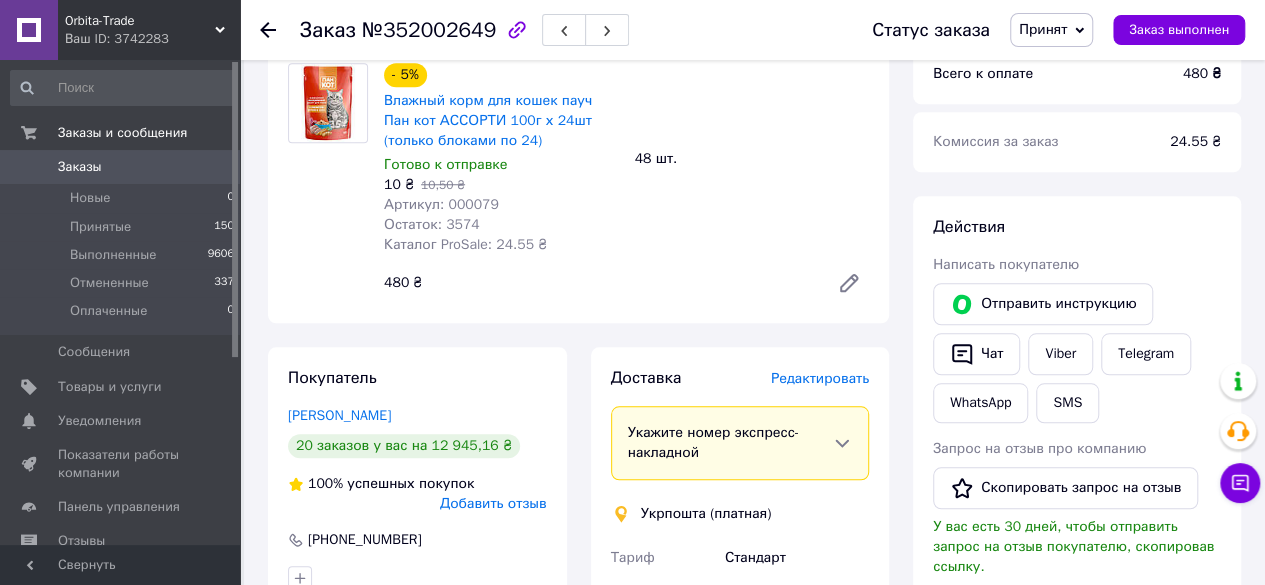 click on "Редактировать" at bounding box center (820, 378) 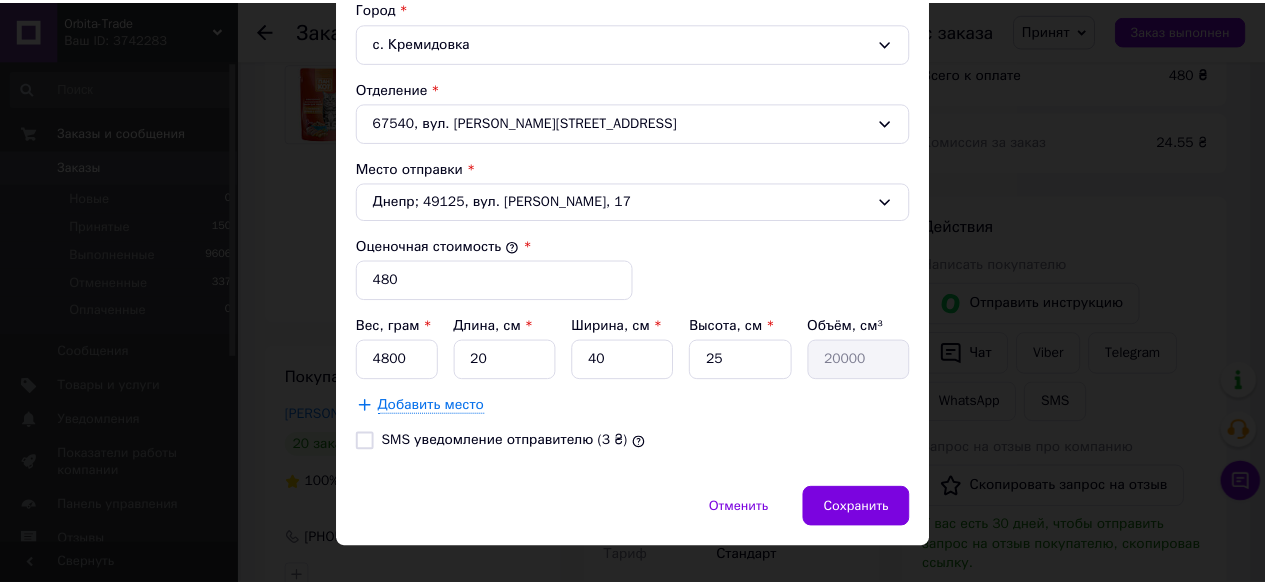 scroll, scrollTop: 657, scrollLeft: 0, axis: vertical 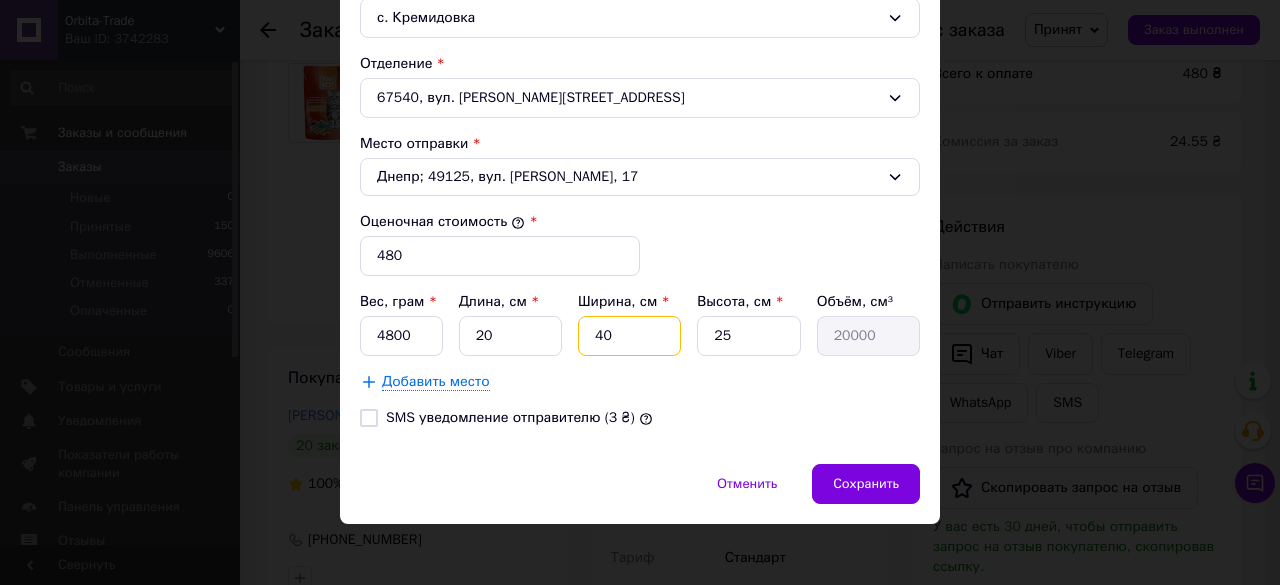 click on "40" at bounding box center [629, 336] 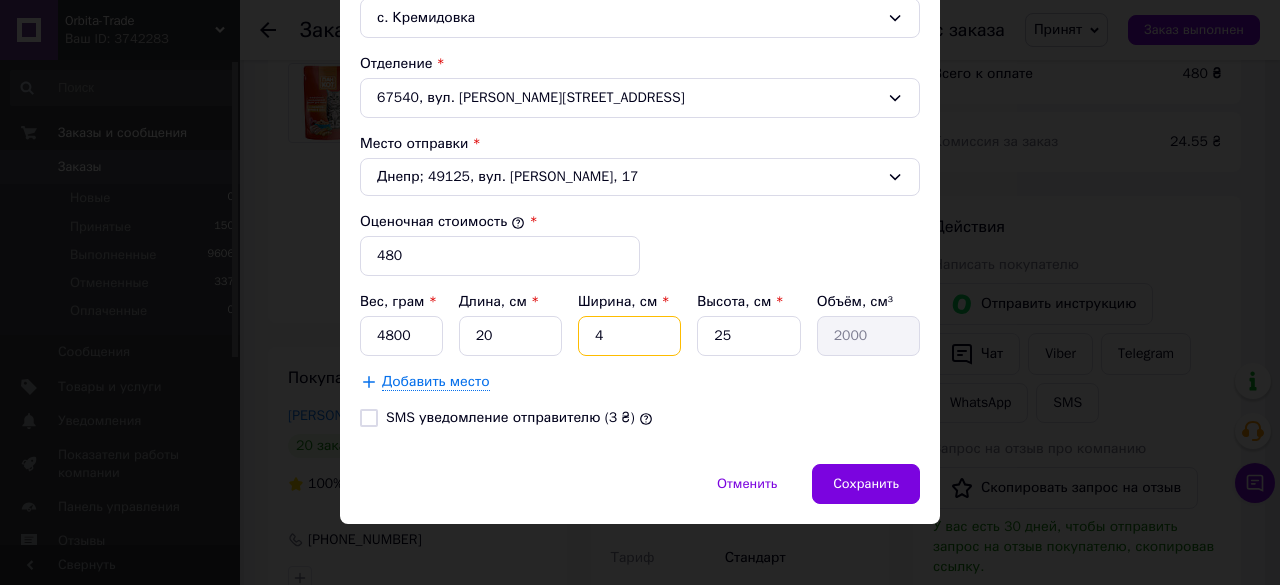 type 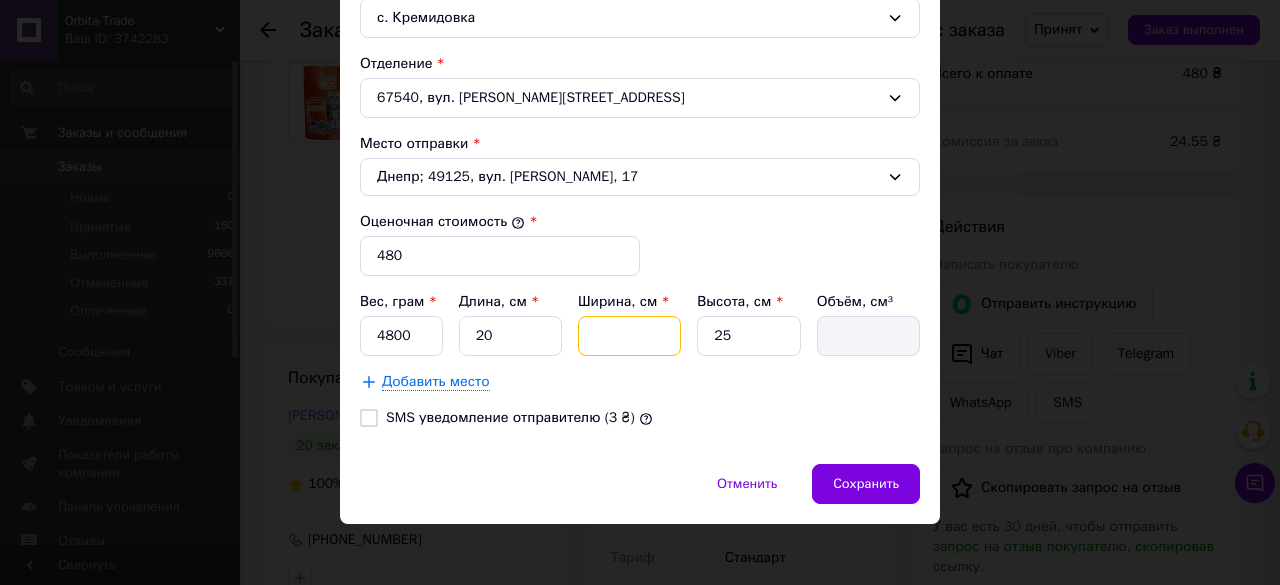 type on "3" 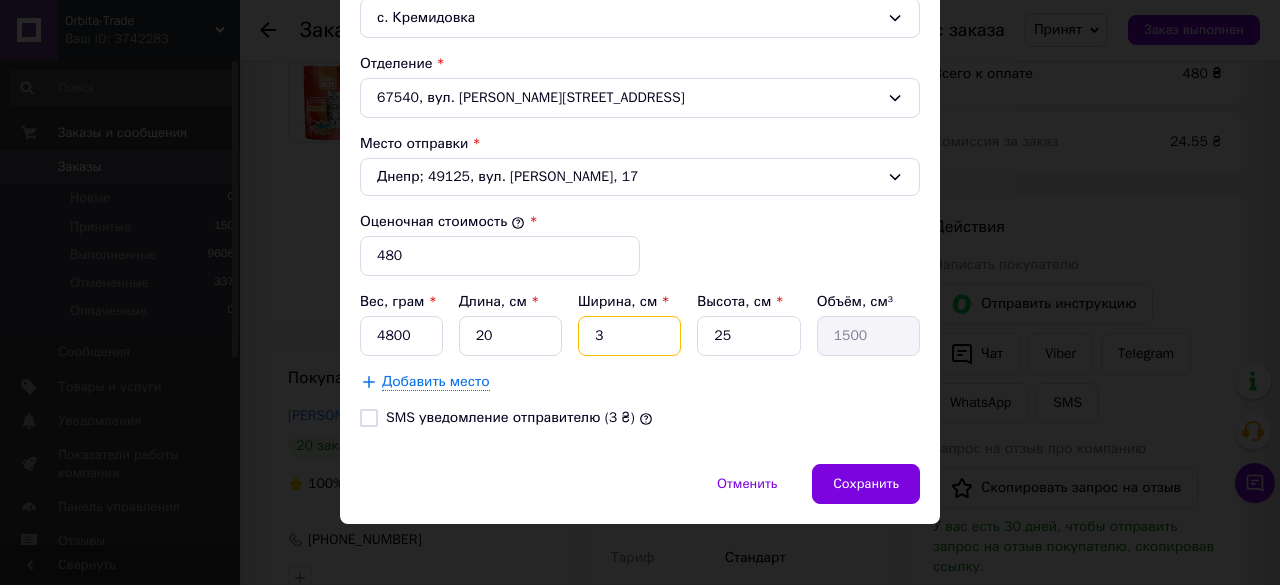 type on "30" 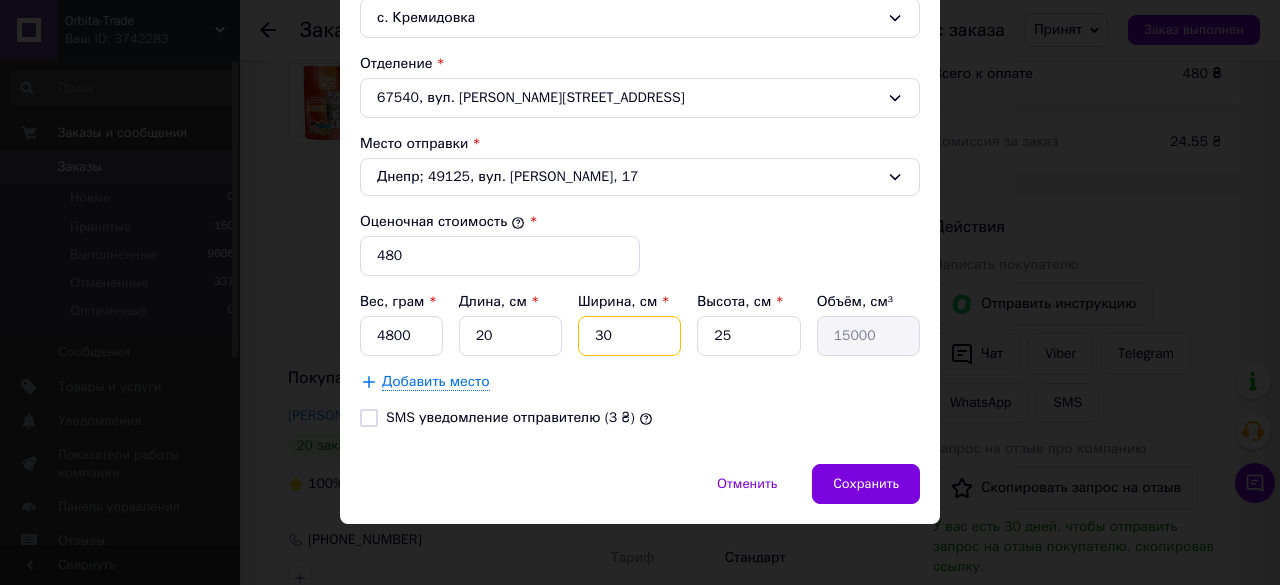 type on "30" 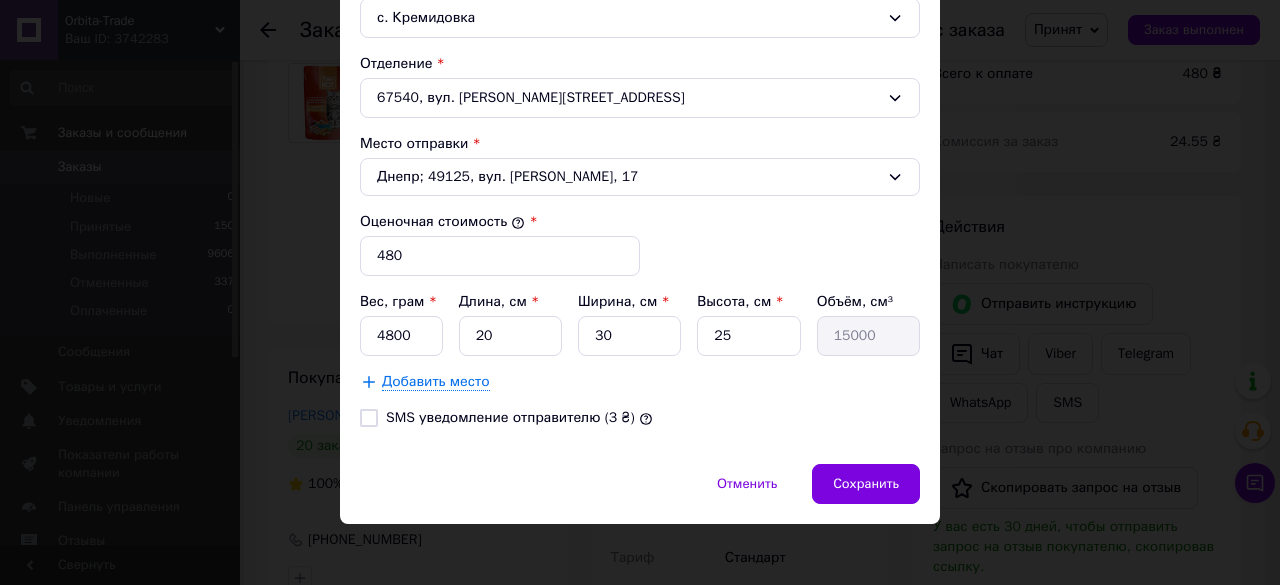 click on "SMS уведомление отправителю (3 ₴)" at bounding box center [369, 418] 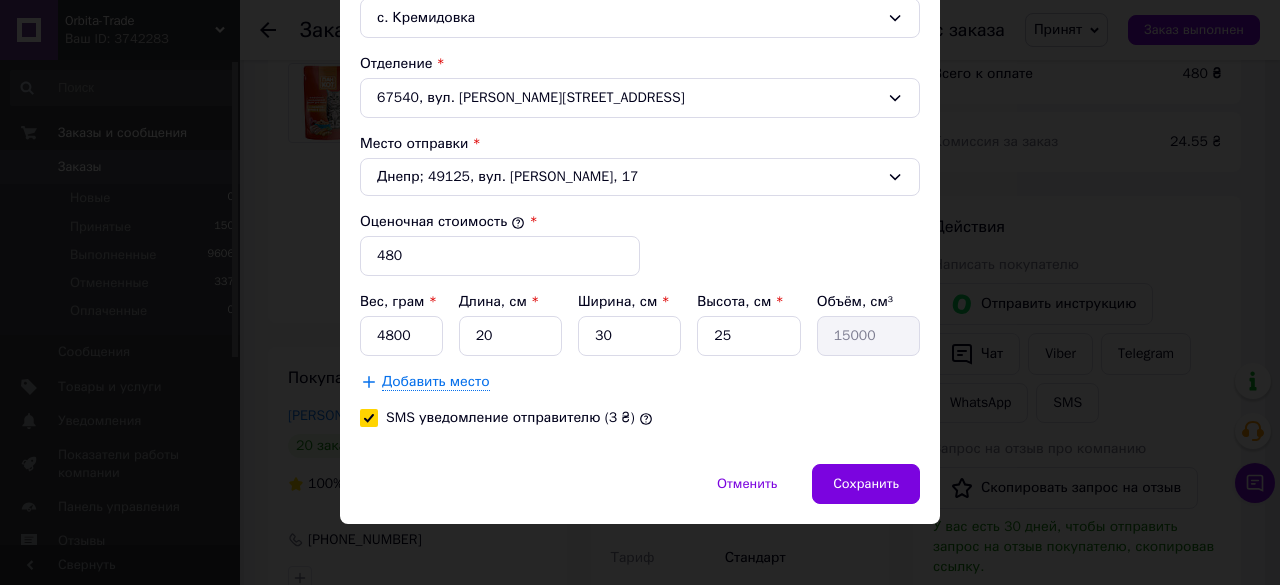 checkbox on "true" 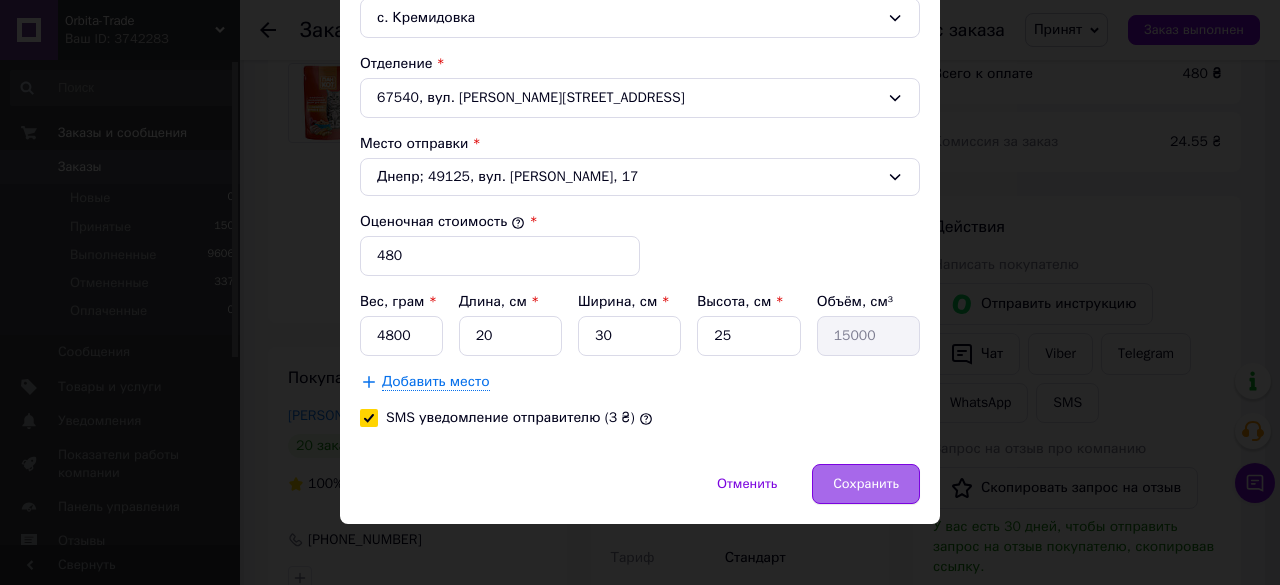 click on "Сохранить" at bounding box center (866, 484) 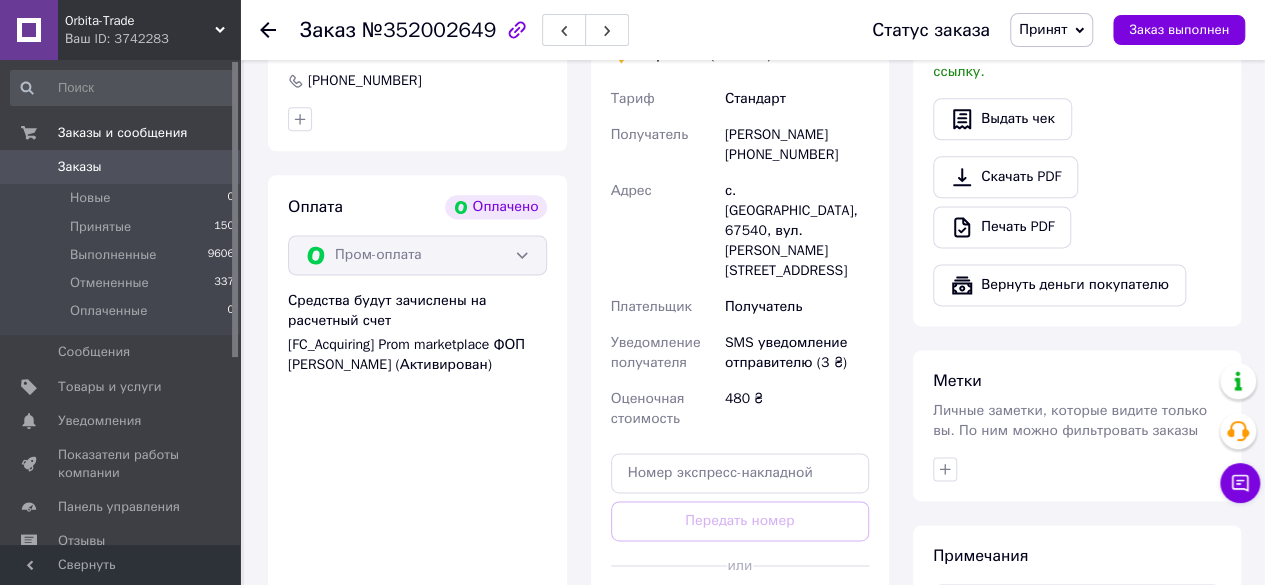 scroll, scrollTop: 1276, scrollLeft: 0, axis: vertical 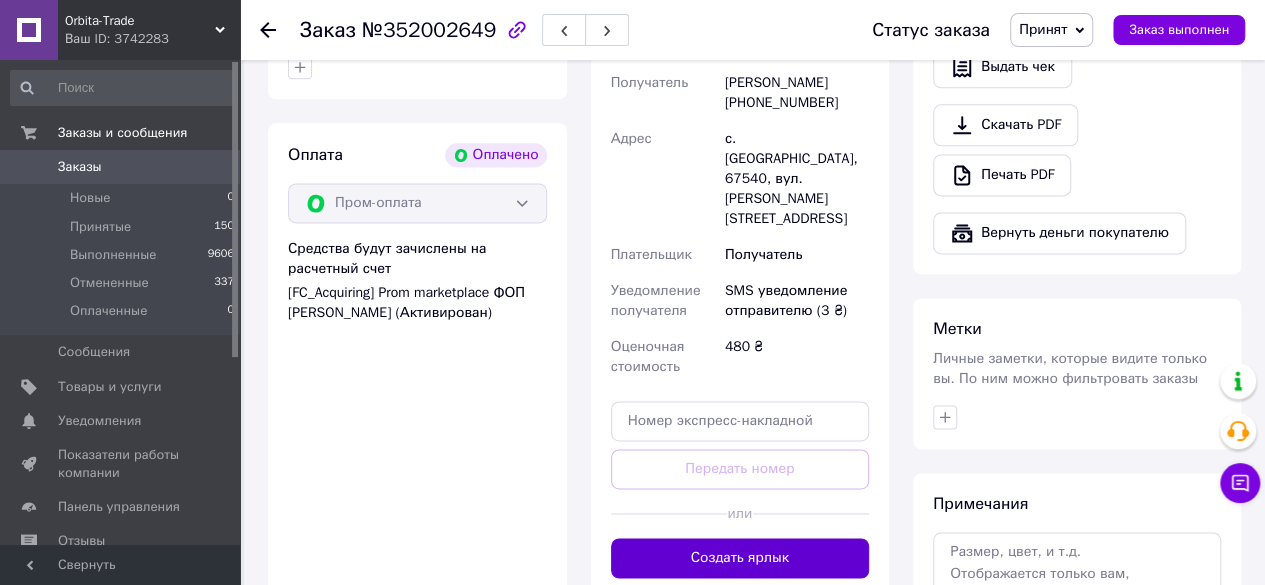 click on "Создать ярлык" at bounding box center (740, 558) 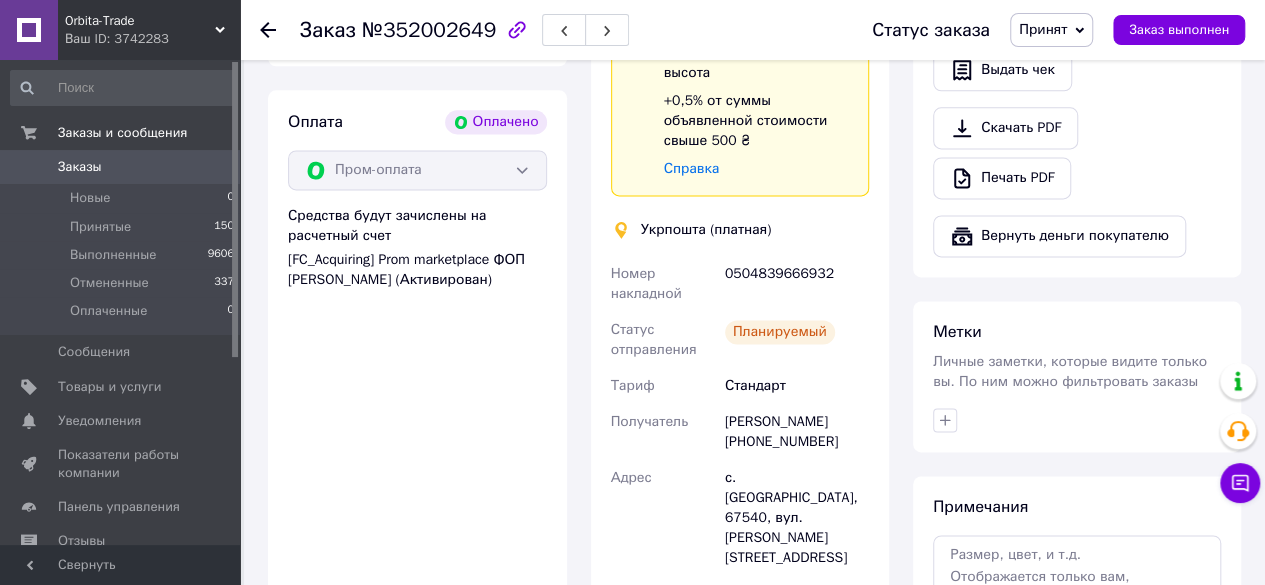 scroll, scrollTop: 1290, scrollLeft: 0, axis: vertical 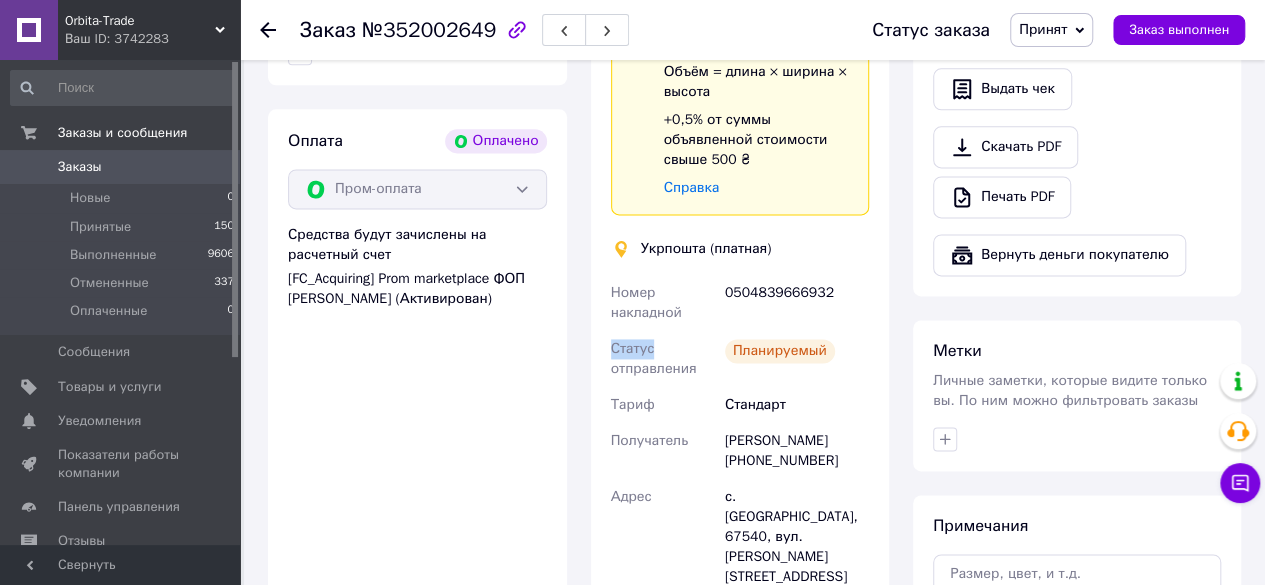 drag, startPoint x: 865, startPoint y: 263, endPoint x: 716, endPoint y: 301, distance: 153.7693 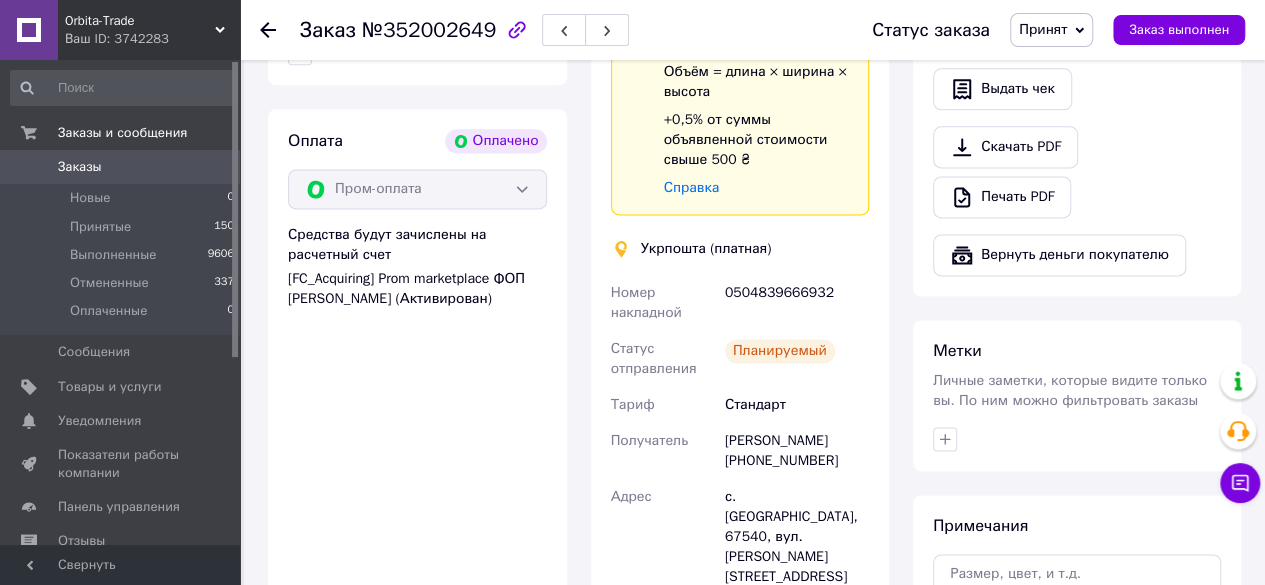 click on "Планируемый" at bounding box center [797, 359] 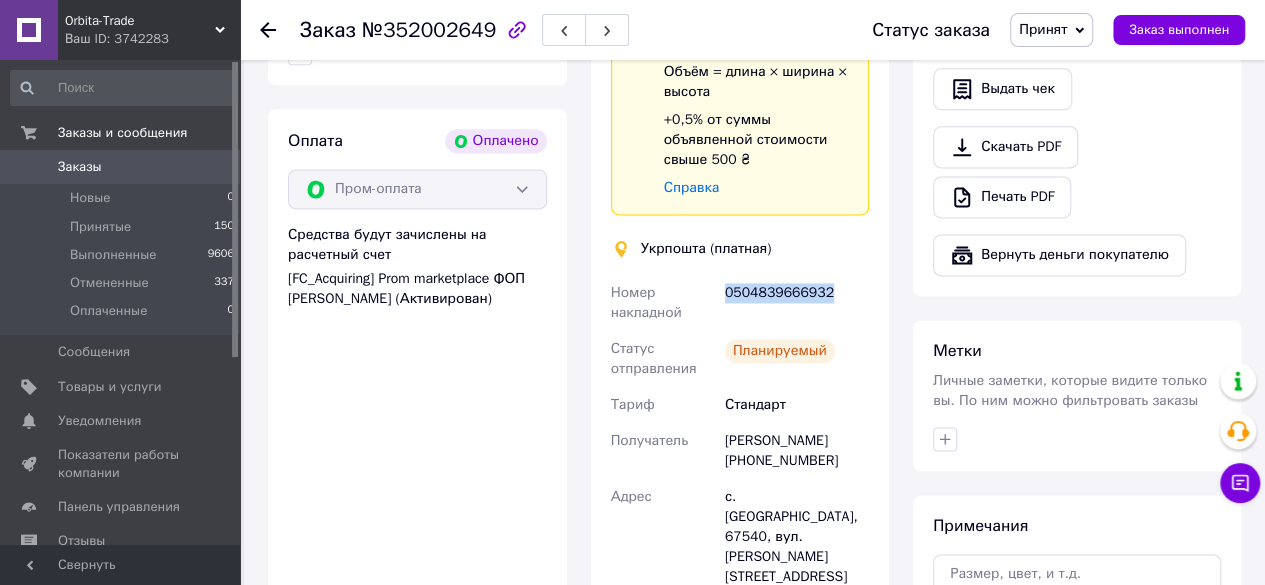 drag, startPoint x: 857, startPoint y: 249, endPoint x: 720, endPoint y: 273, distance: 139.0863 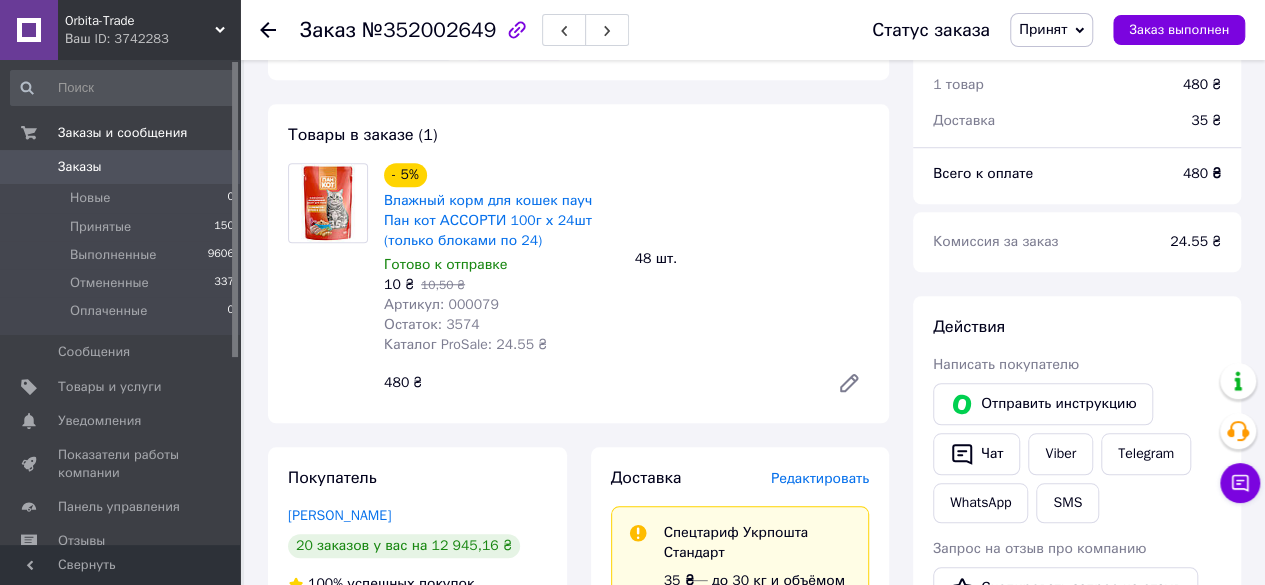 scroll, scrollTop: 609, scrollLeft: 0, axis: vertical 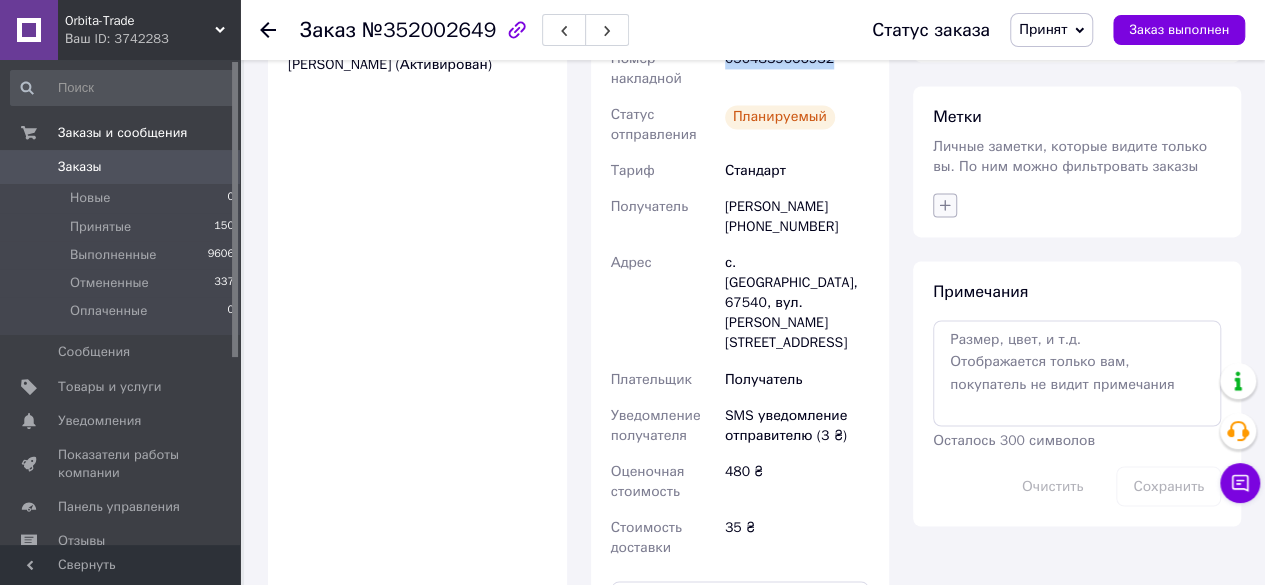 click 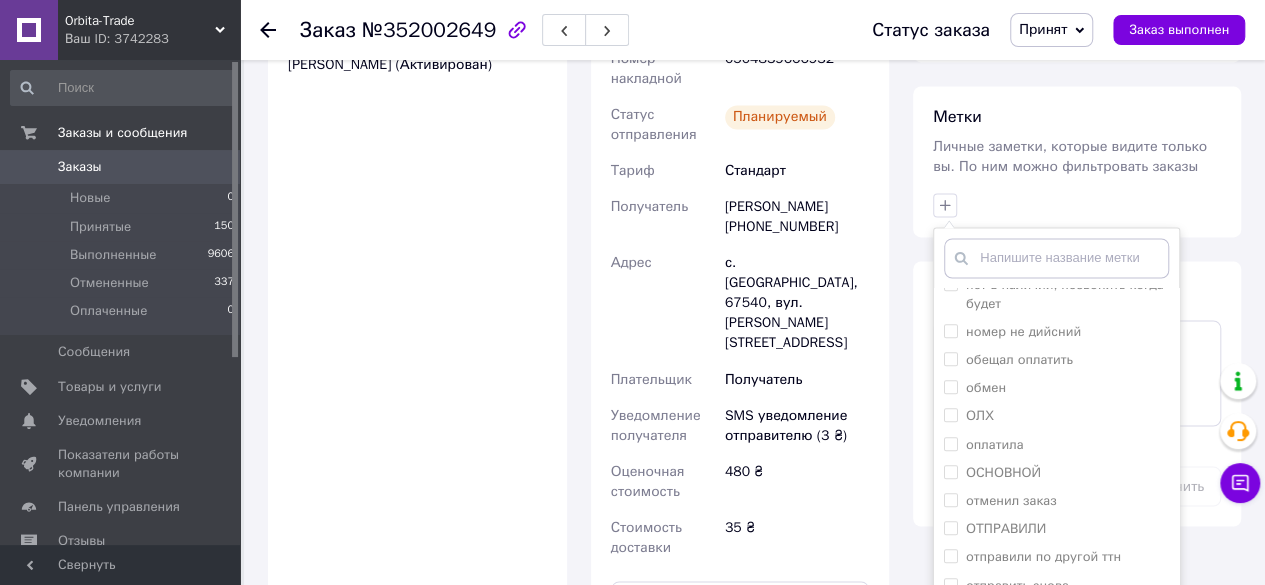 scroll, scrollTop: 1128, scrollLeft: 0, axis: vertical 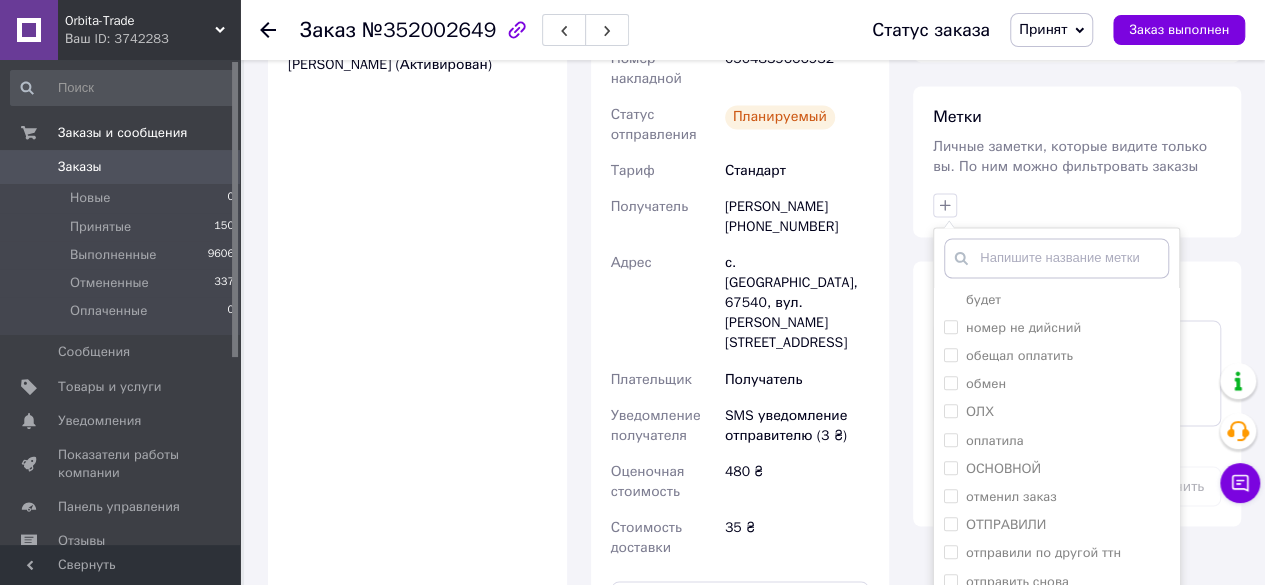 drag, startPoint x: 1172, startPoint y: 419, endPoint x: 1174, endPoint y: 437, distance: 18.110771 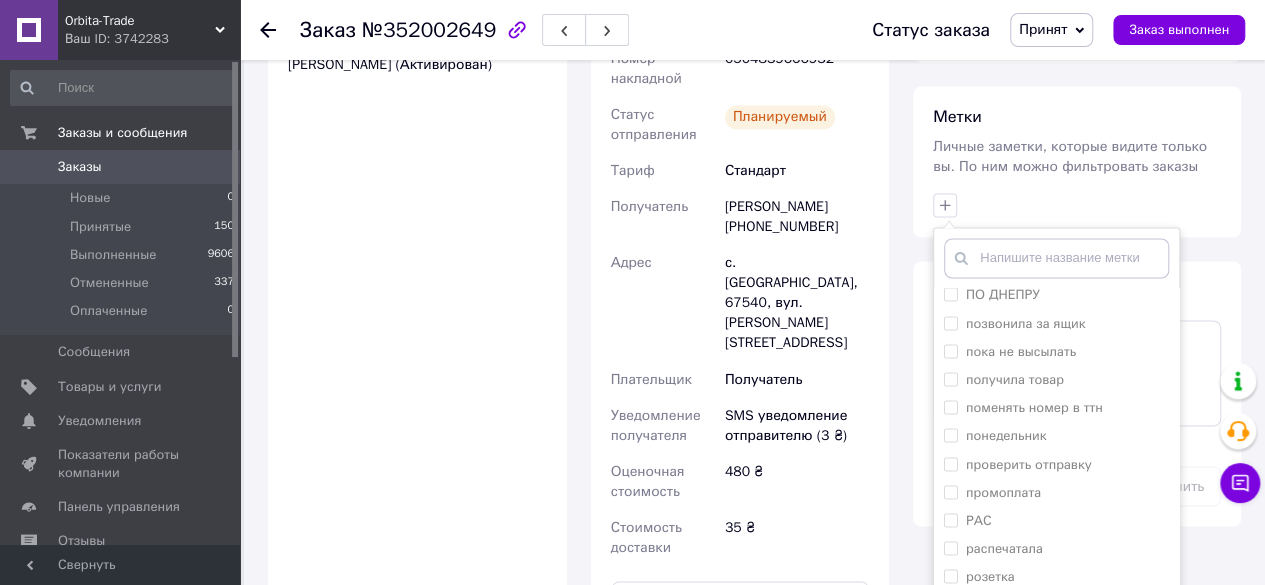 scroll, scrollTop: 1569, scrollLeft: 0, axis: vertical 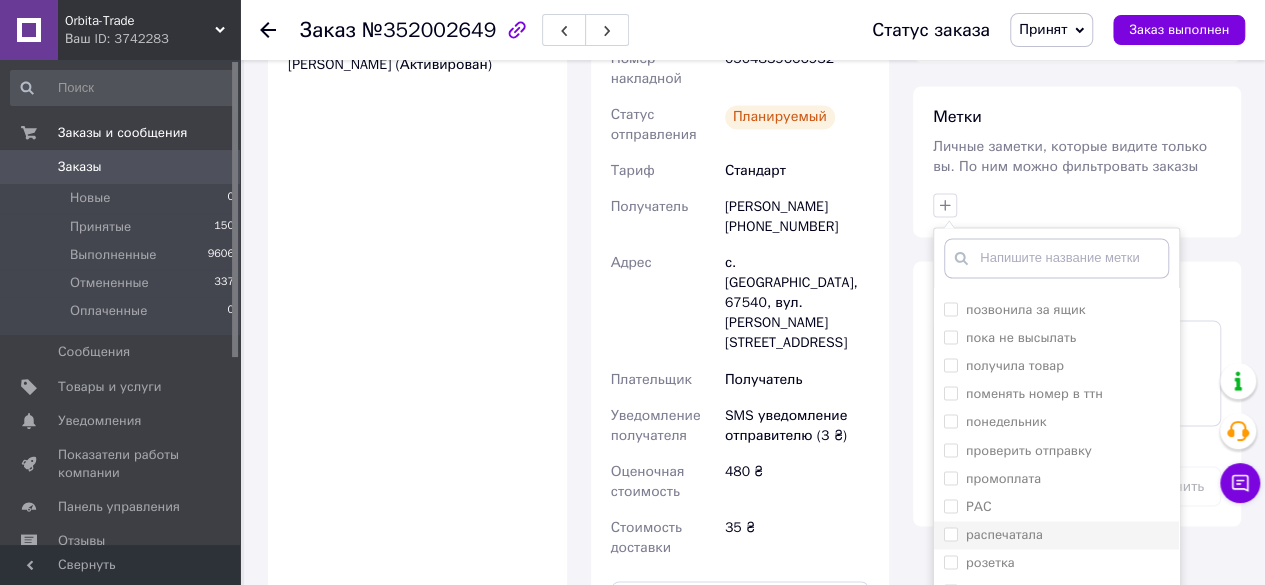 click on "распечатала" at bounding box center [950, 533] 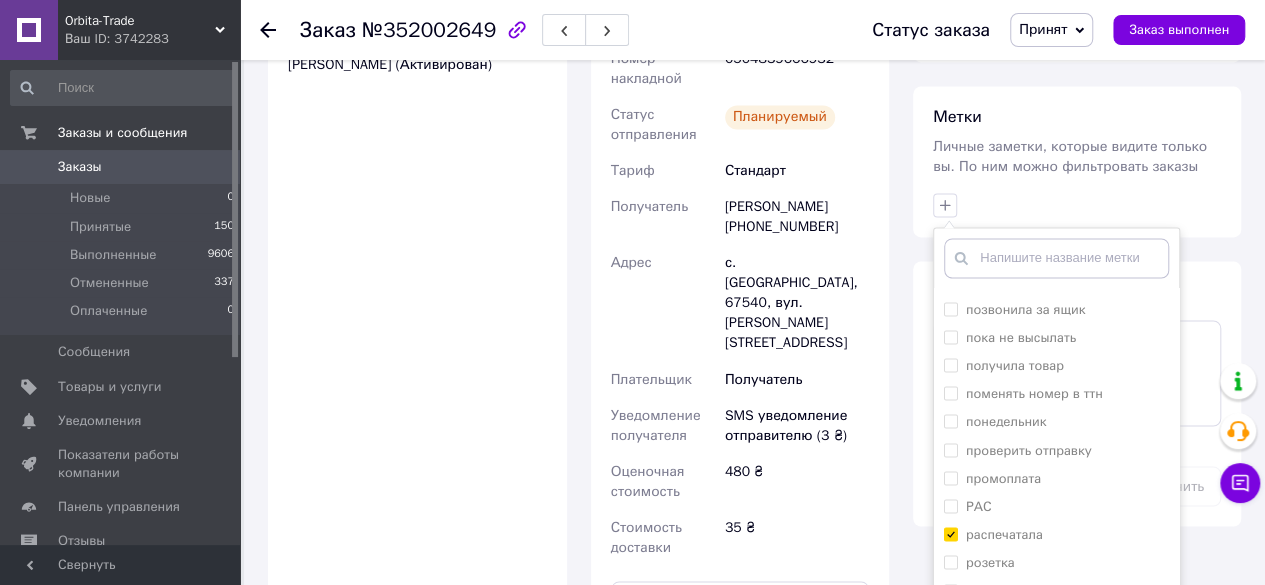 click on "Добавить метку" at bounding box center (1056, 624) 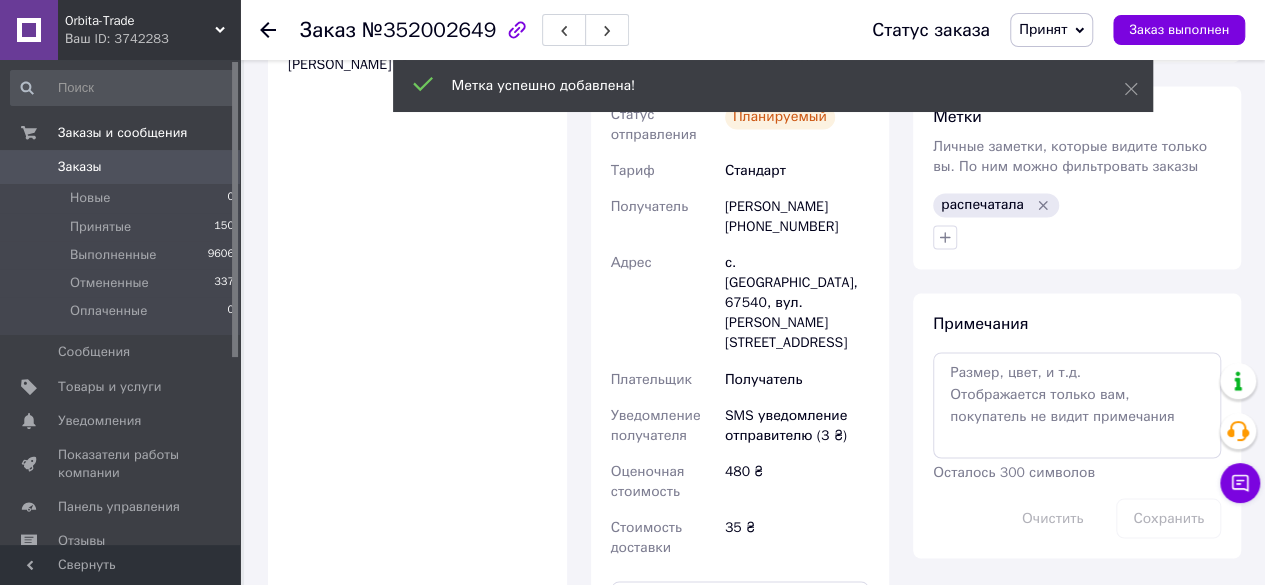 click 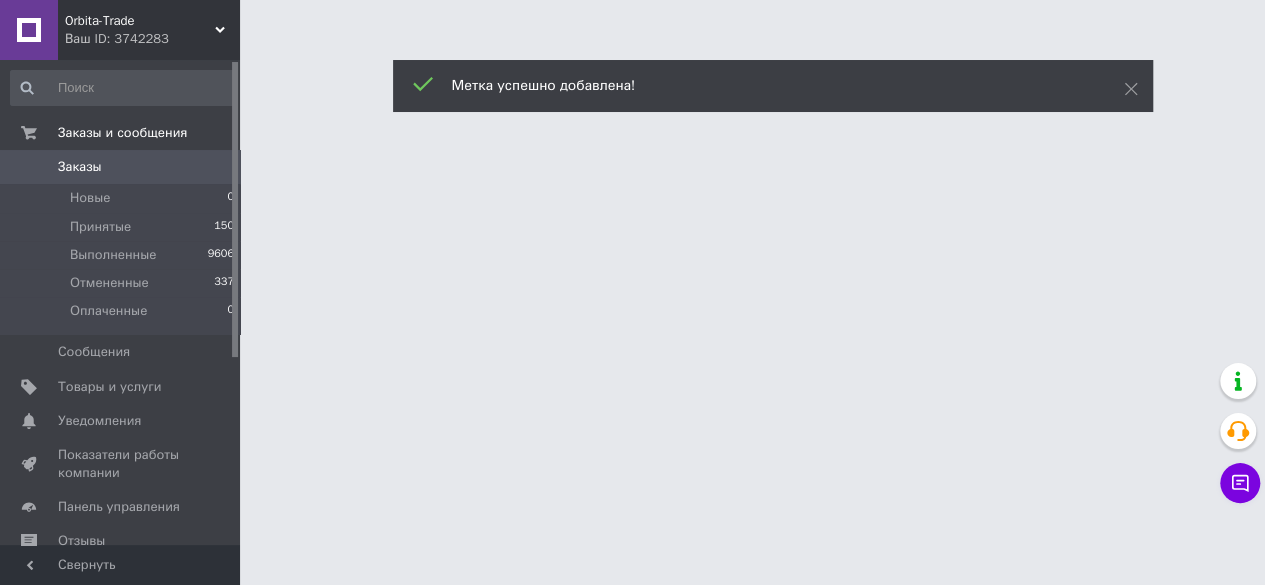 scroll, scrollTop: 0, scrollLeft: 0, axis: both 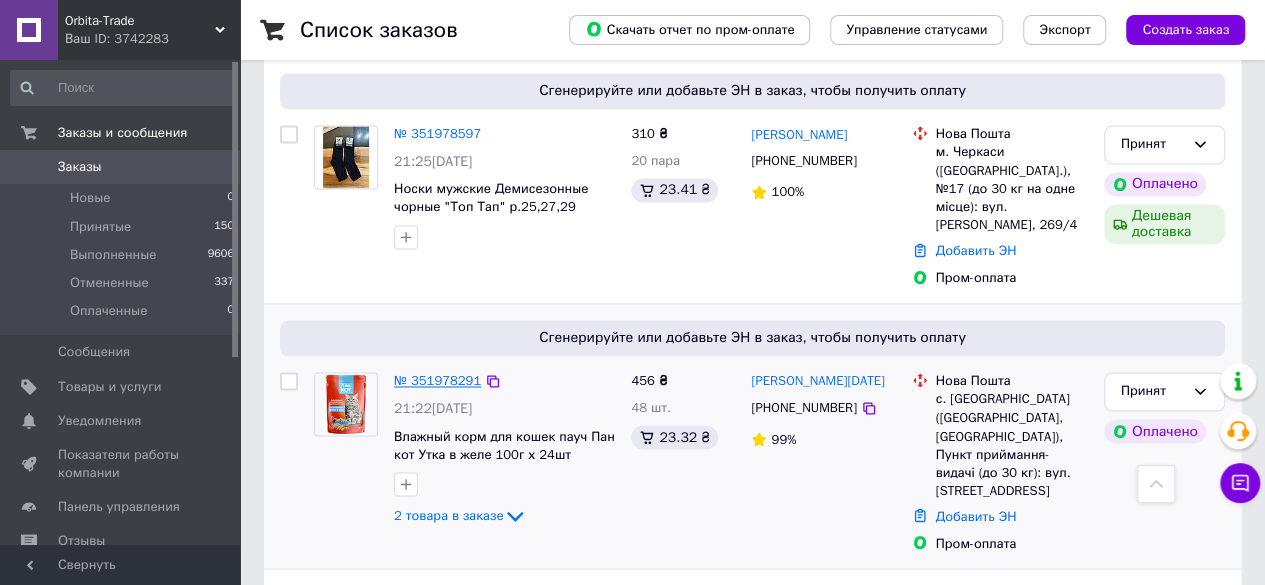 click on "№ 351978291" at bounding box center (437, 380) 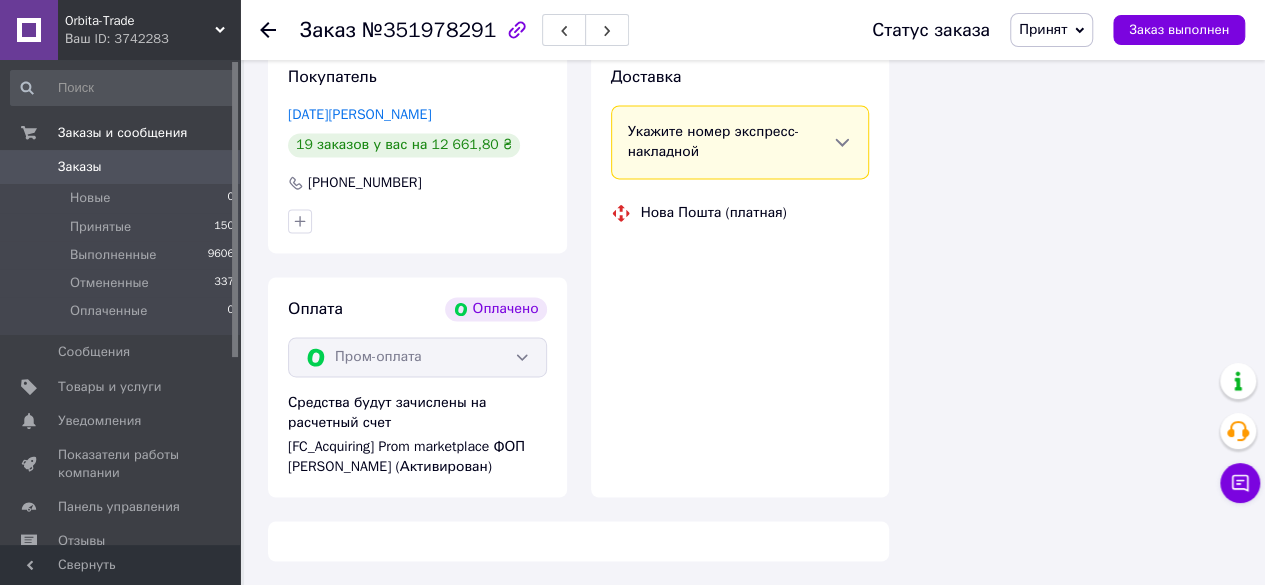 scroll, scrollTop: 1482, scrollLeft: 0, axis: vertical 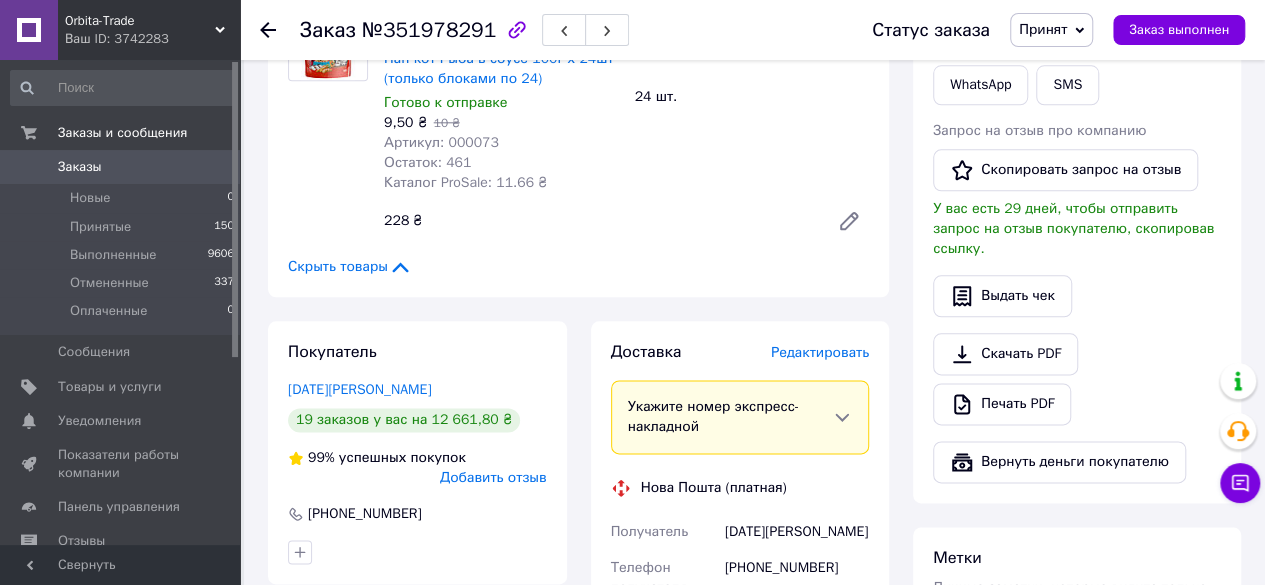 click on "Редактировать" at bounding box center [820, 352] 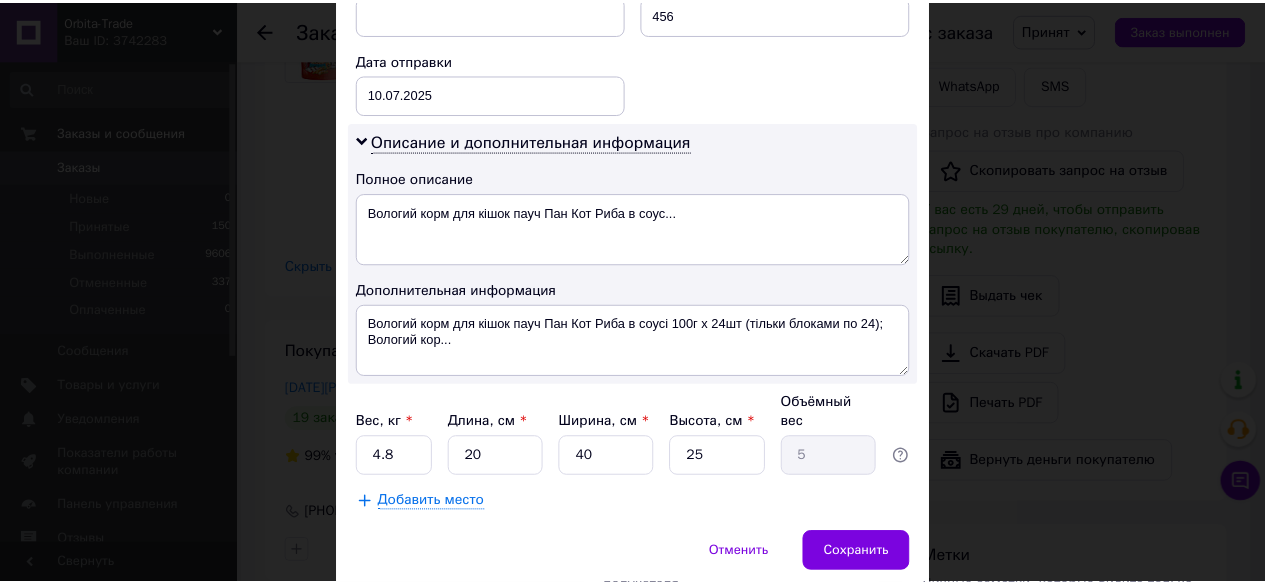 scroll, scrollTop: 956, scrollLeft: 0, axis: vertical 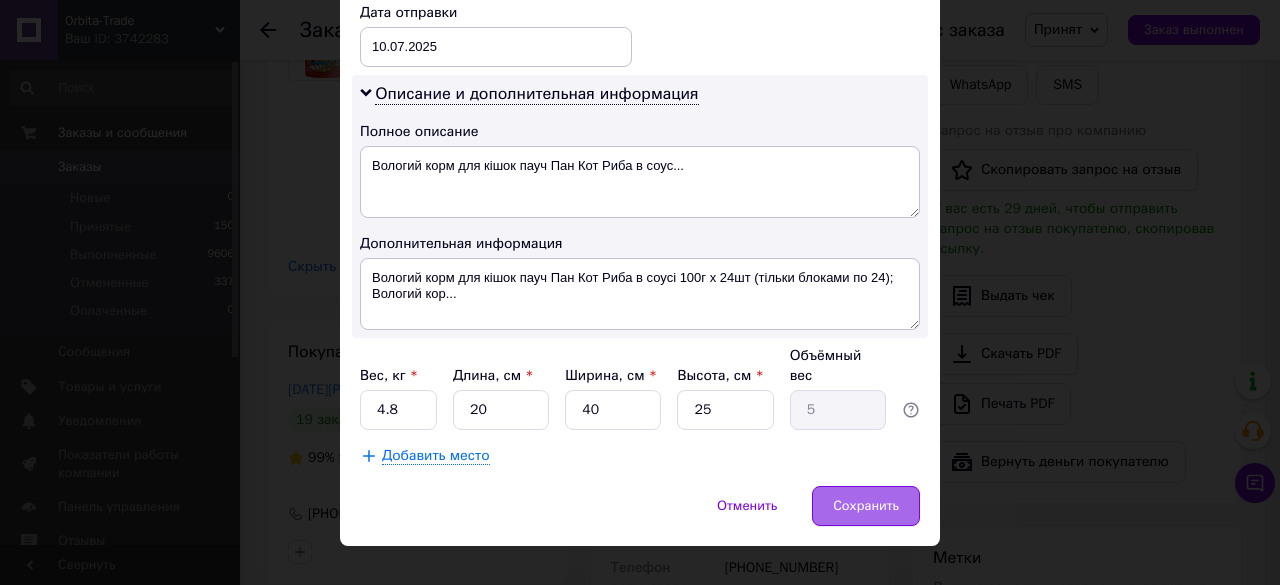 drag, startPoint x: 830, startPoint y: 467, endPoint x: 896, endPoint y: 473, distance: 66.27216 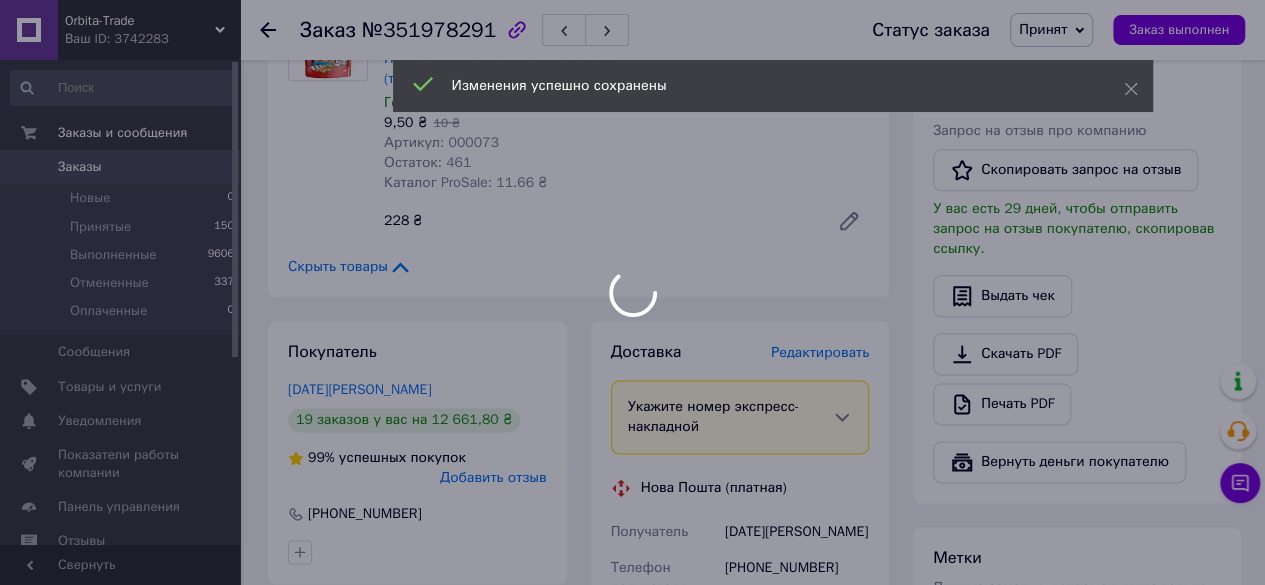 scroll, scrollTop: 20, scrollLeft: 0, axis: vertical 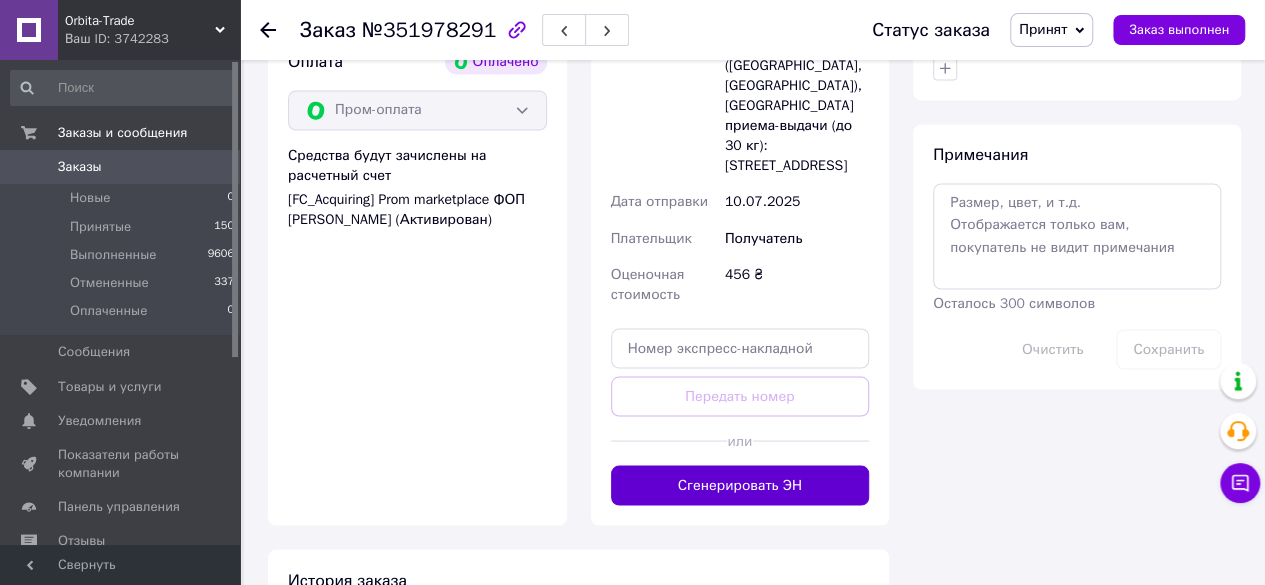 click on "Сгенерировать ЭН" at bounding box center [740, 485] 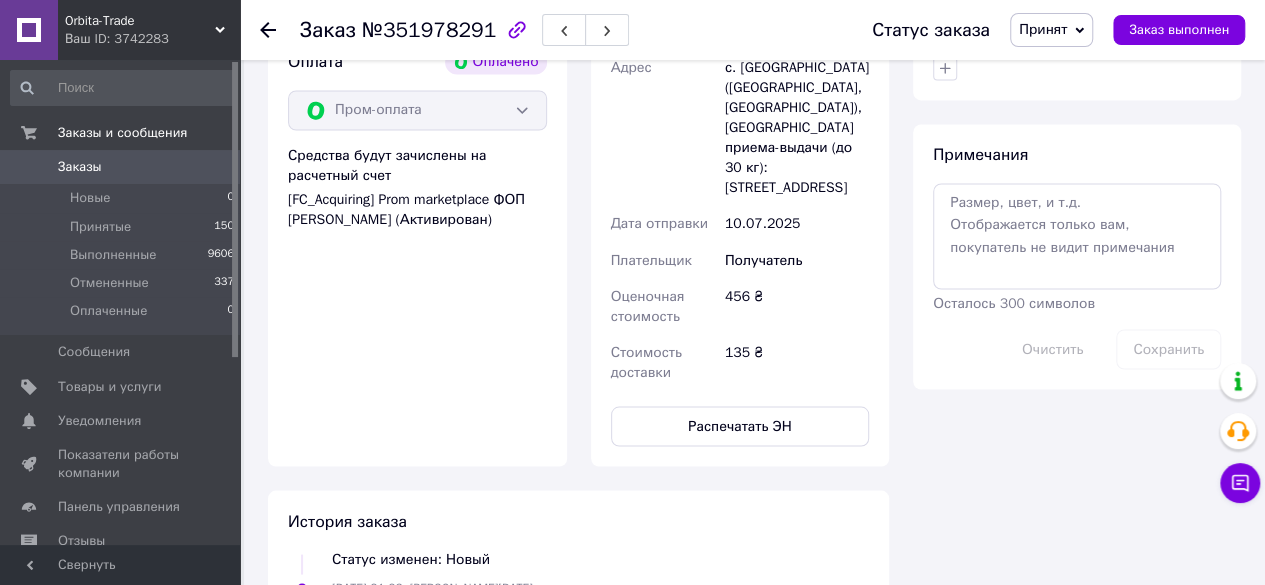 scroll, scrollTop: 68, scrollLeft: 0, axis: vertical 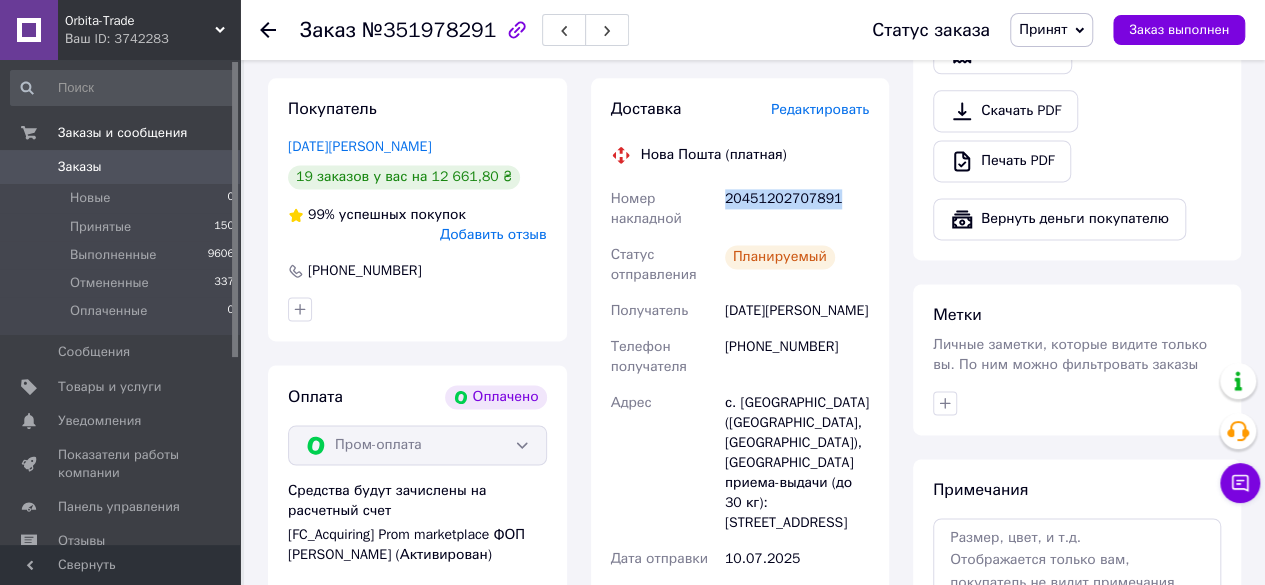 drag, startPoint x: 864, startPoint y: 192, endPoint x: 714, endPoint y: 207, distance: 150.74814 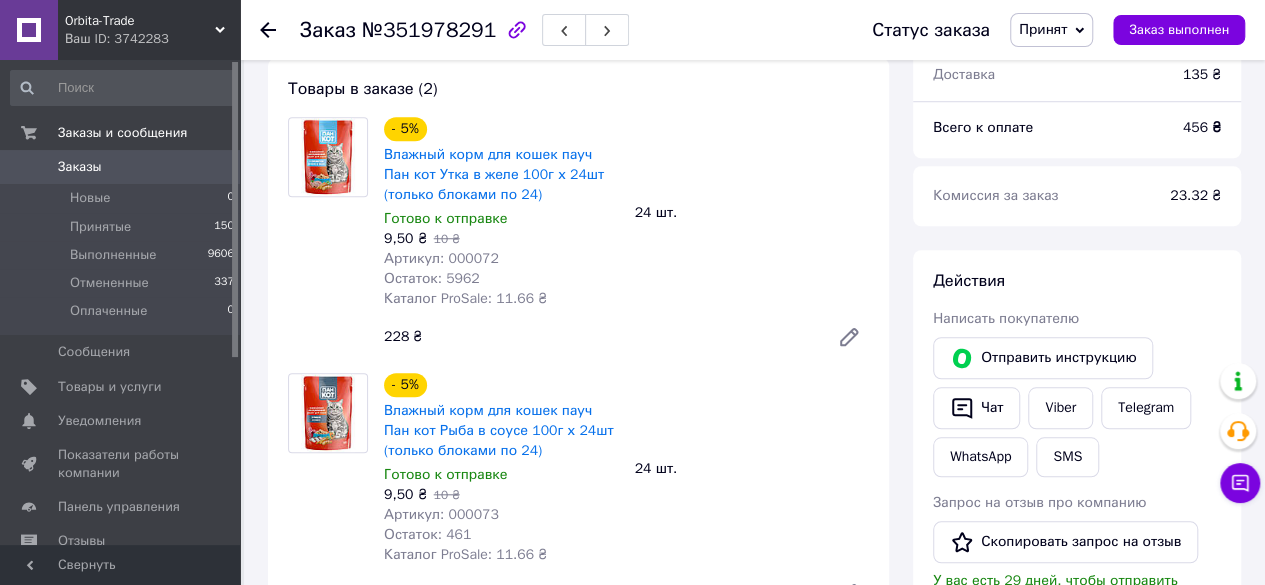 scroll, scrollTop: 708, scrollLeft: 0, axis: vertical 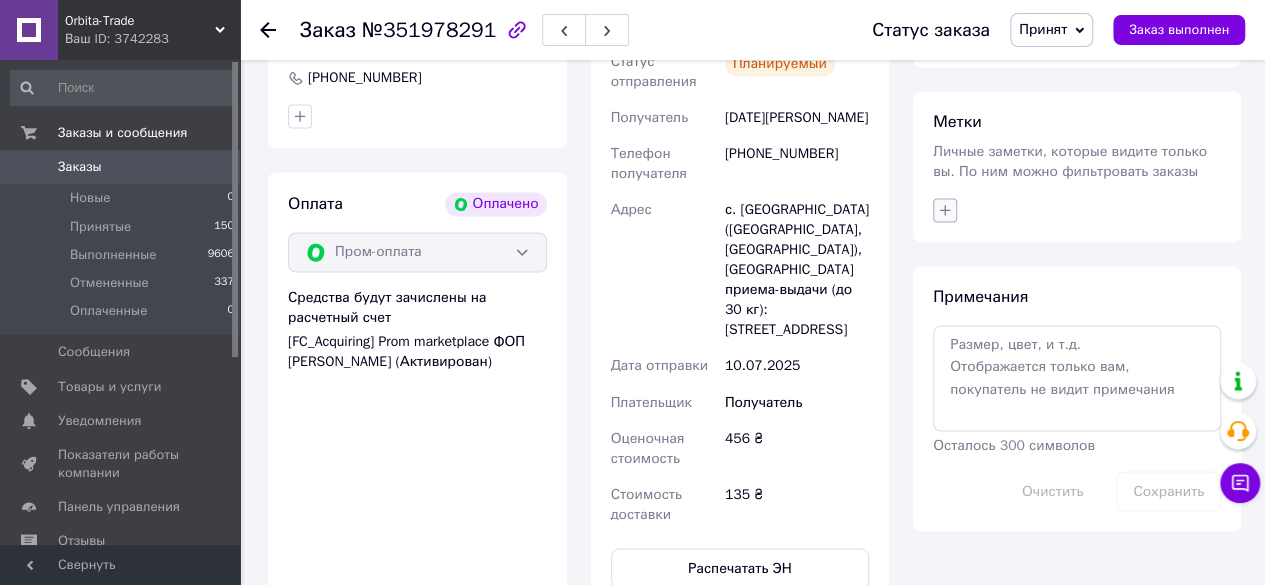 click 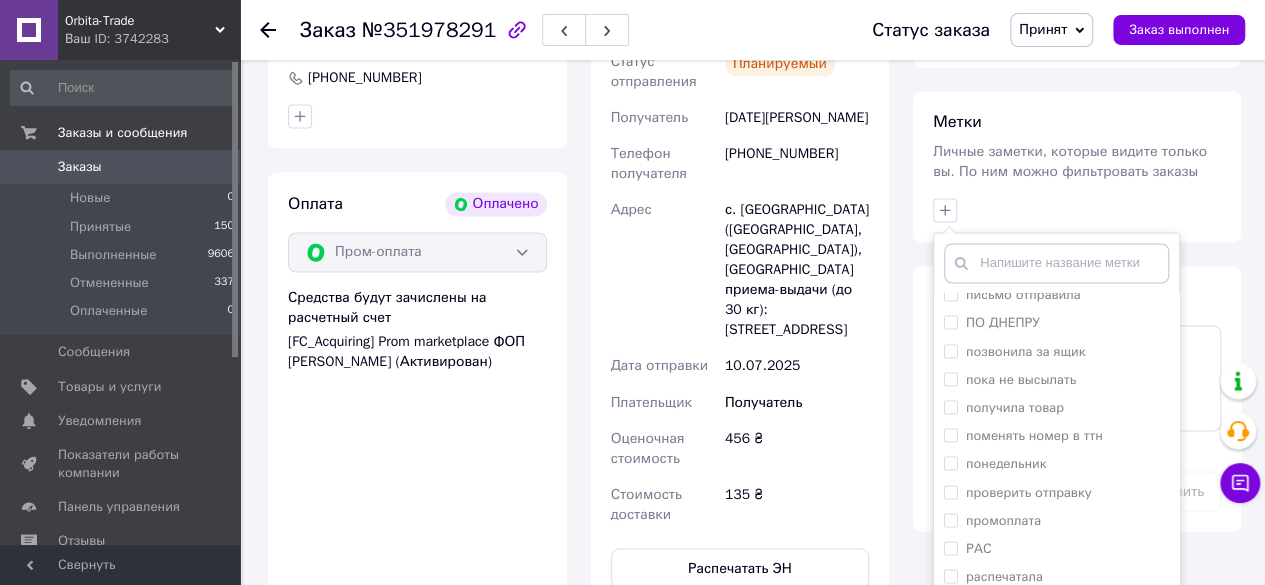 scroll, scrollTop: 1565, scrollLeft: 0, axis: vertical 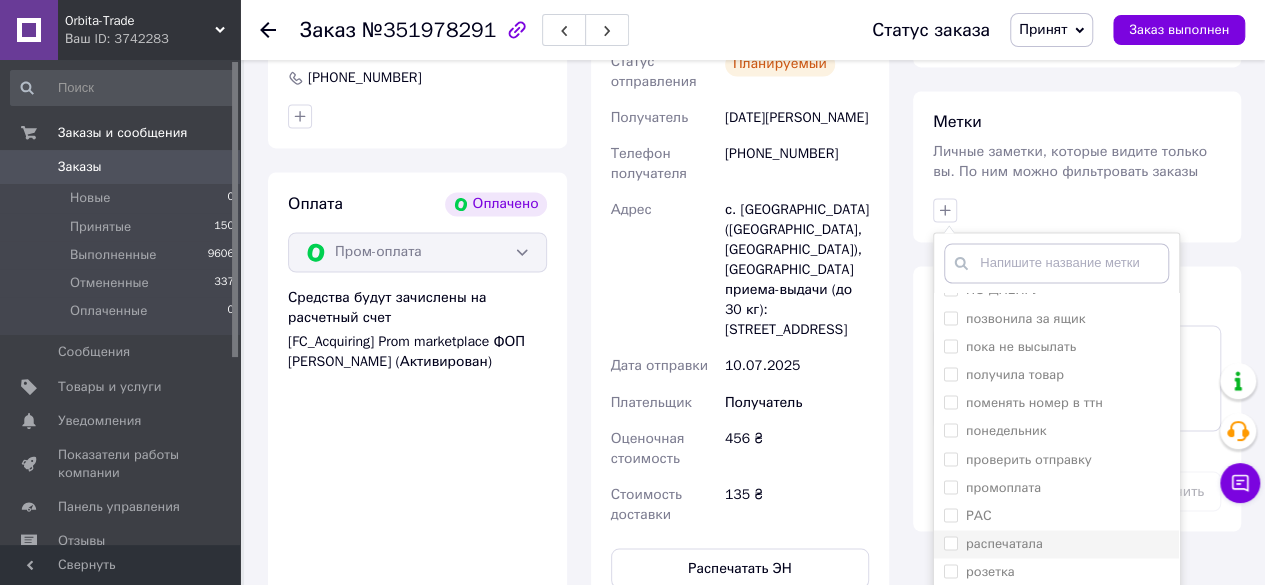 click on "распечатала" at bounding box center (950, 542) 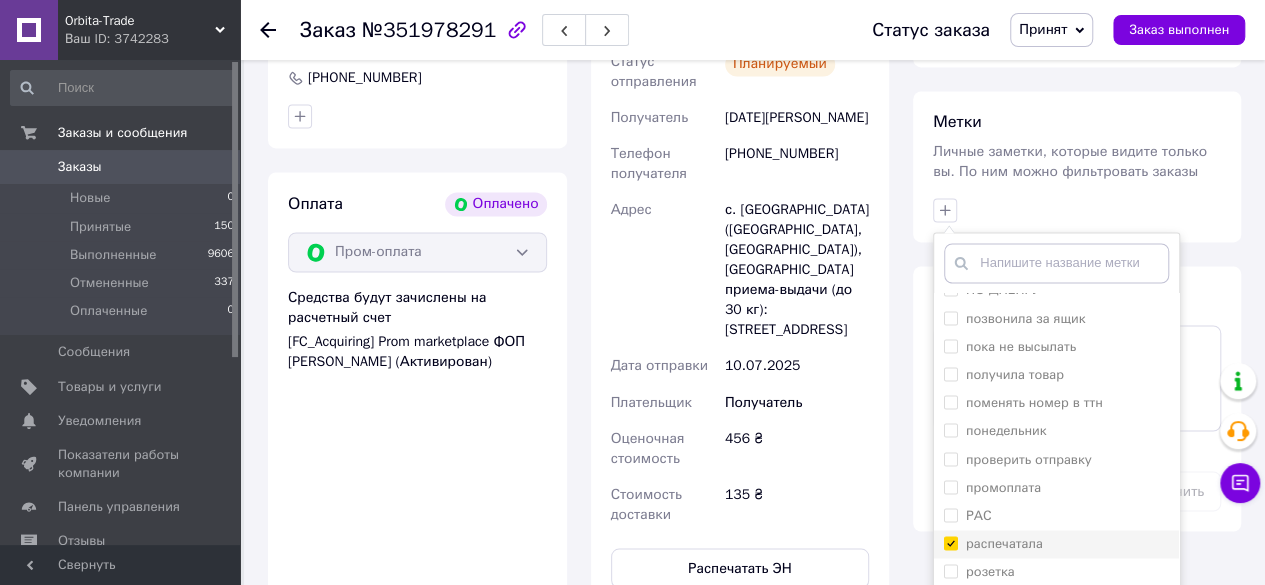 checkbox on "true" 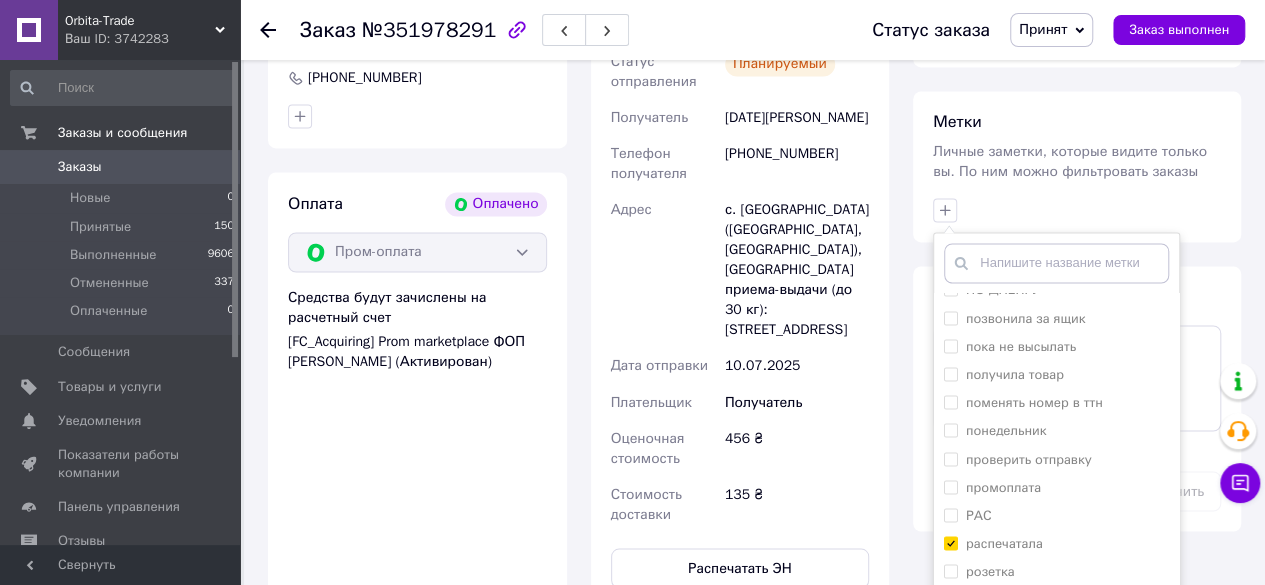 click on "Добавить метку" at bounding box center [1056, 629] 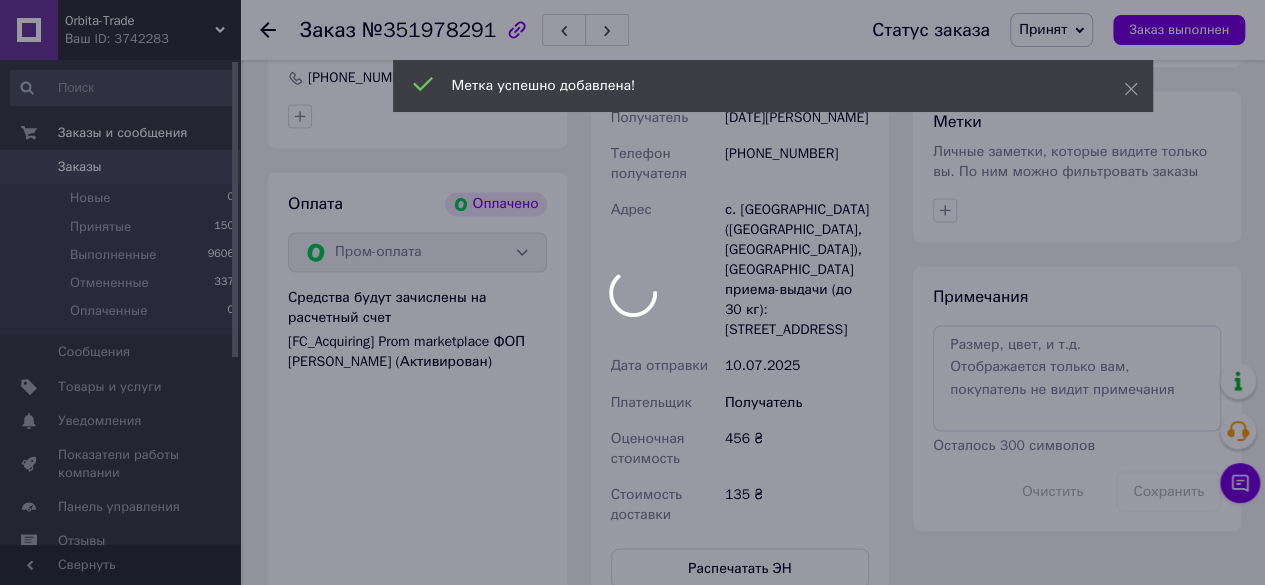 scroll, scrollTop: 117, scrollLeft: 0, axis: vertical 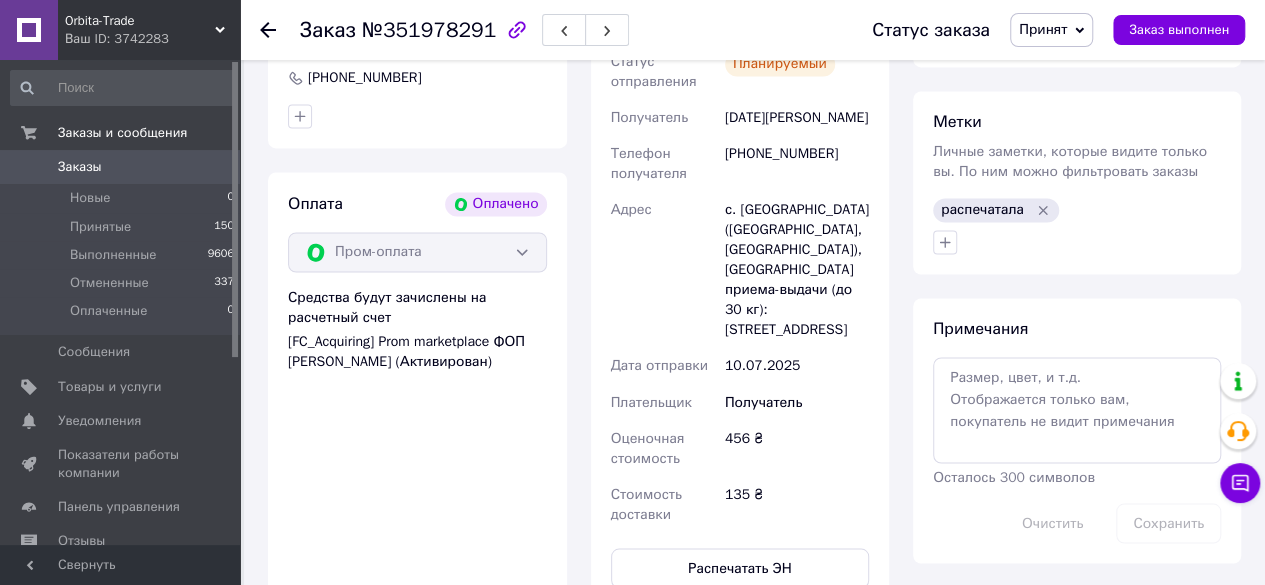 click 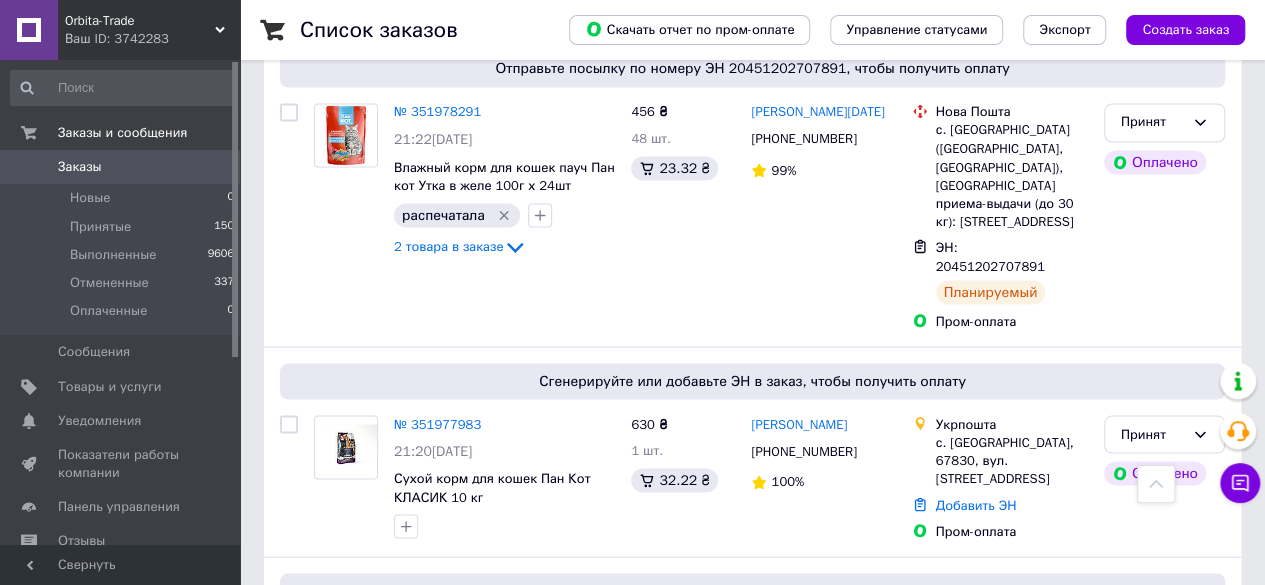 scroll, scrollTop: 1769, scrollLeft: 0, axis: vertical 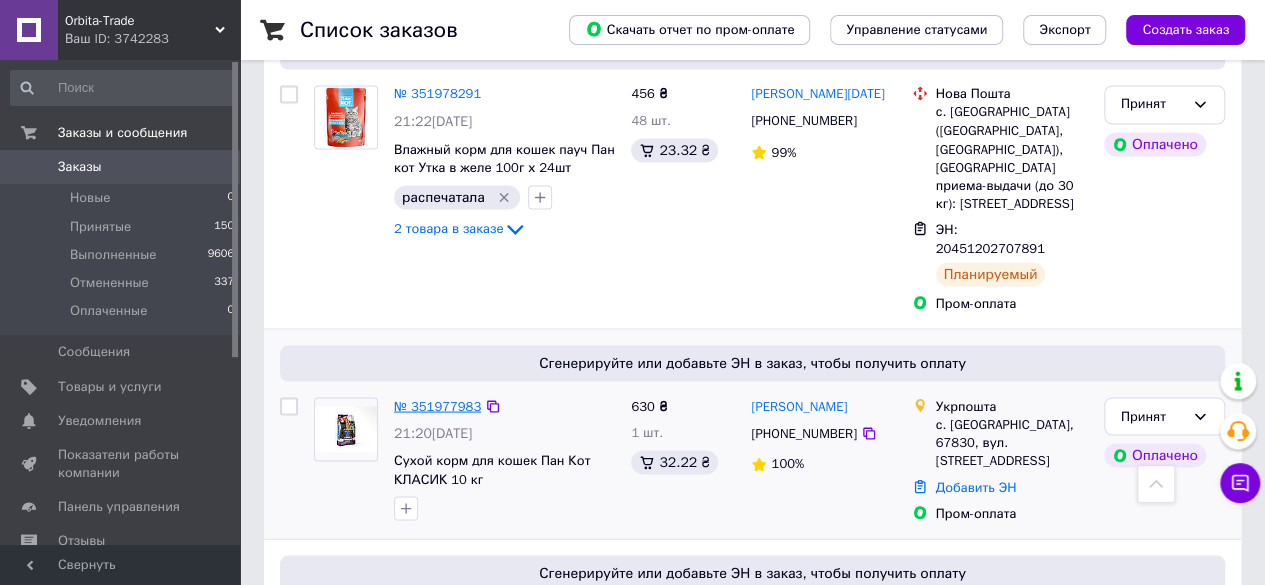 click on "№ 351977983" at bounding box center (437, 405) 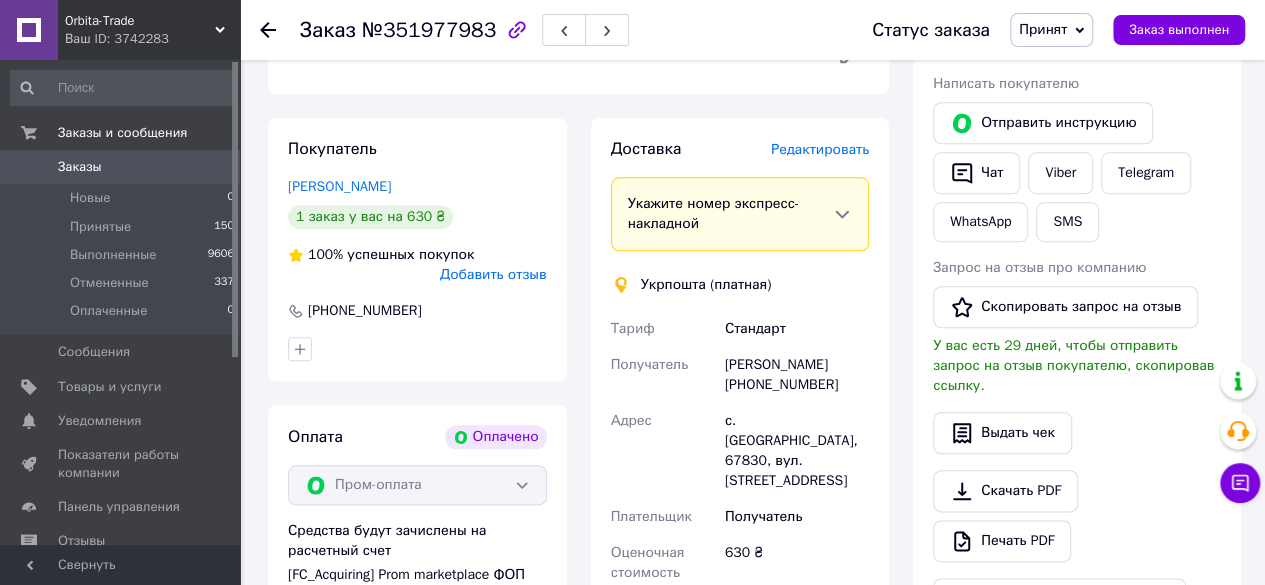 scroll, scrollTop: 1445, scrollLeft: 0, axis: vertical 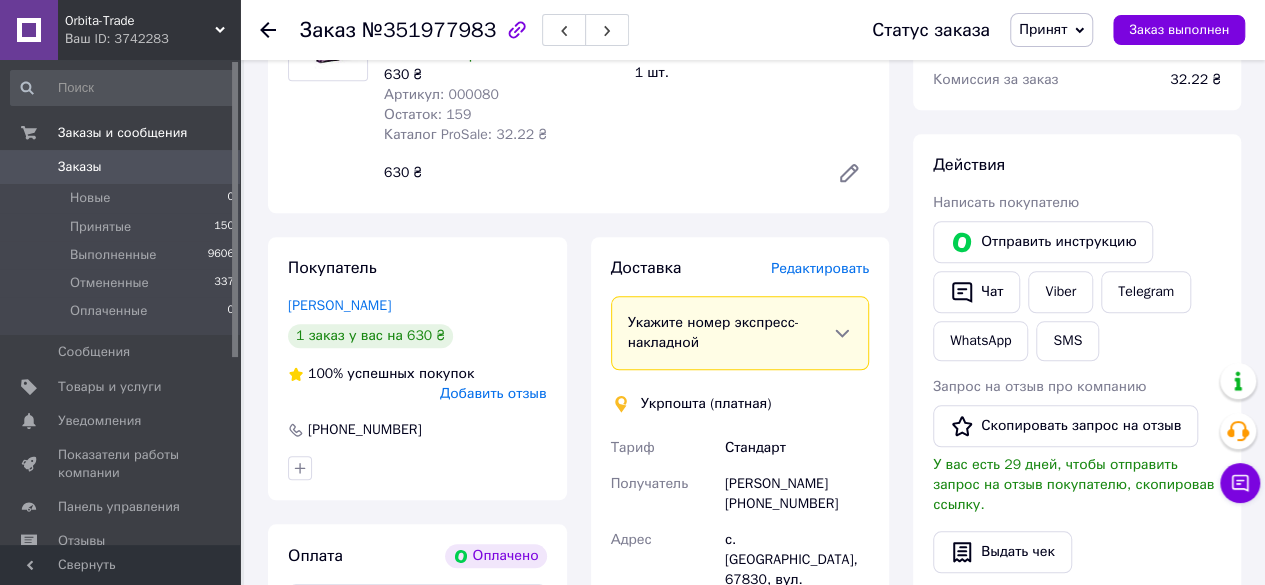 click on "Редактировать" at bounding box center (820, 268) 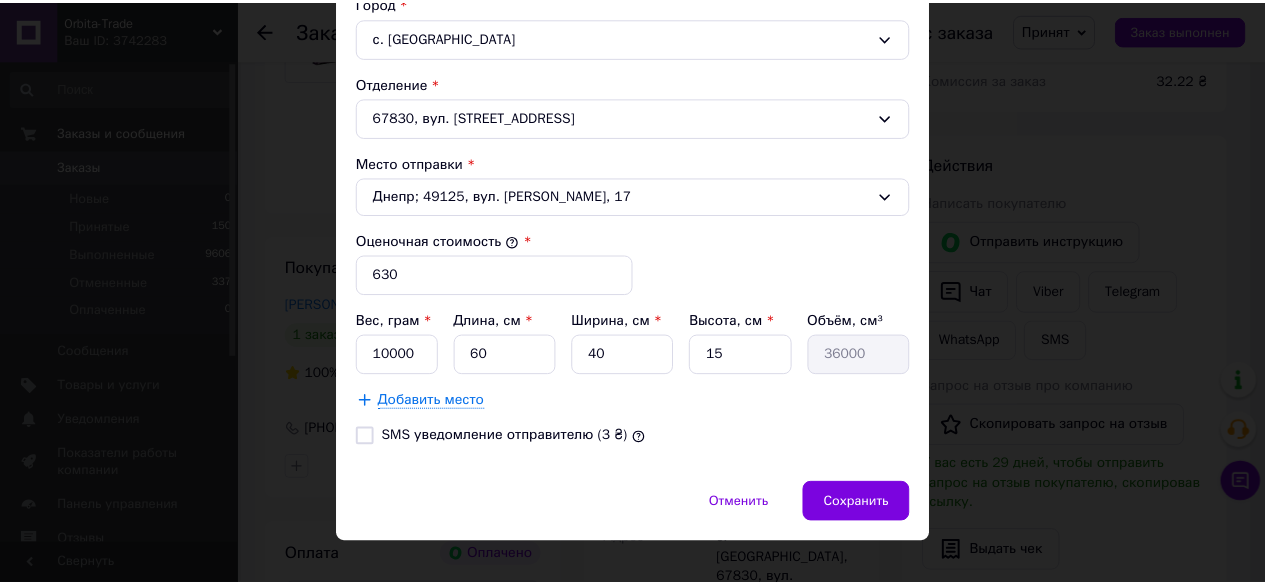 scroll, scrollTop: 657, scrollLeft: 0, axis: vertical 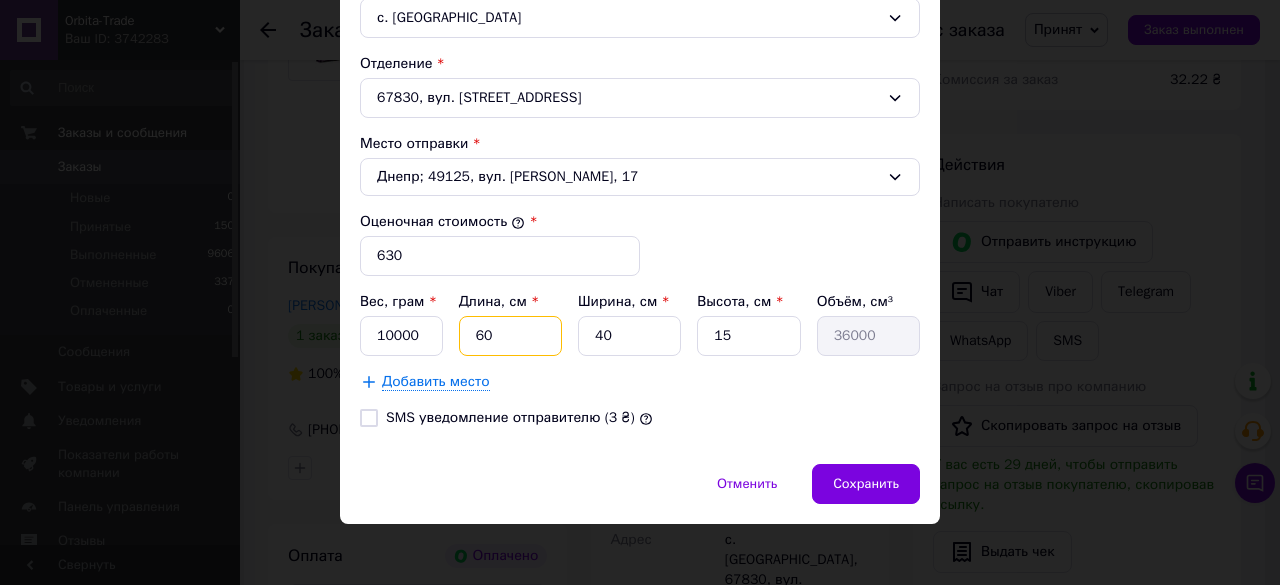click on "60" at bounding box center [510, 336] 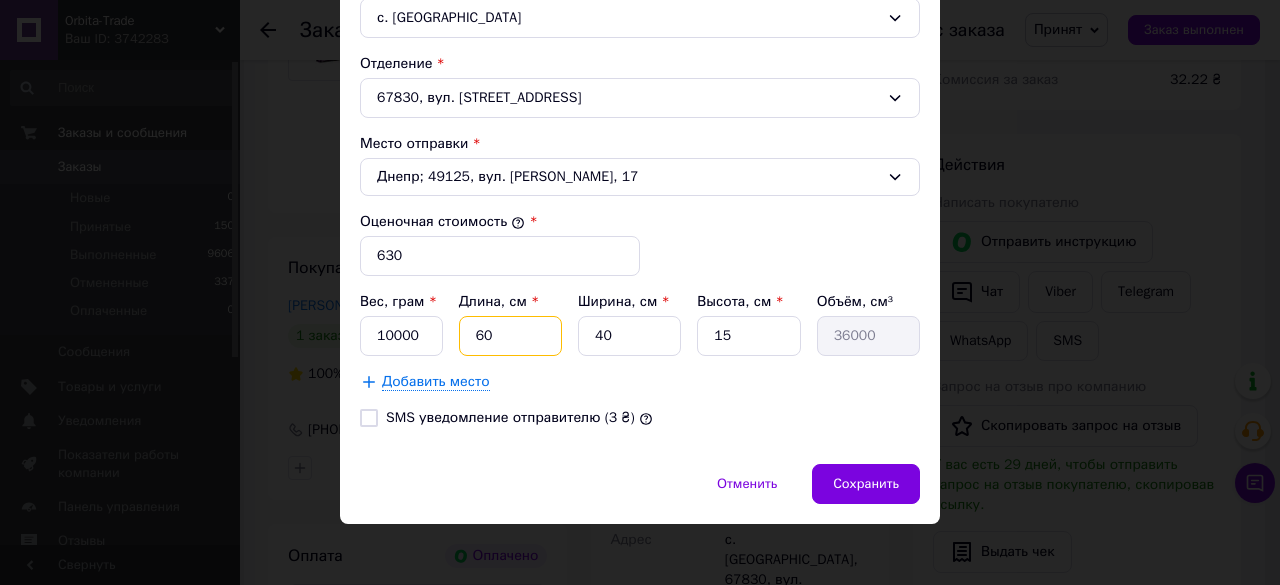 type on "6" 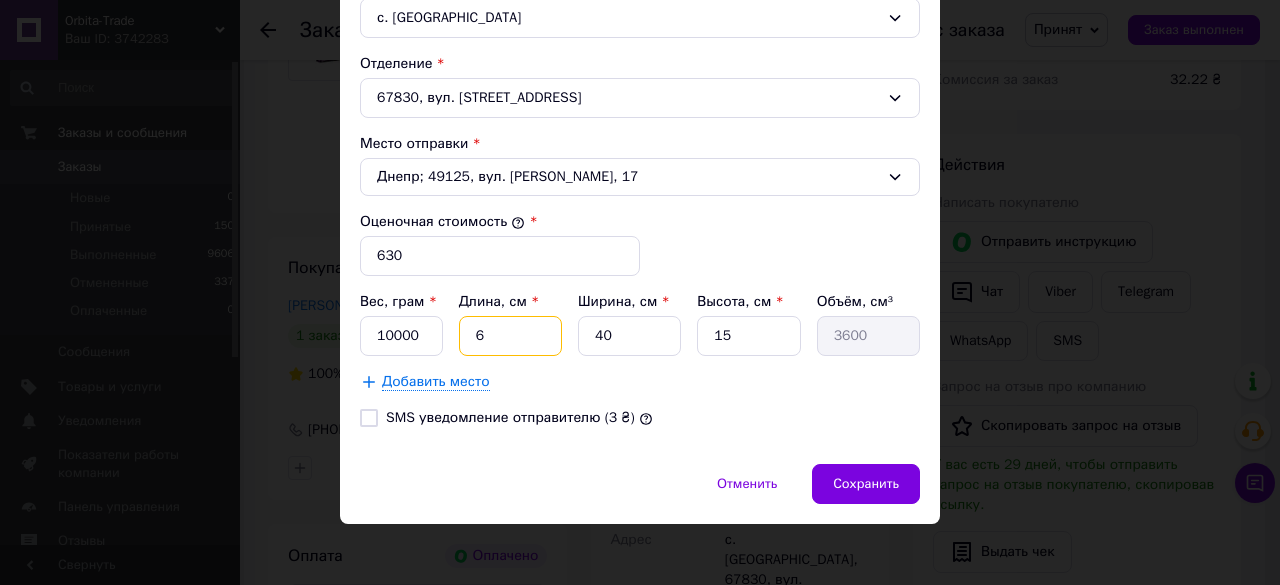 type 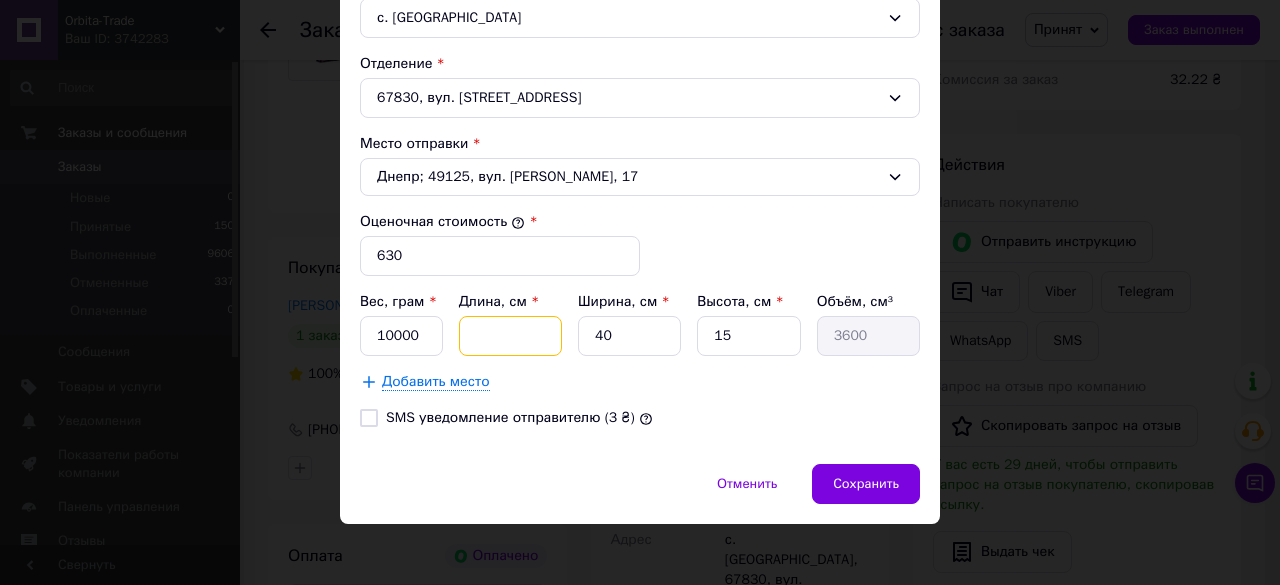 type 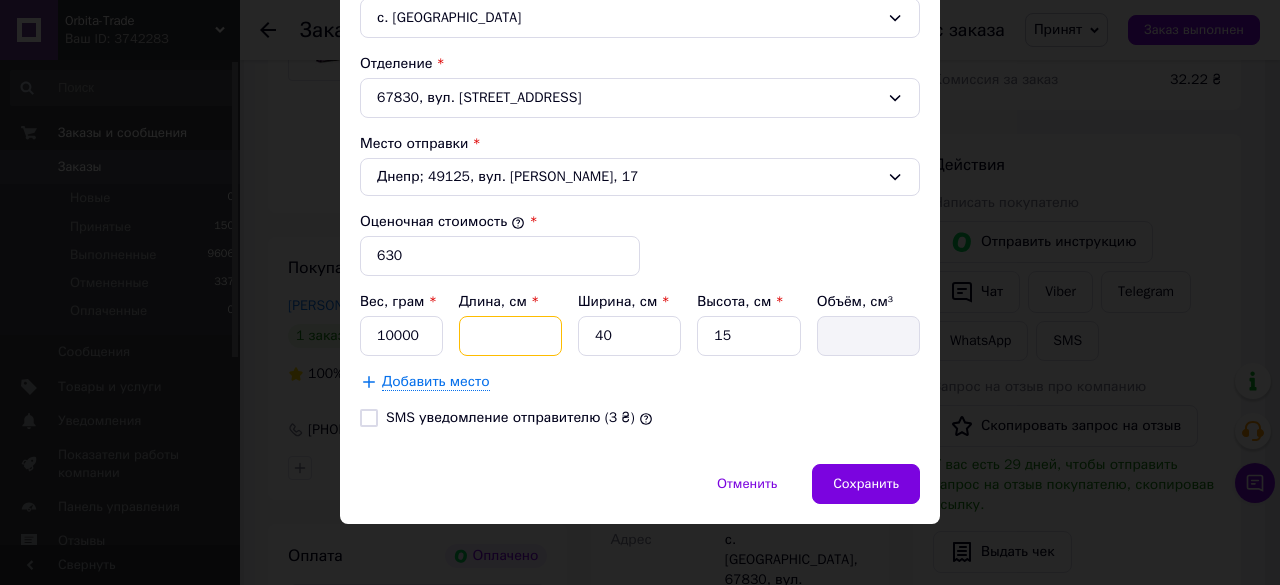 type on "4" 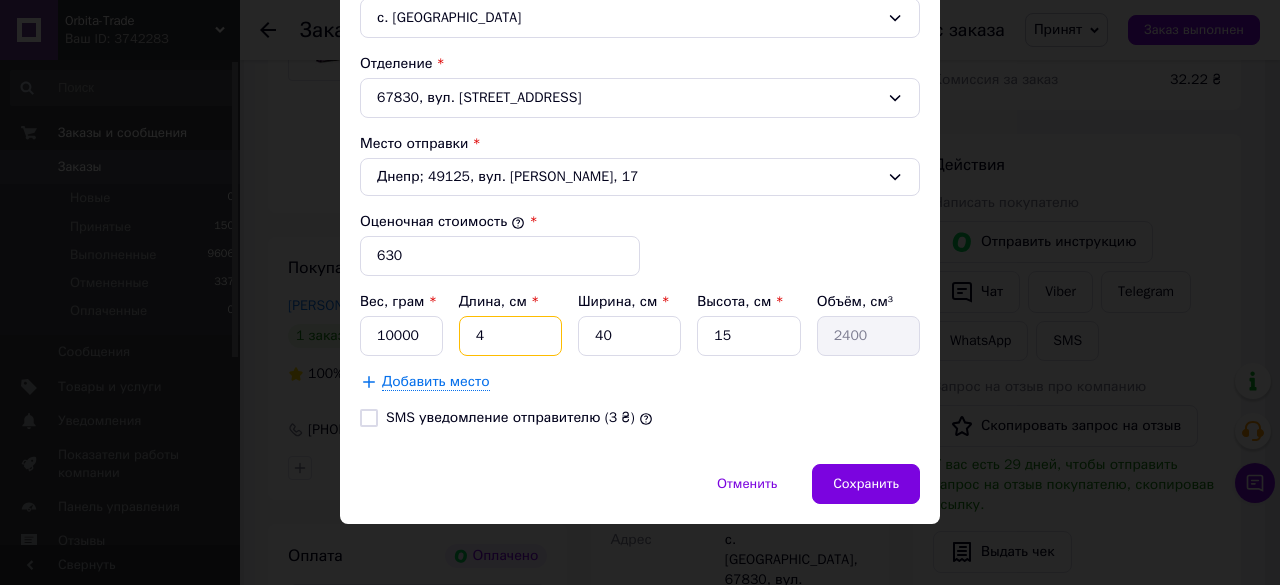 type on "40" 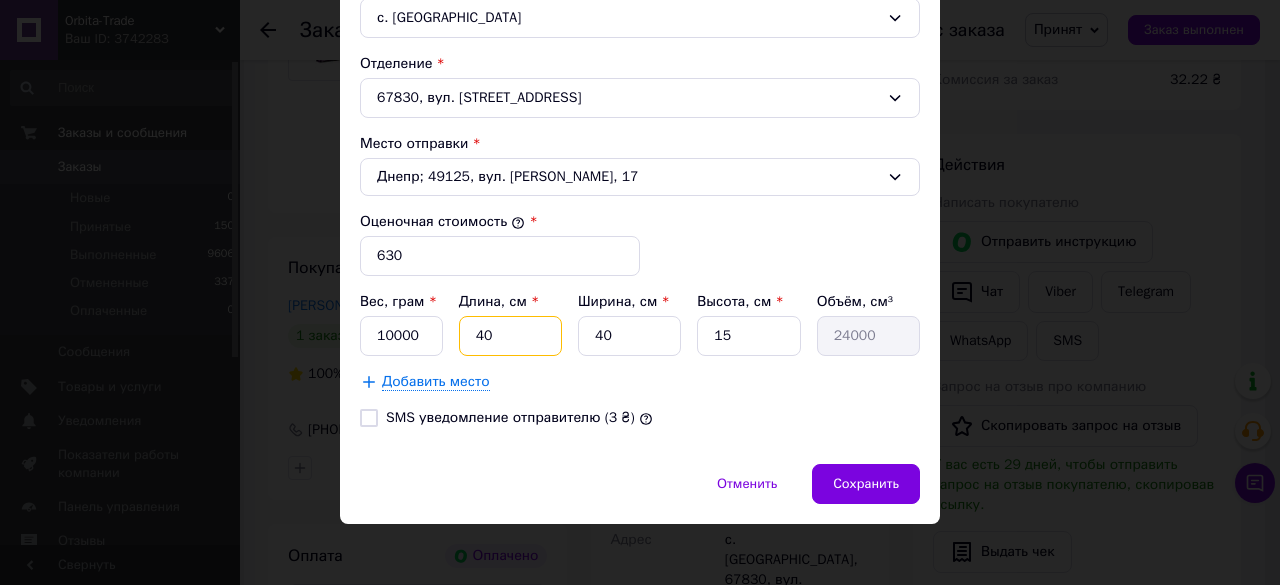 type on "40" 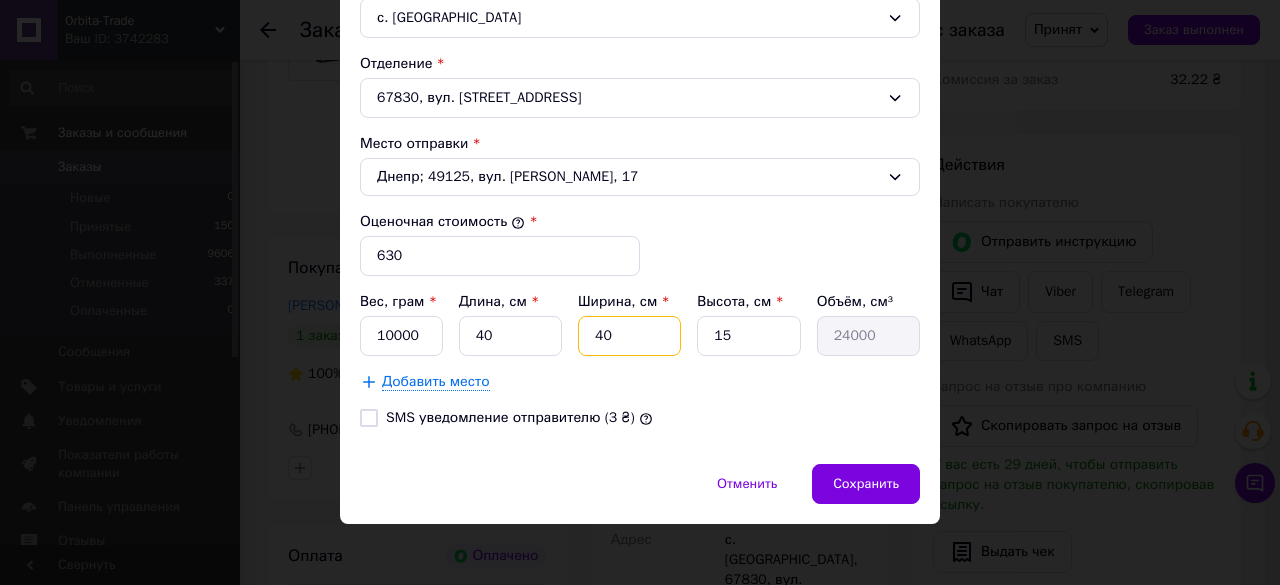 click on "40" at bounding box center (629, 336) 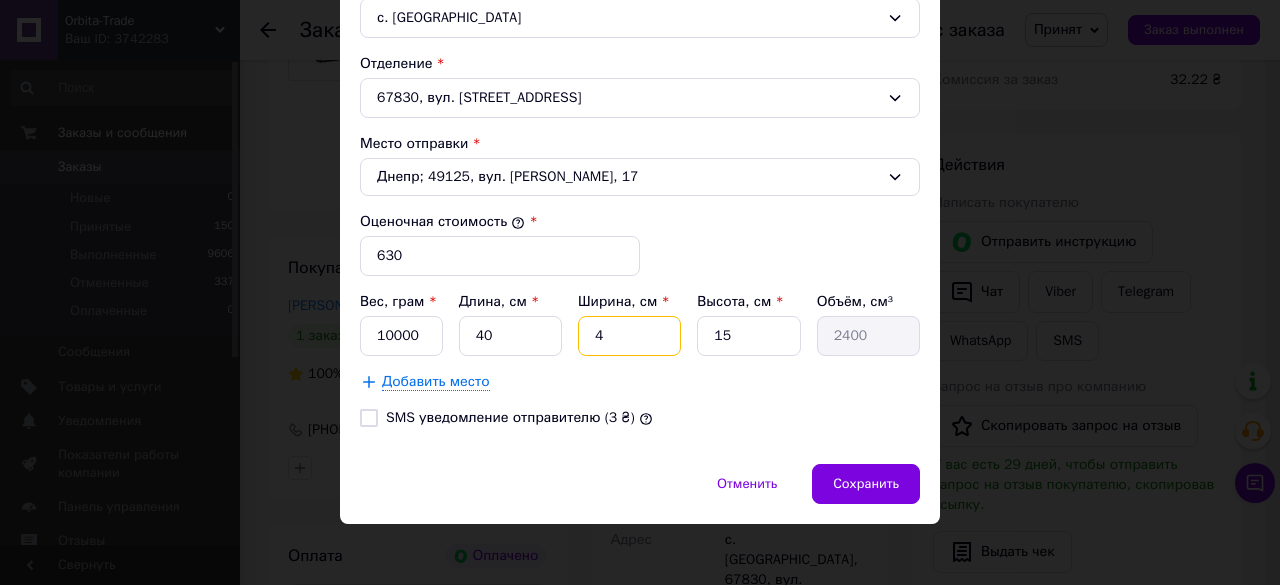 type 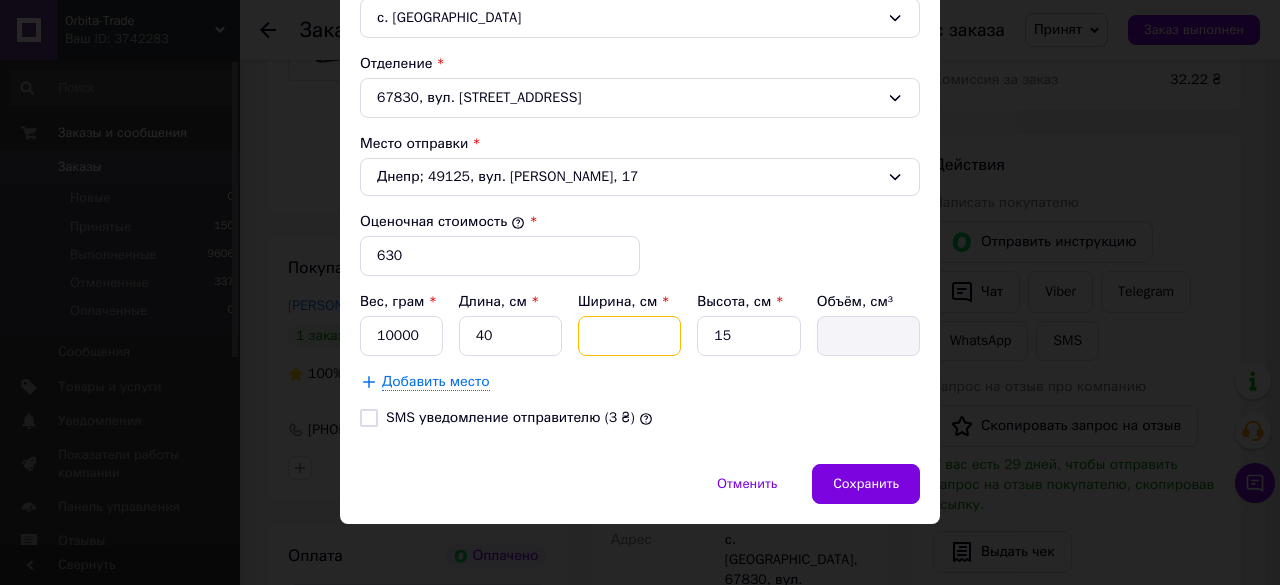 type on "3" 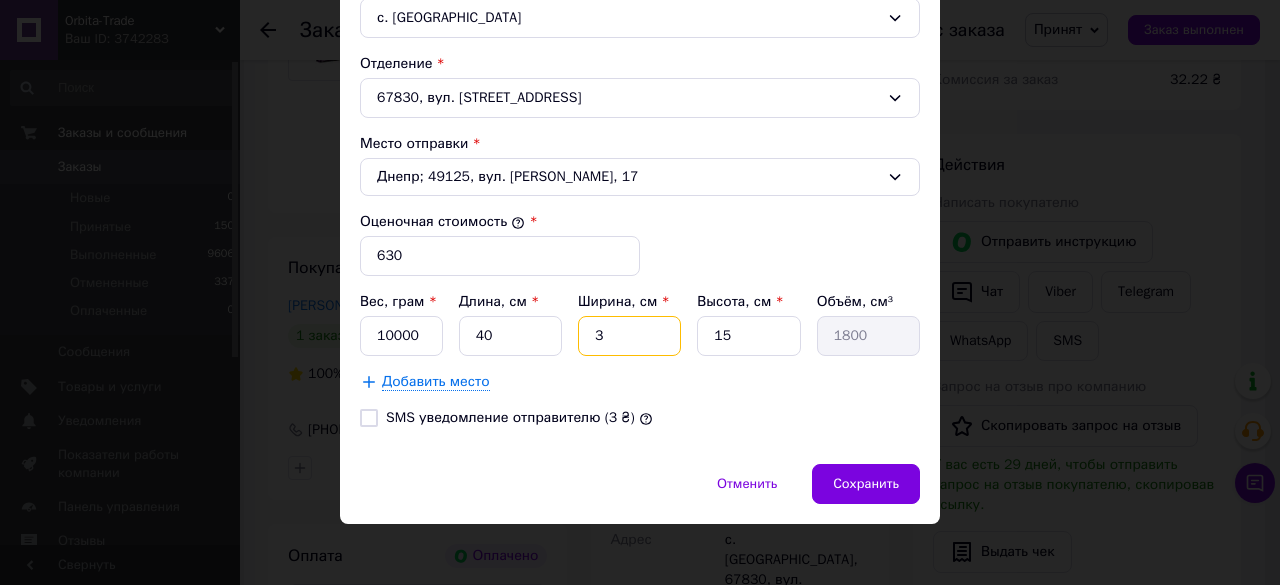 type on "30" 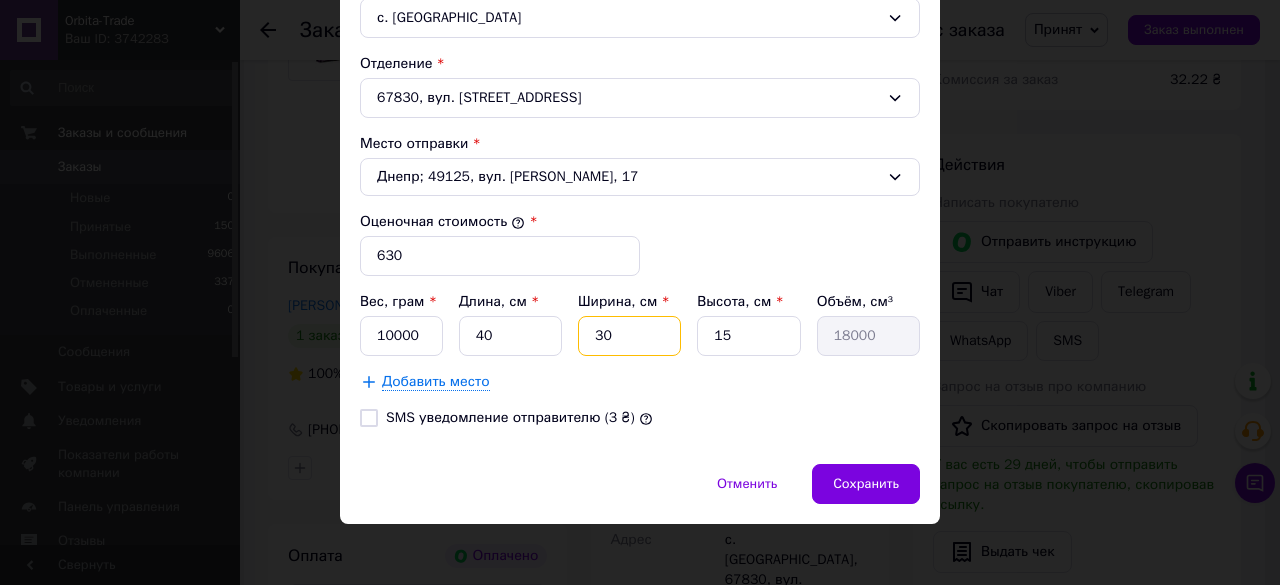 type on "30" 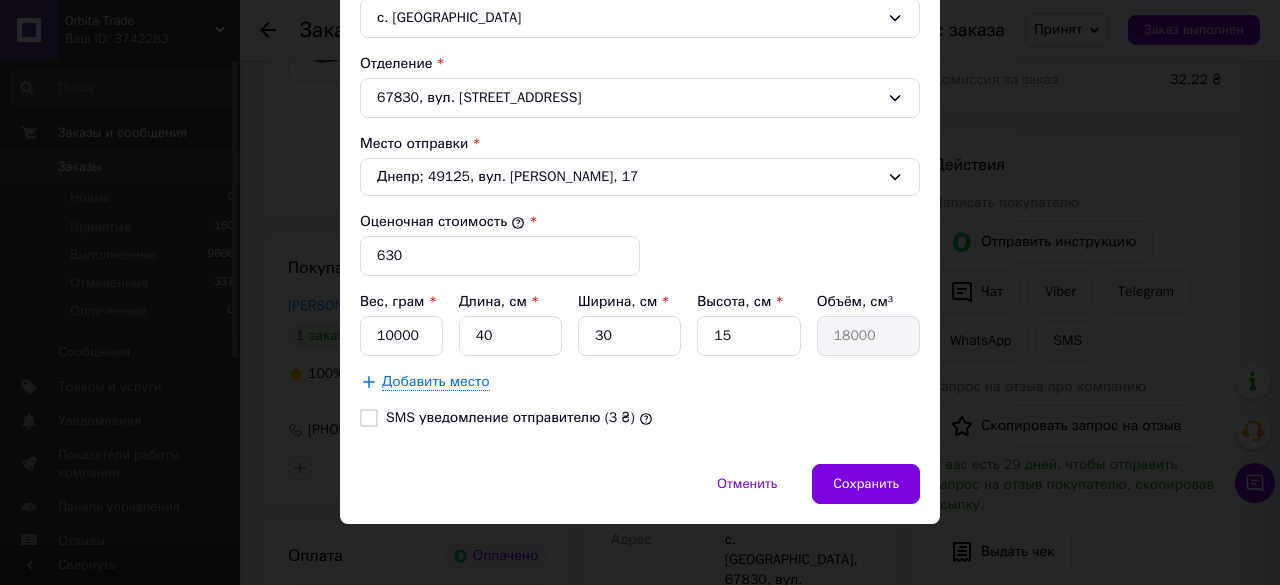 click on "SMS уведомление отправителю (3 ₴)" at bounding box center (369, 418) 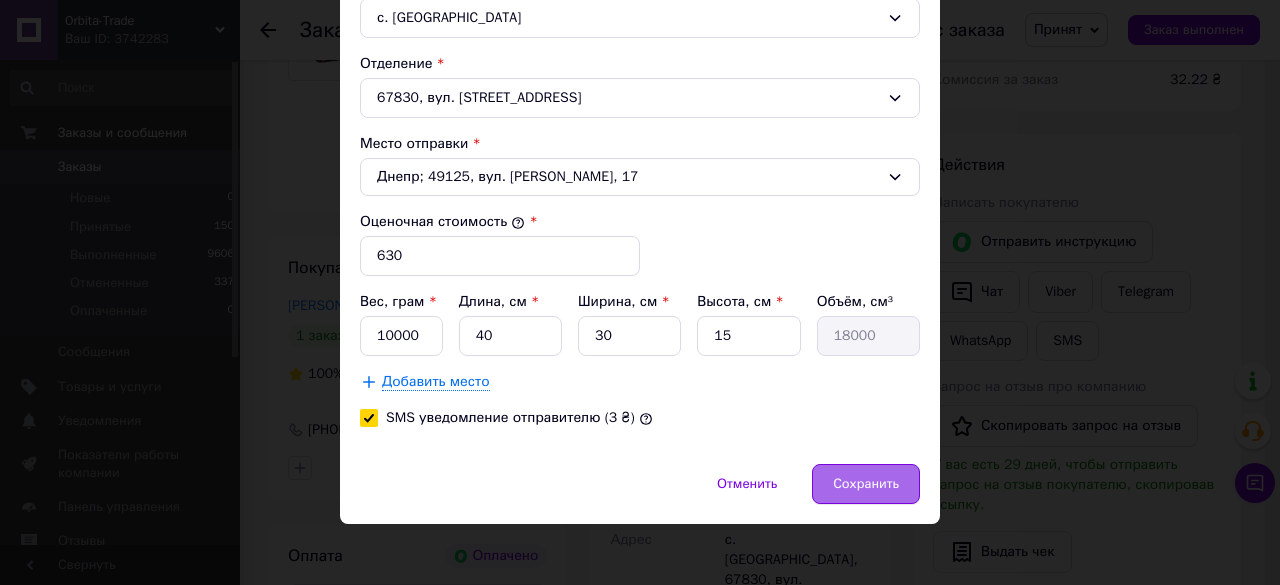 click on "Сохранить" at bounding box center [866, 484] 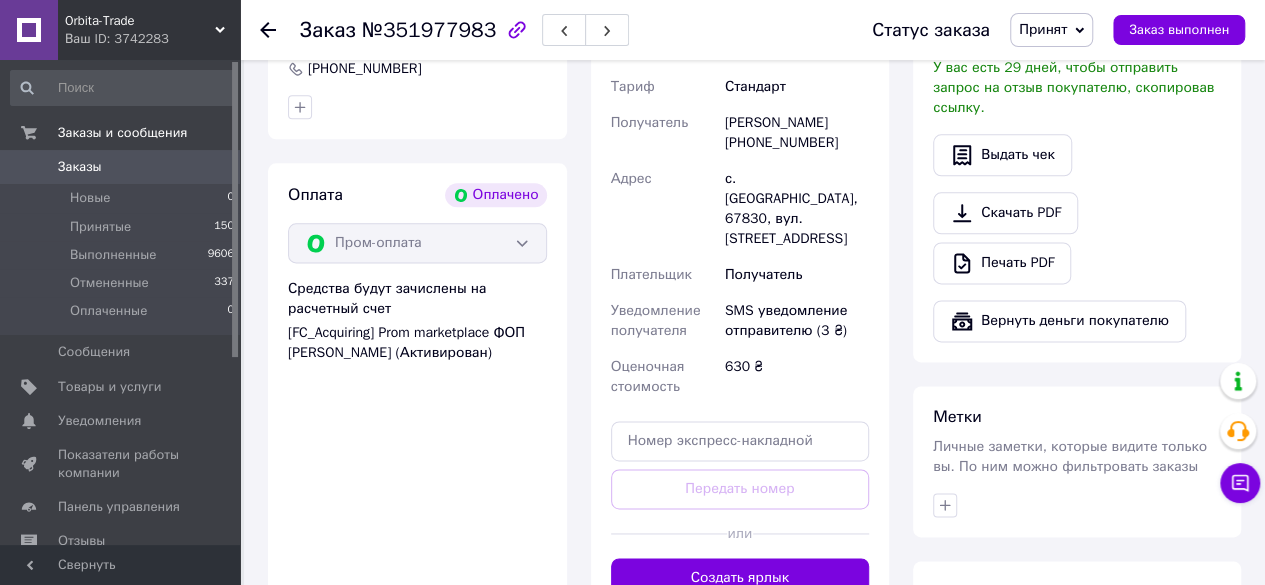 scroll, scrollTop: 1193, scrollLeft: 0, axis: vertical 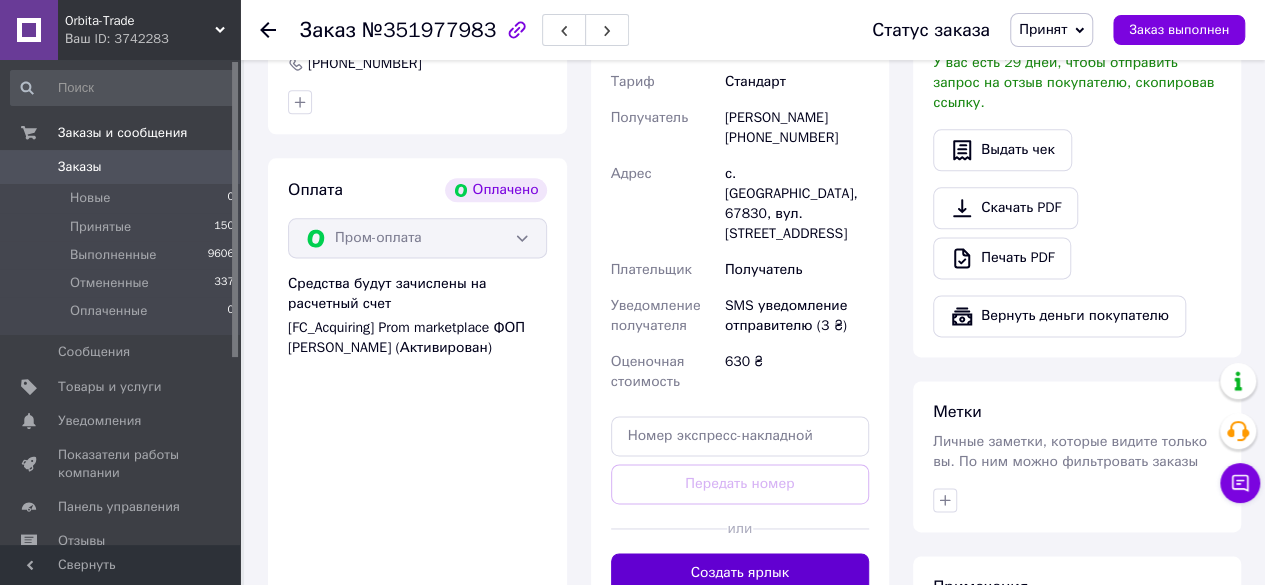 click on "Создать ярлык" at bounding box center [740, 573] 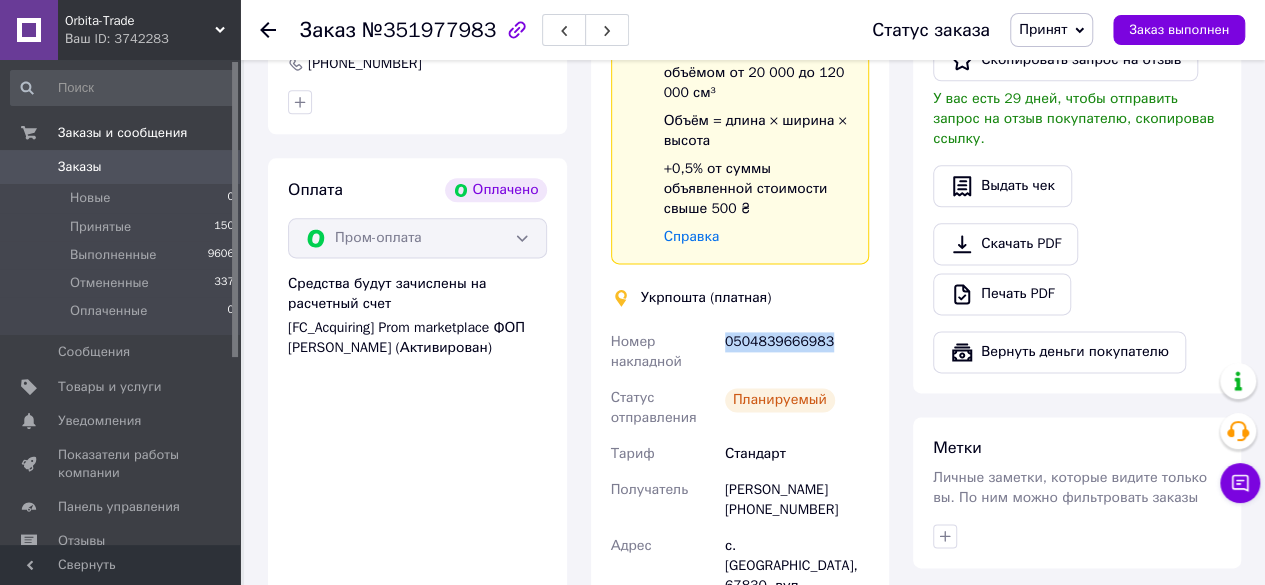 drag, startPoint x: 874, startPoint y: 305, endPoint x: 720, endPoint y: 321, distance: 154.82893 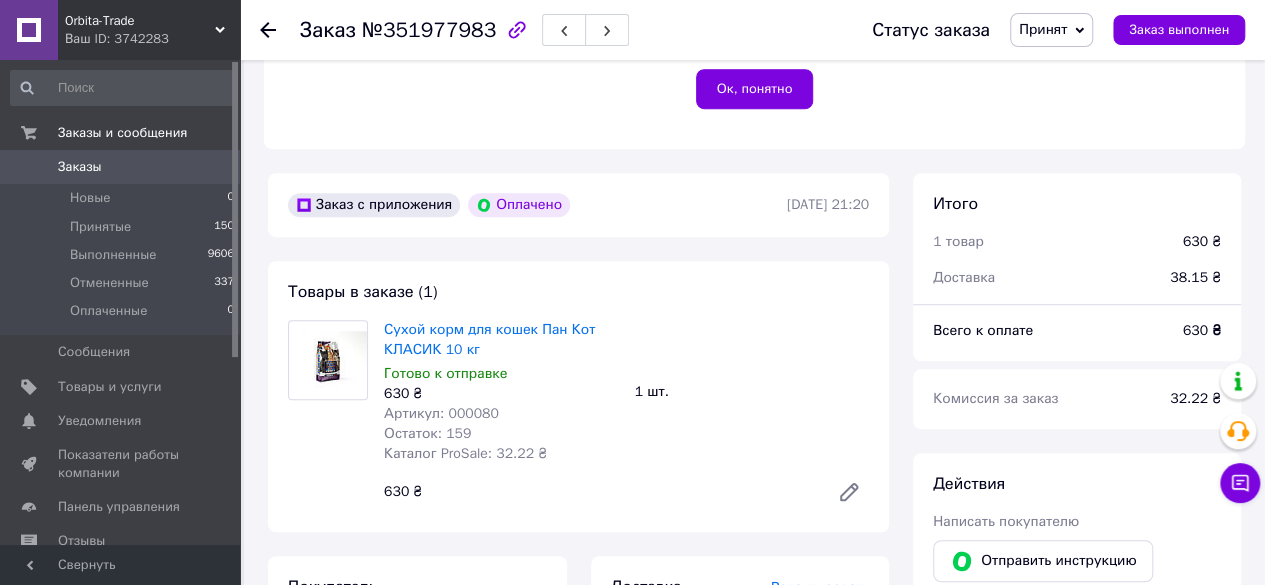scroll, scrollTop: 520, scrollLeft: 0, axis: vertical 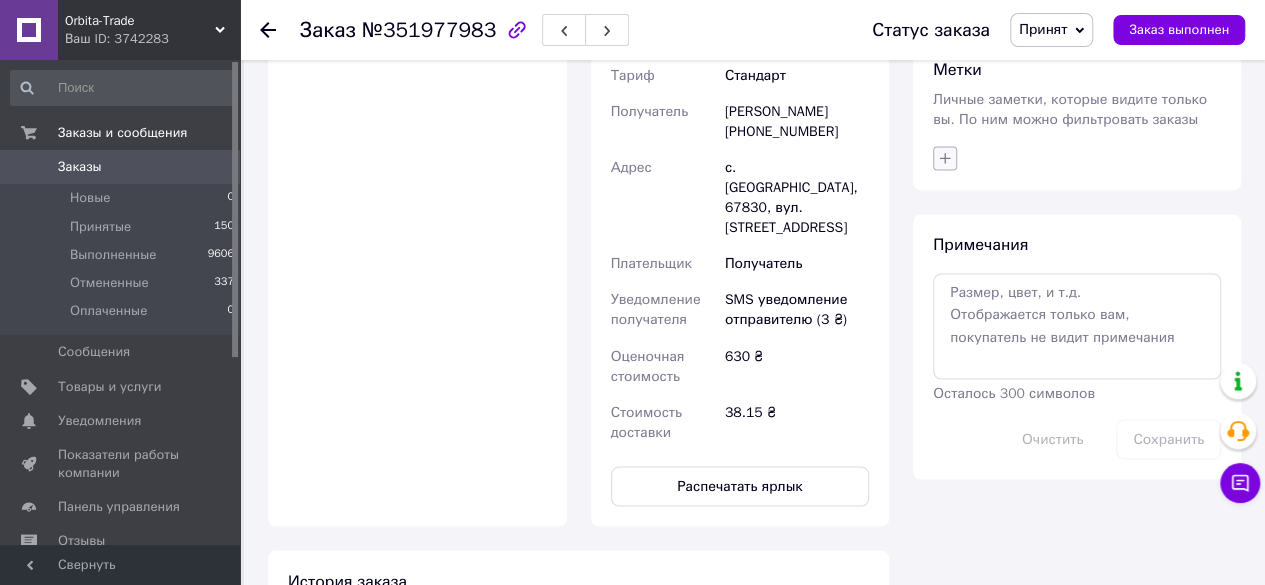 click 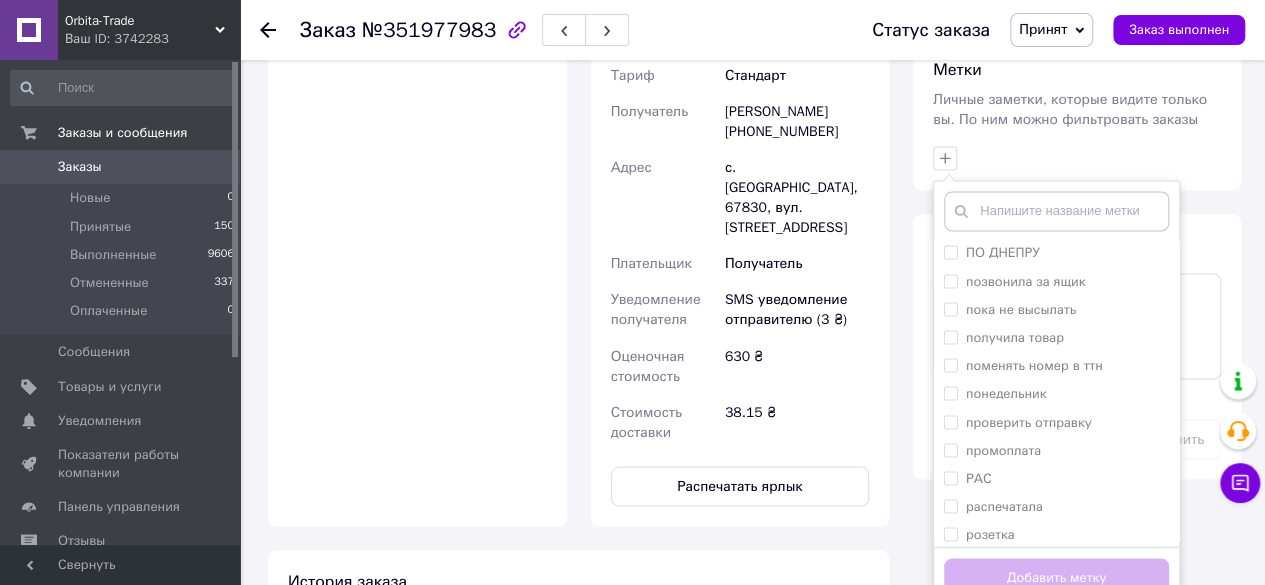 scroll, scrollTop: 1560, scrollLeft: 0, axis: vertical 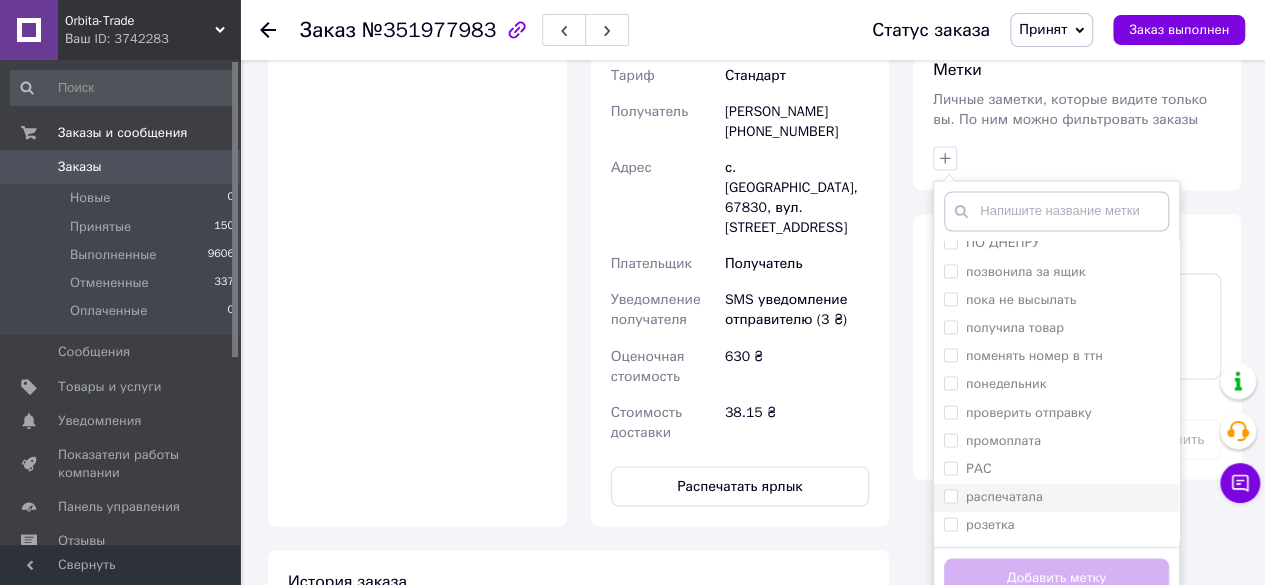 click on "распечатала" at bounding box center (950, 495) 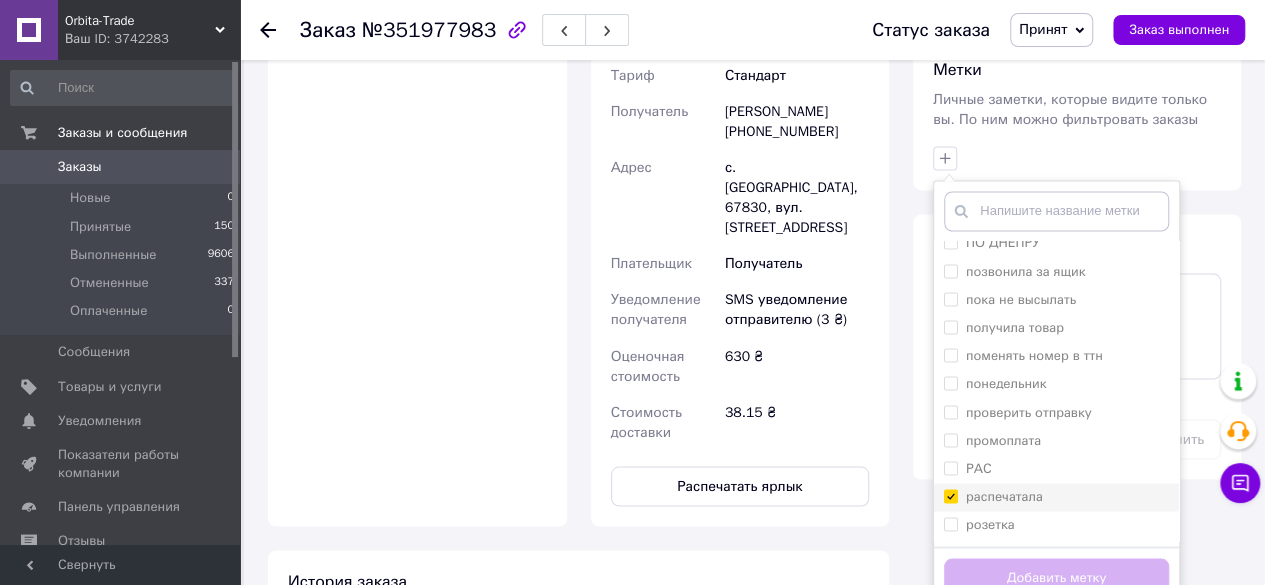 checkbox on "true" 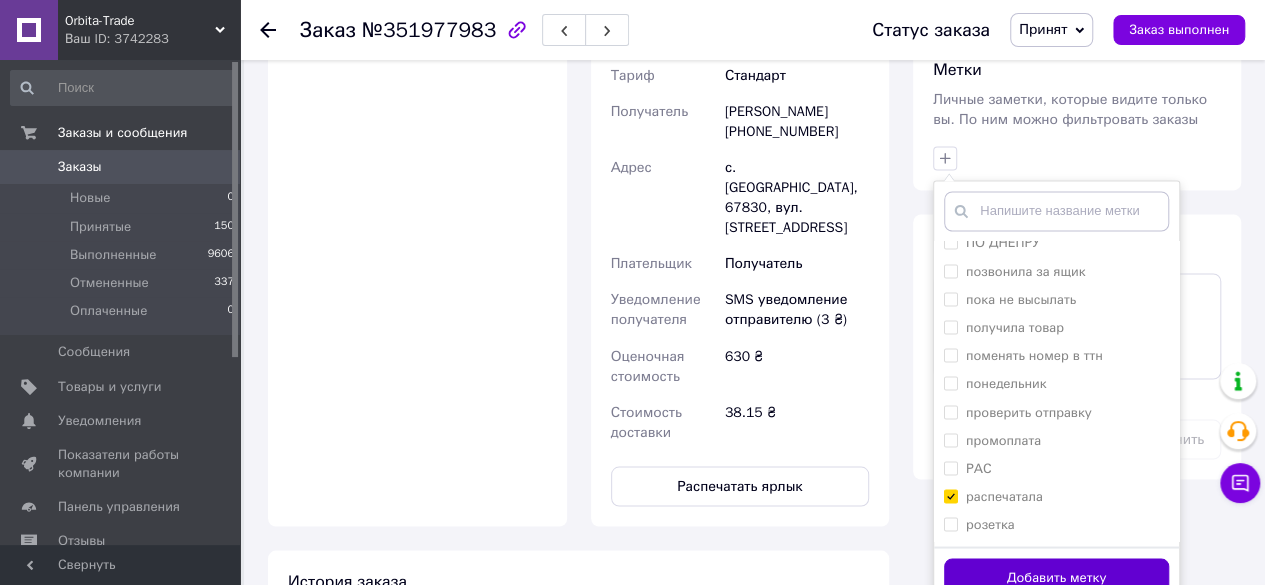 click on "Добавить метку" at bounding box center [1056, 577] 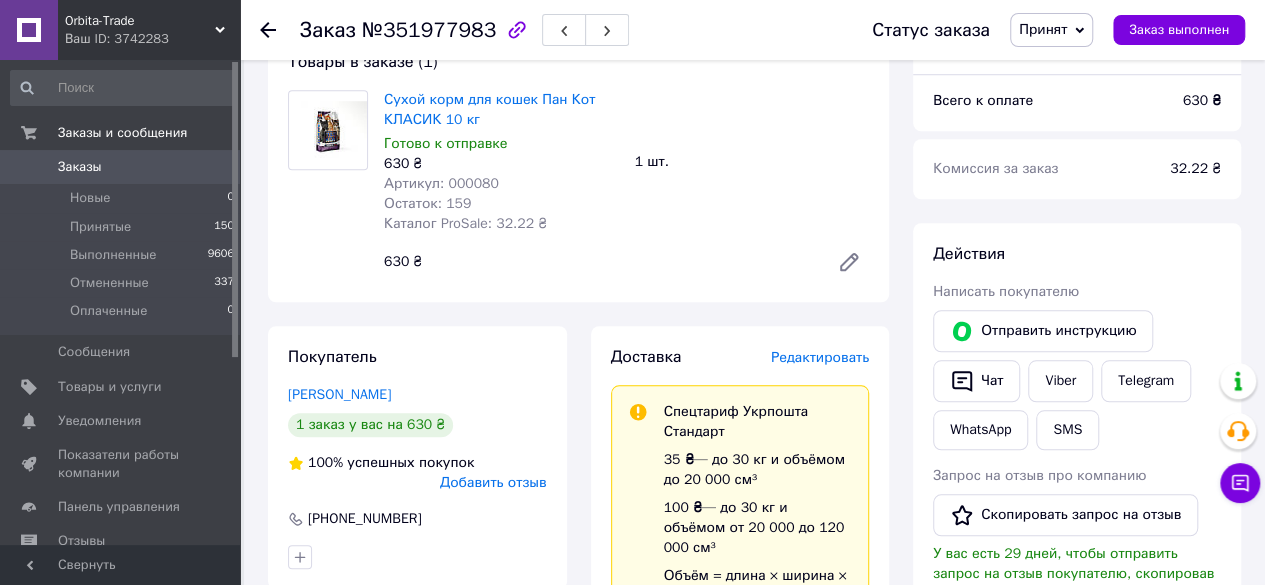 scroll, scrollTop: 732, scrollLeft: 0, axis: vertical 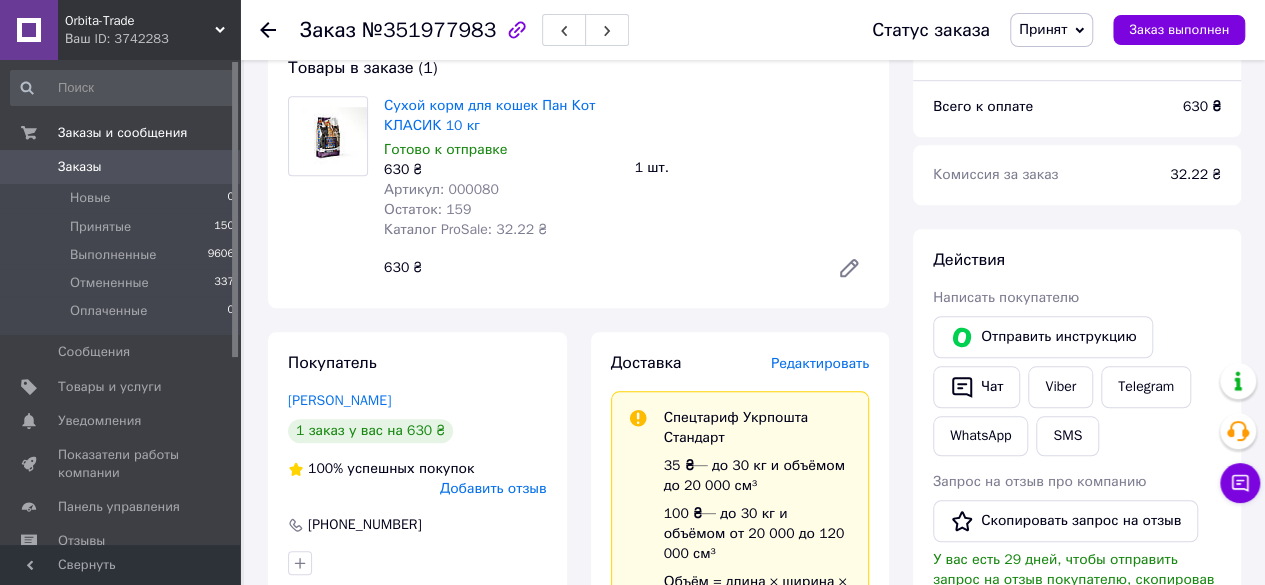 click 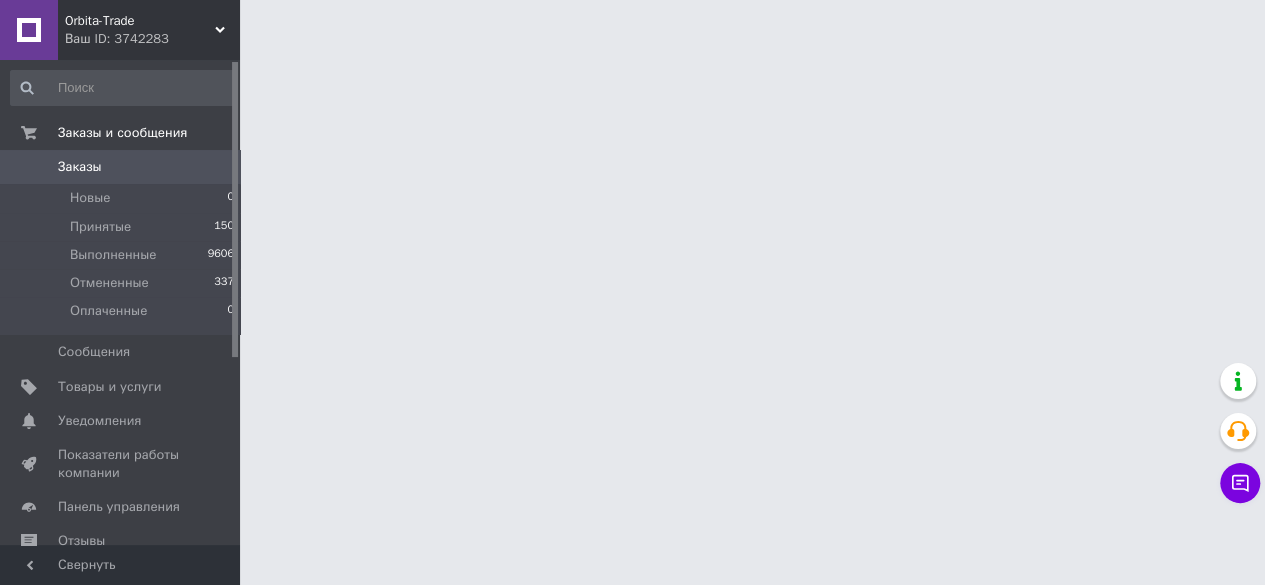 scroll, scrollTop: 0, scrollLeft: 0, axis: both 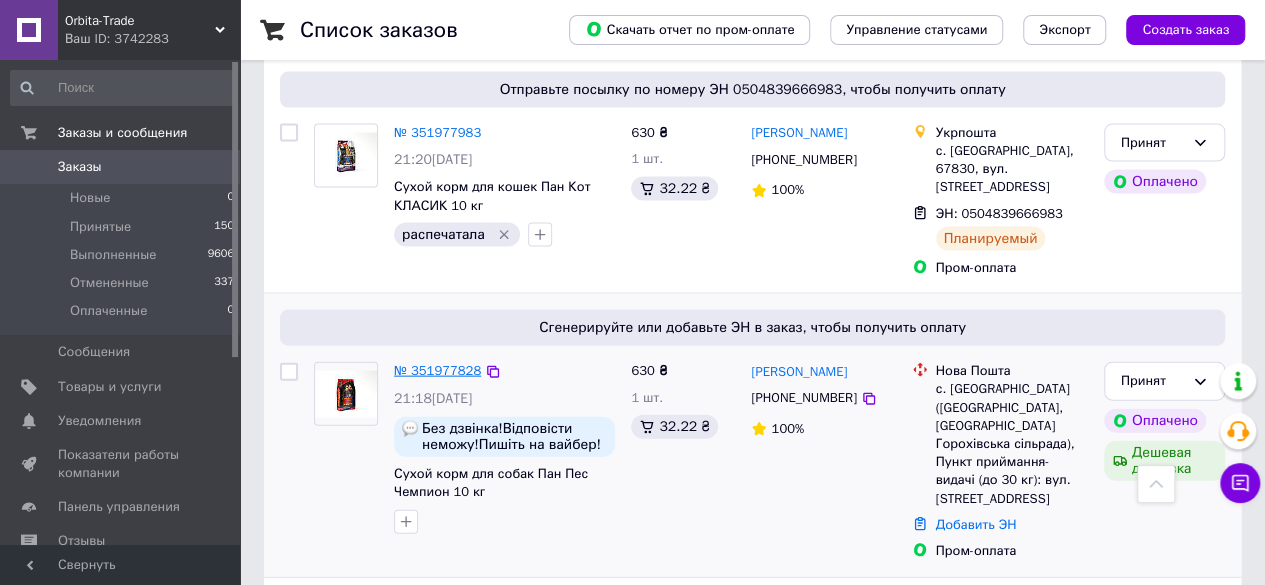 click on "№ 351977828" at bounding box center [437, 370] 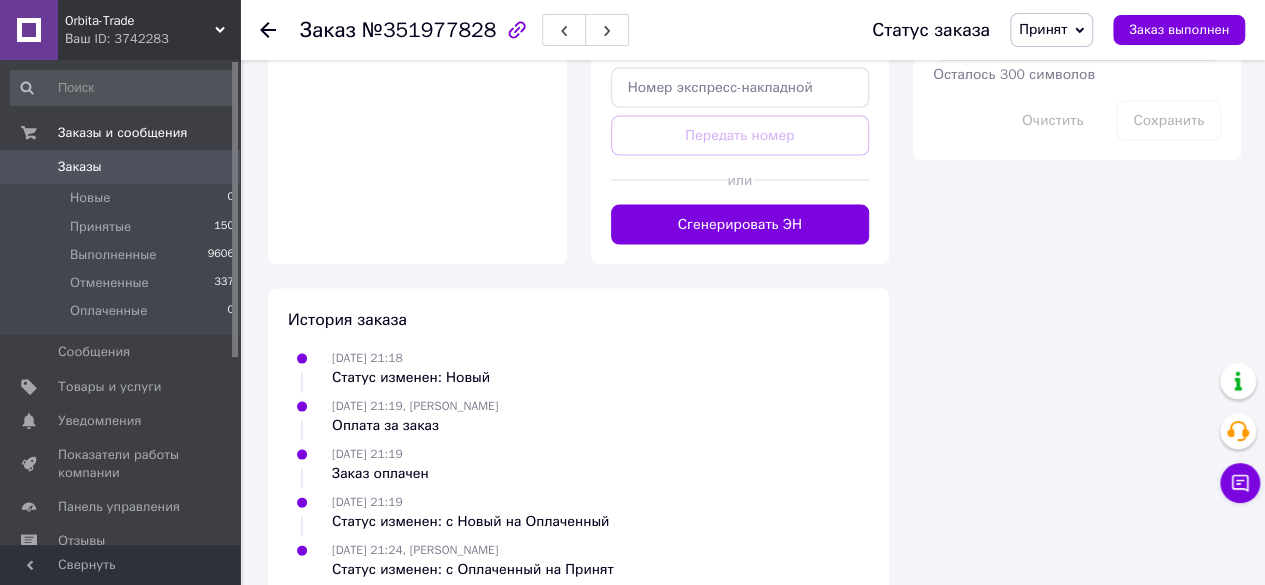 scroll, scrollTop: 1910, scrollLeft: 0, axis: vertical 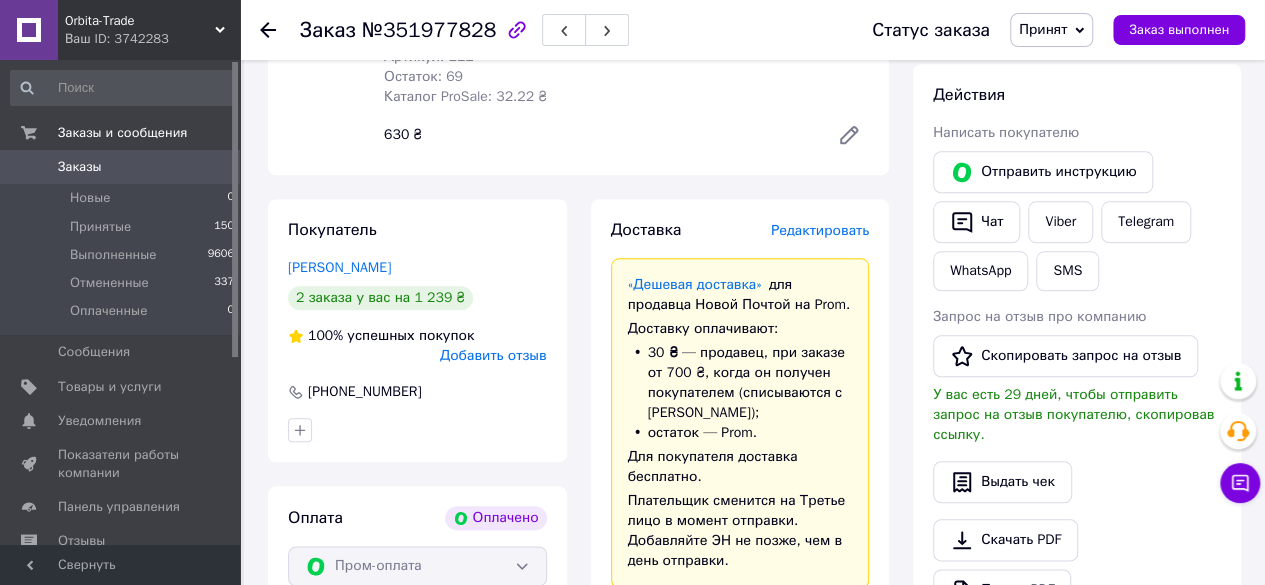 click on "Редактировать" at bounding box center (820, 230) 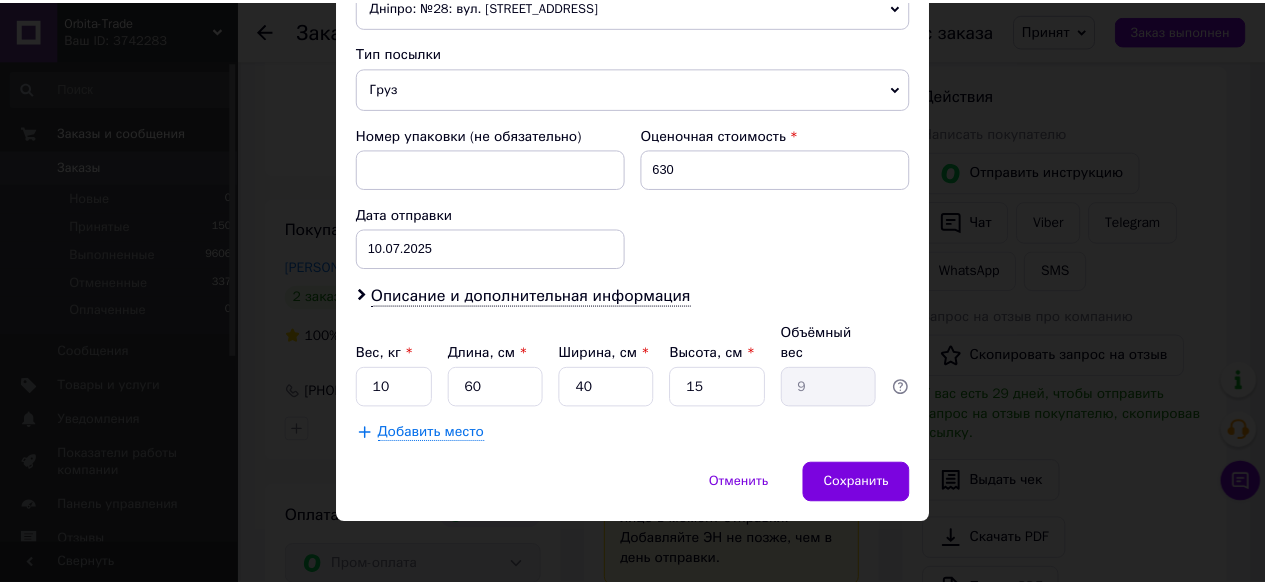 scroll, scrollTop: 756, scrollLeft: 0, axis: vertical 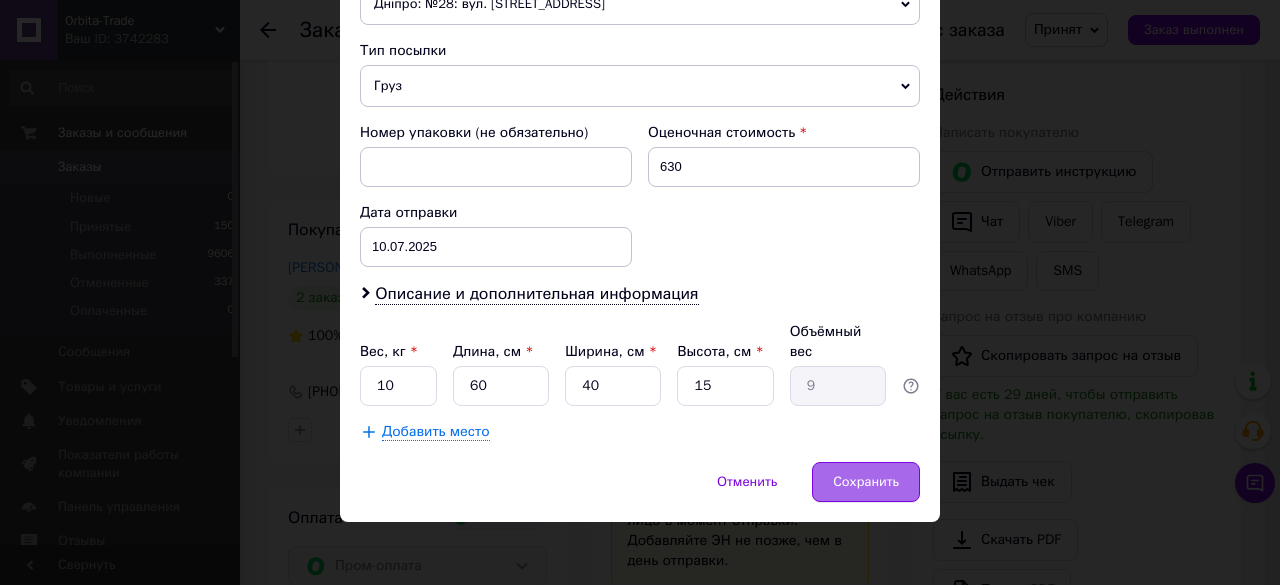 click on "Сохранить" at bounding box center [866, 482] 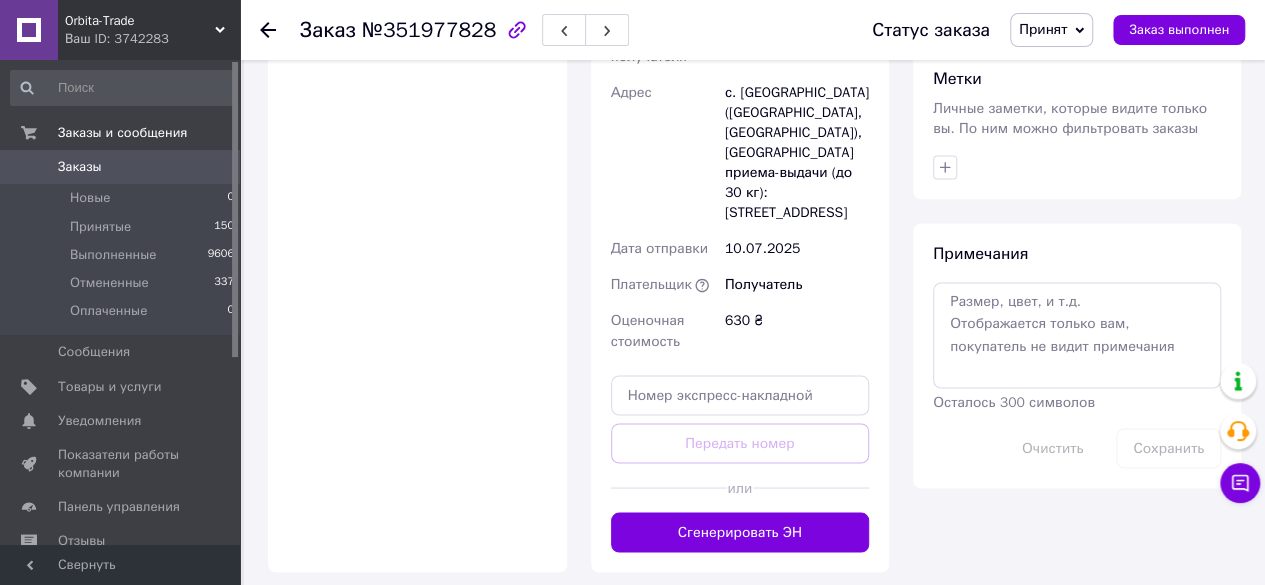 scroll, scrollTop: 1589, scrollLeft: 0, axis: vertical 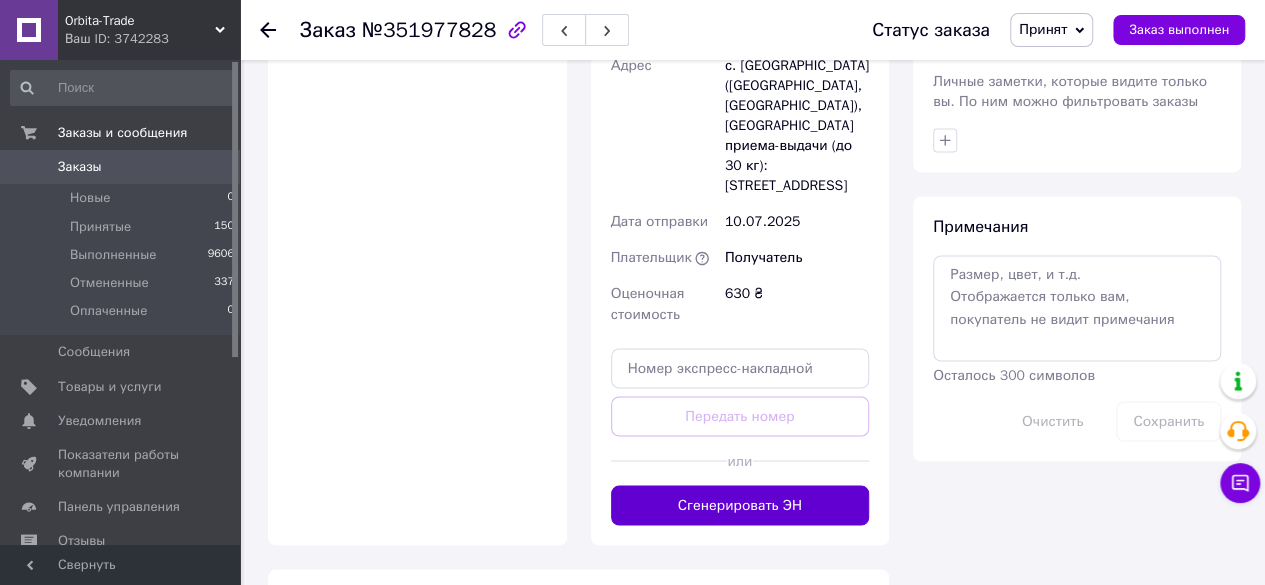 click on "Сгенерировать ЭН" at bounding box center [740, 505] 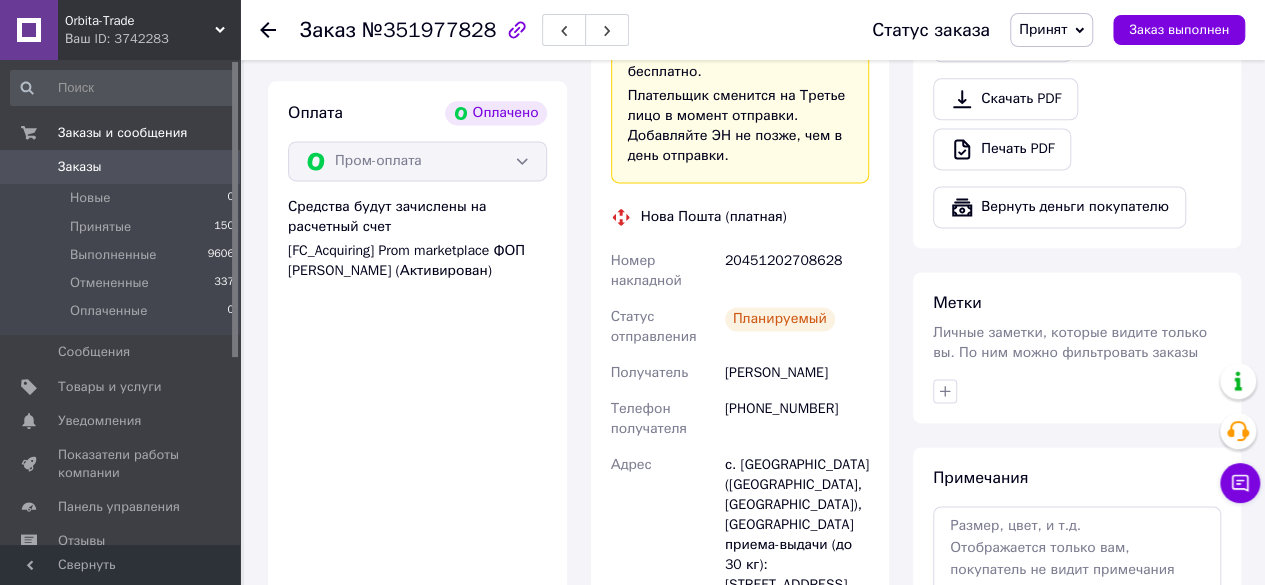 scroll, scrollTop: 1295, scrollLeft: 0, axis: vertical 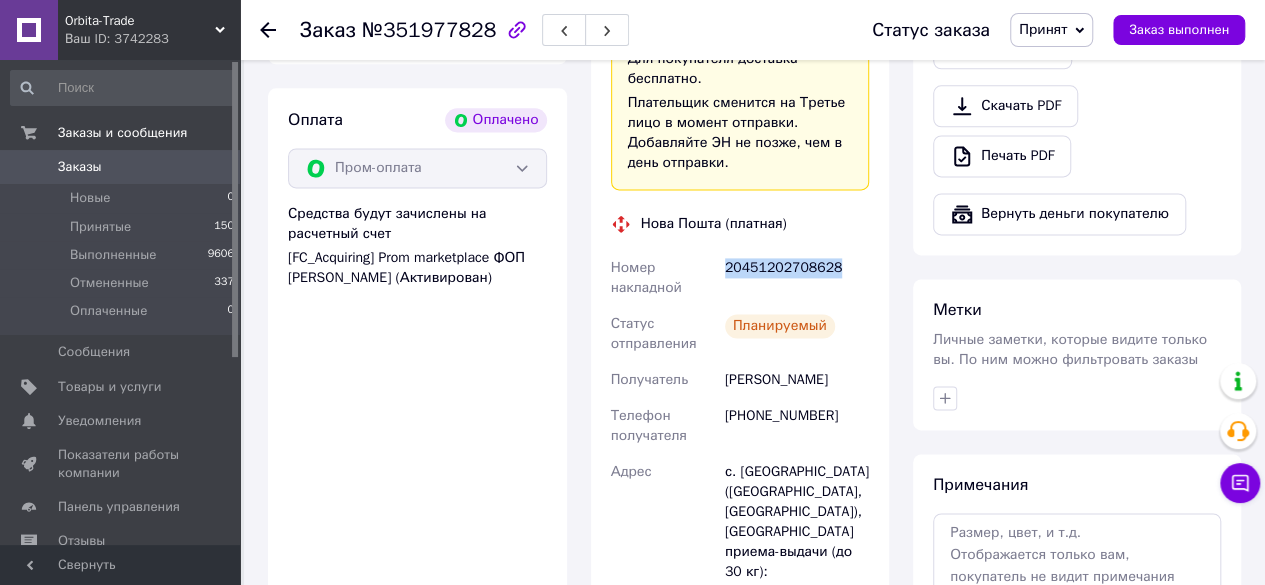 drag, startPoint x: 874, startPoint y: 260, endPoint x: 713, endPoint y: 277, distance: 161.89503 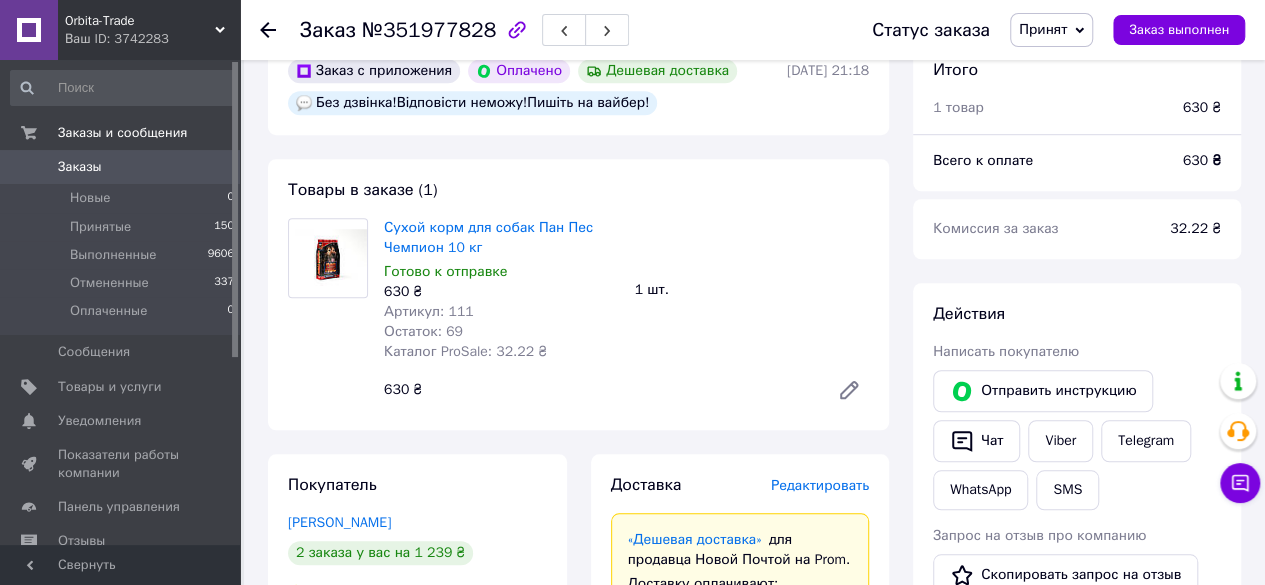scroll, scrollTop: 639, scrollLeft: 0, axis: vertical 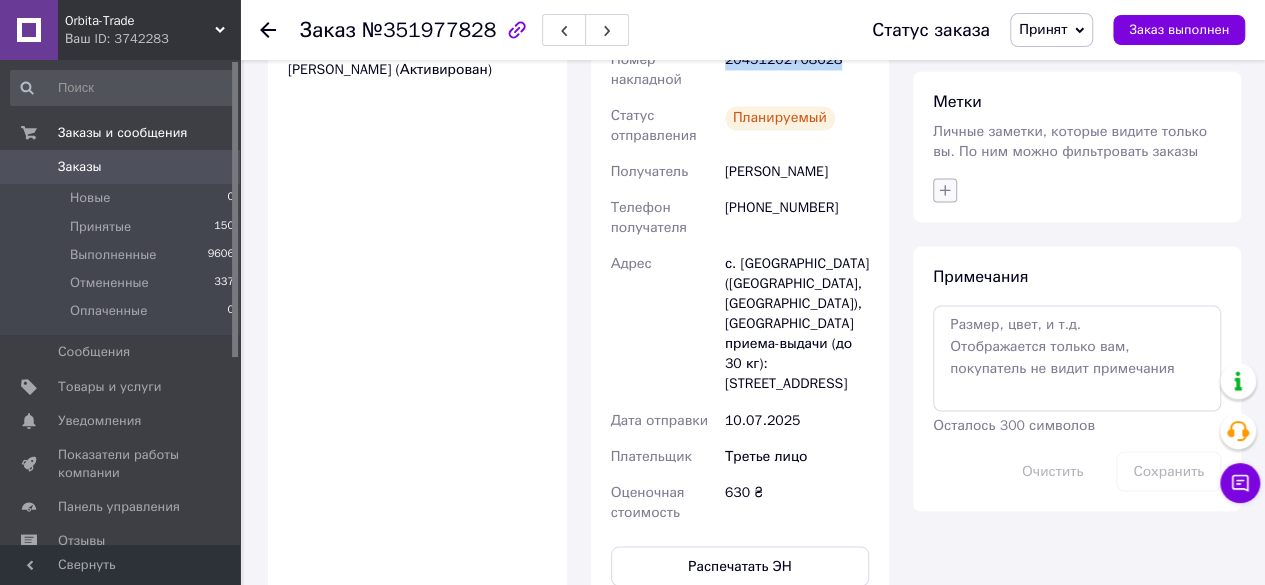 click at bounding box center [945, 190] 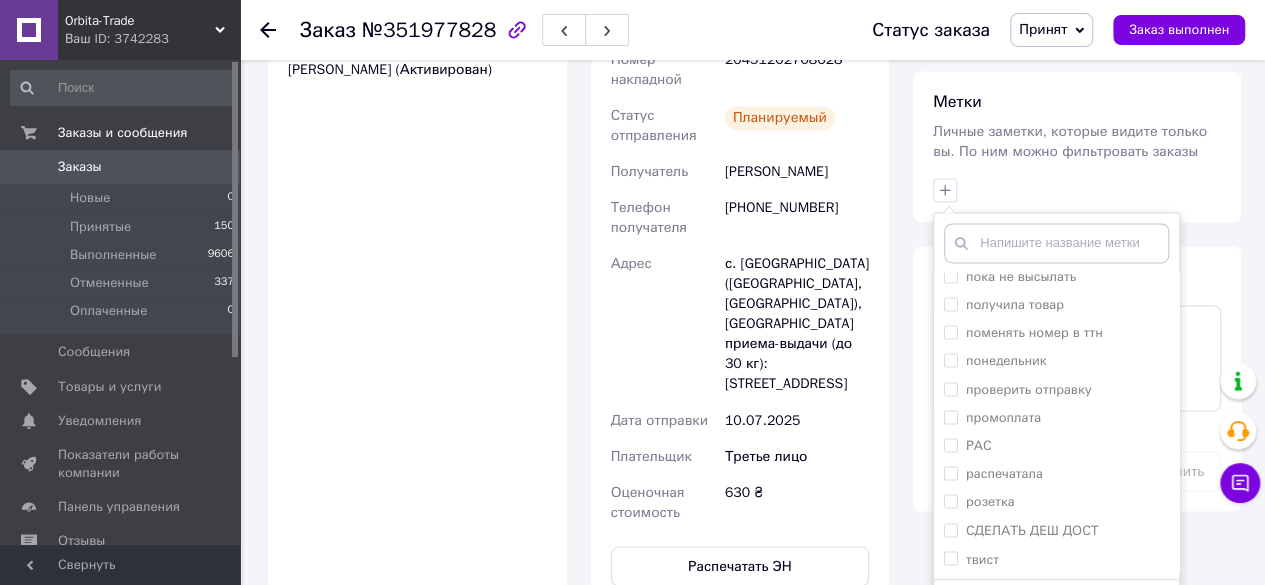 scroll, scrollTop: 1619, scrollLeft: 0, axis: vertical 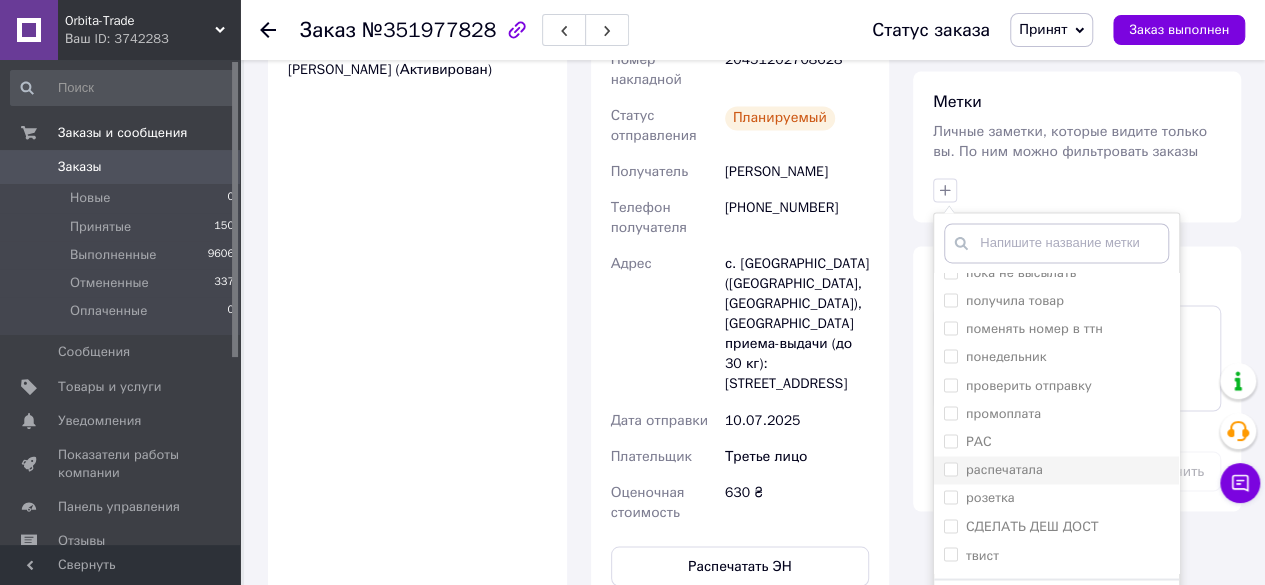drag, startPoint x: 947, startPoint y: 411, endPoint x: 956, endPoint y: 463, distance: 52.773098 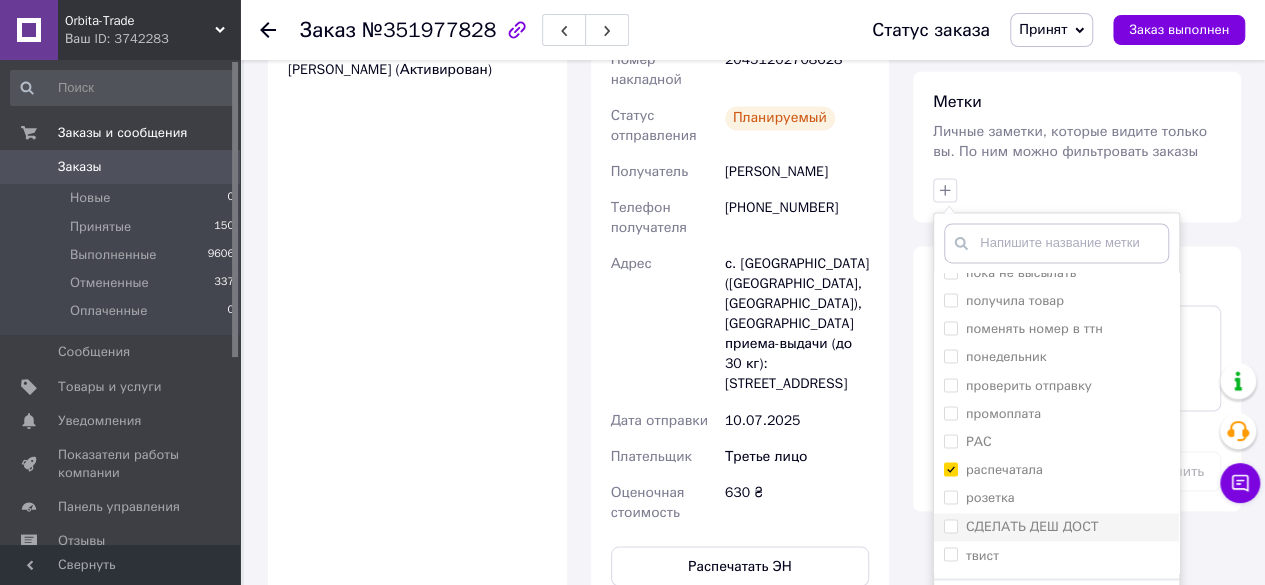 checkbox on "true" 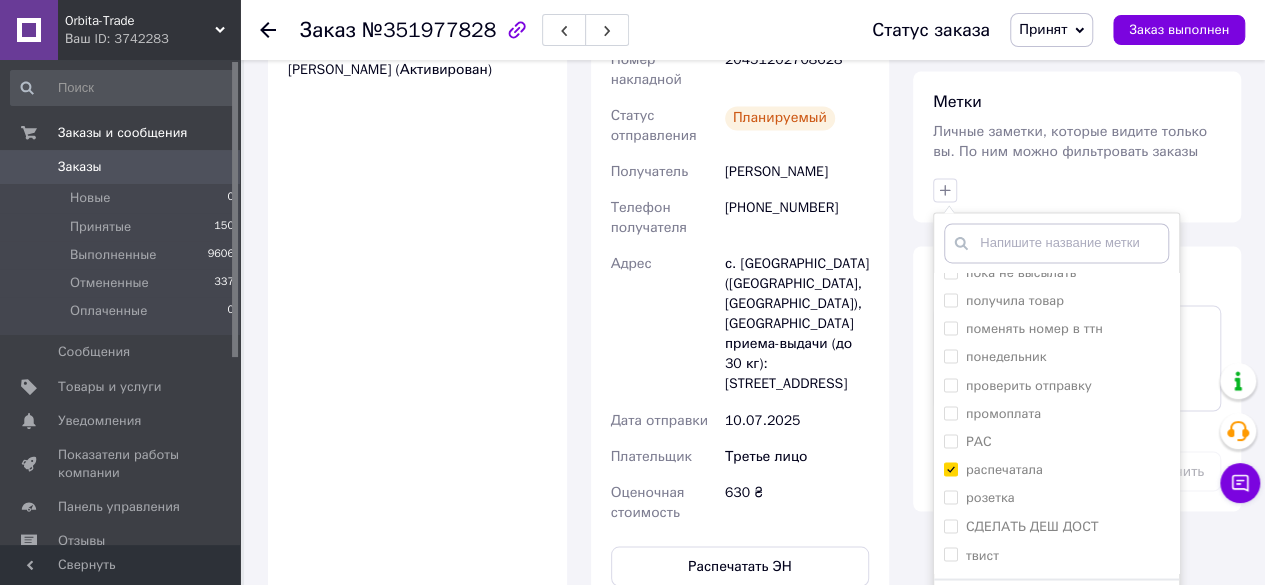 click on "Добавить метку" at bounding box center (1056, 609) 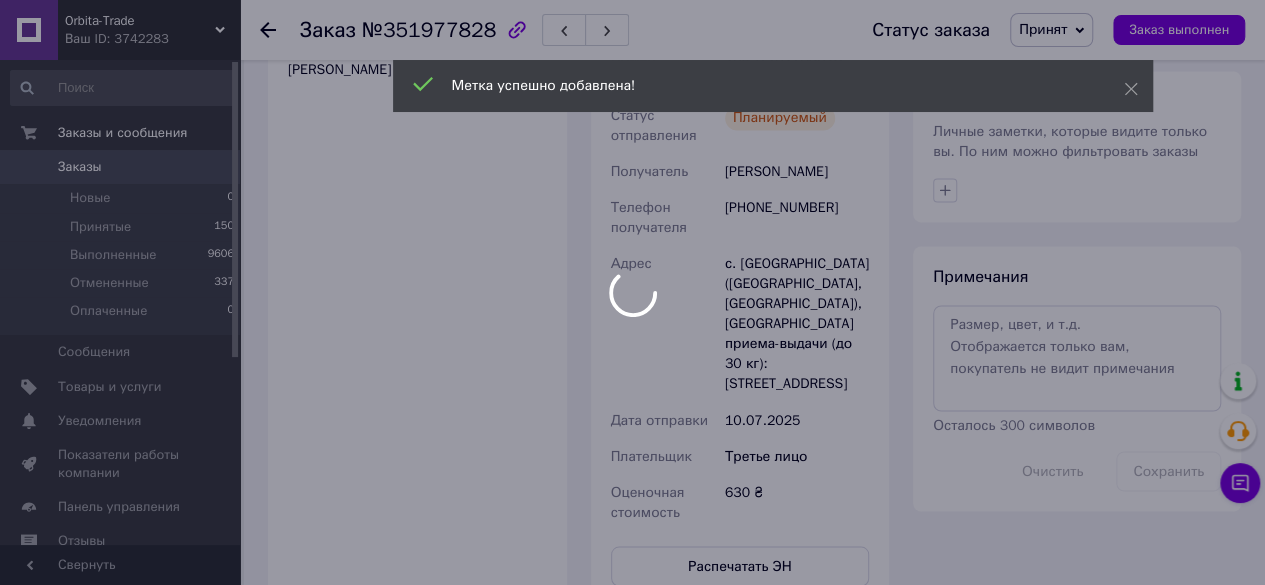 scroll, scrollTop: 48, scrollLeft: 0, axis: vertical 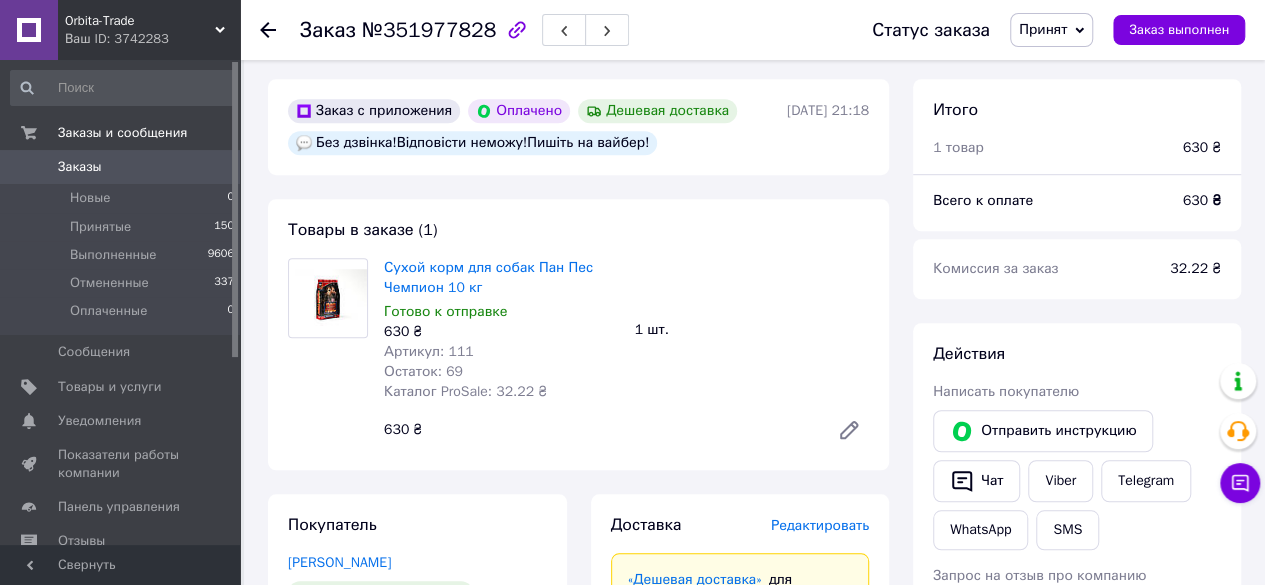 click 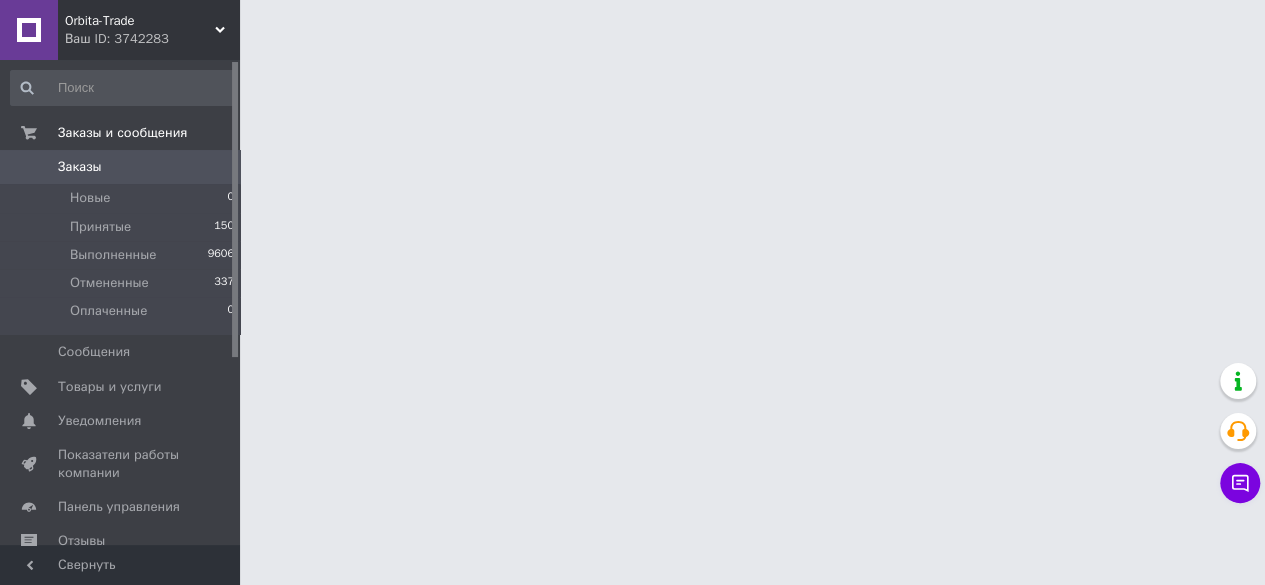 scroll, scrollTop: 0, scrollLeft: 0, axis: both 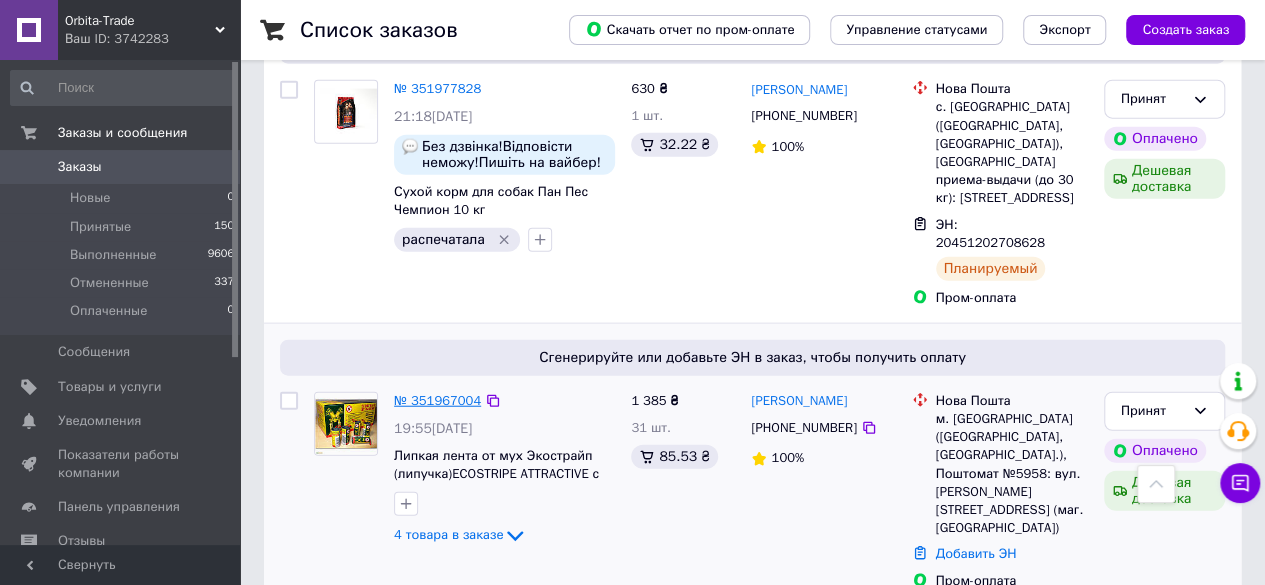click on "№ 351967004" at bounding box center (437, 400) 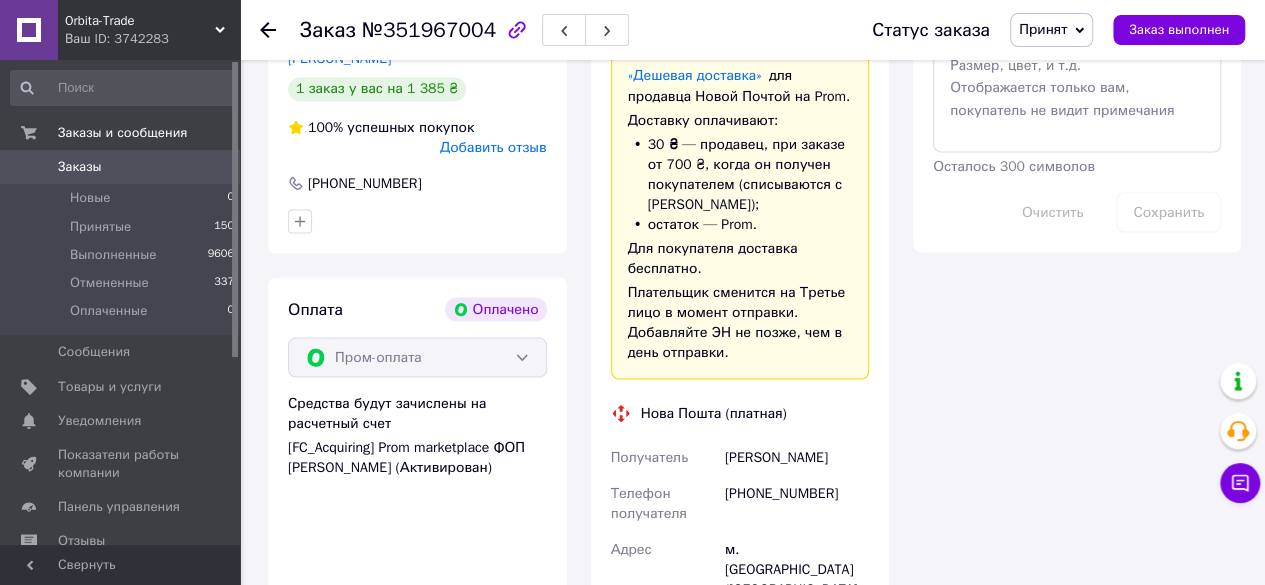scroll, scrollTop: 2324, scrollLeft: 0, axis: vertical 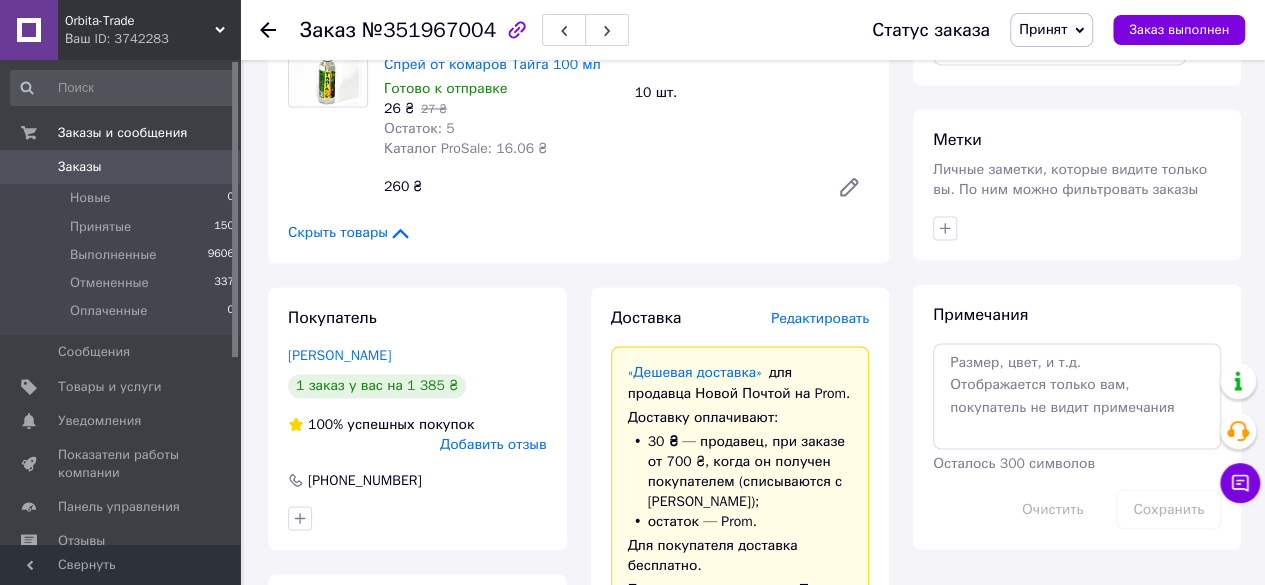 click on "Редактировать" at bounding box center (820, 318) 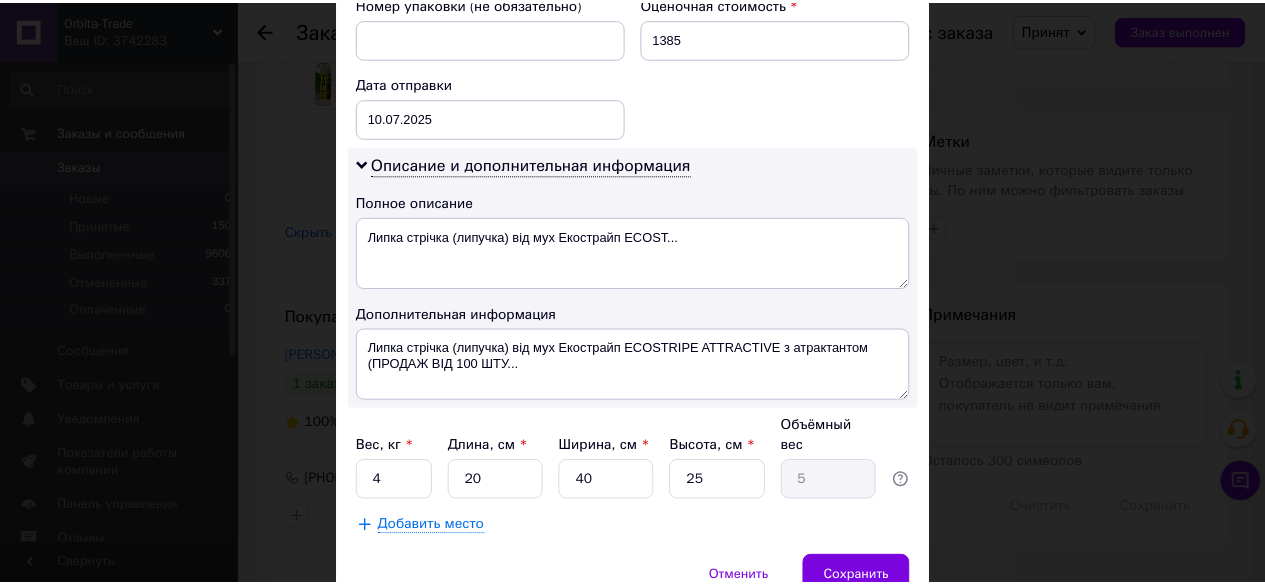 scroll, scrollTop: 909, scrollLeft: 0, axis: vertical 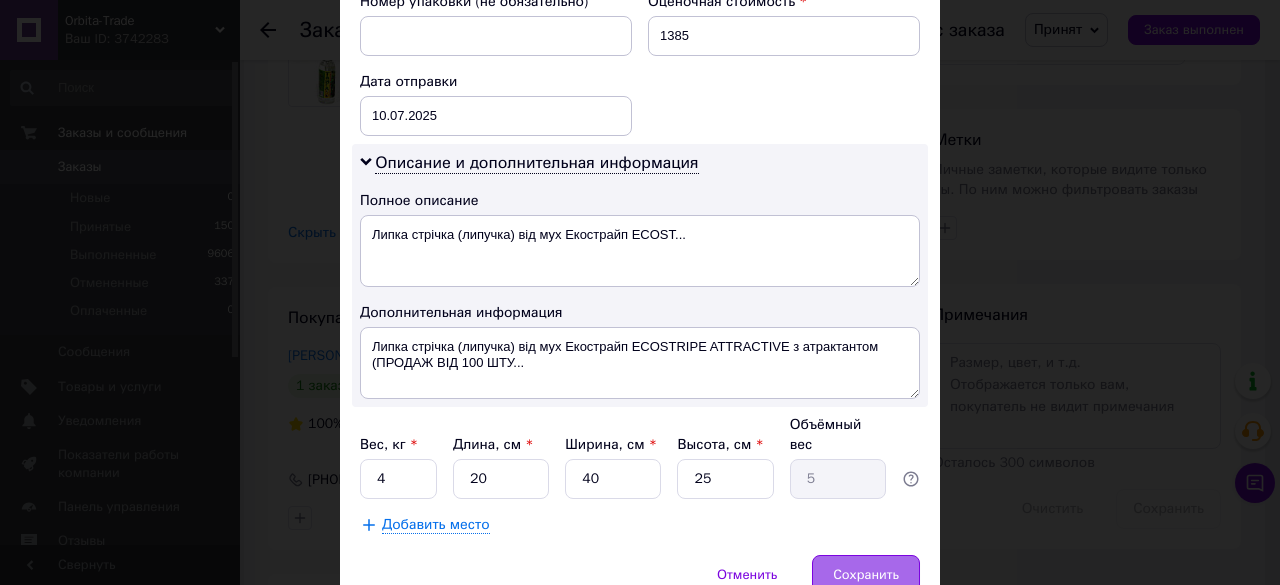 click on "Сохранить" at bounding box center (866, 575) 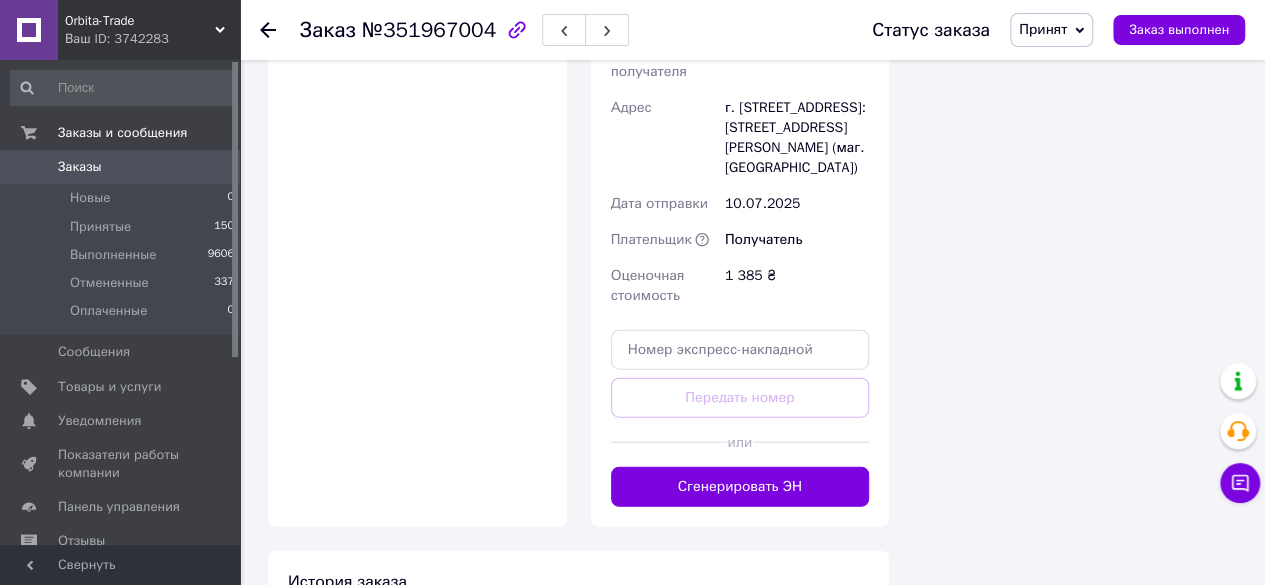 scroll, scrollTop: 2296, scrollLeft: 0, axis: vertical 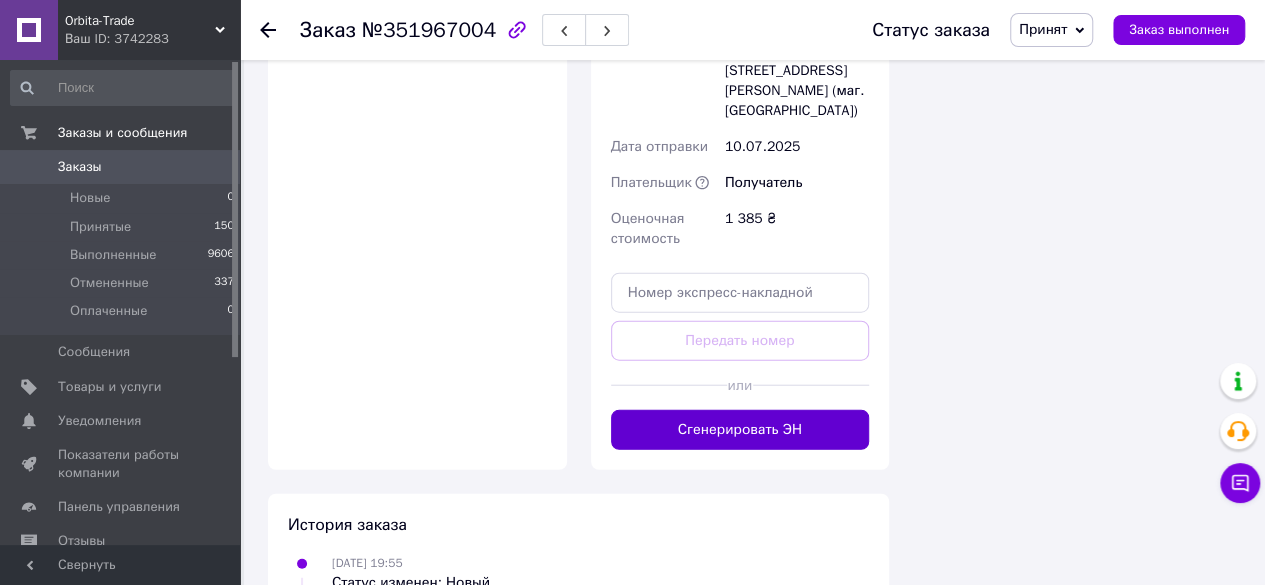 click on "Сгенерировать ЭН" at bounding box center (740, 430) 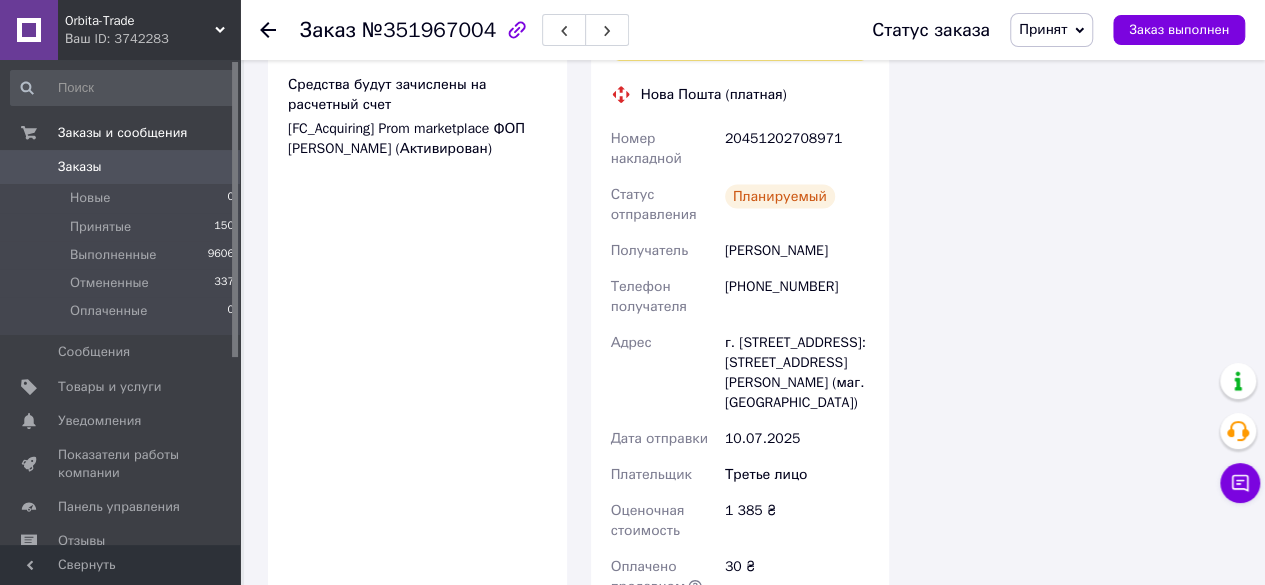 scroll, scrollTop: 2022, scrollLeft: 0, axis: vertical 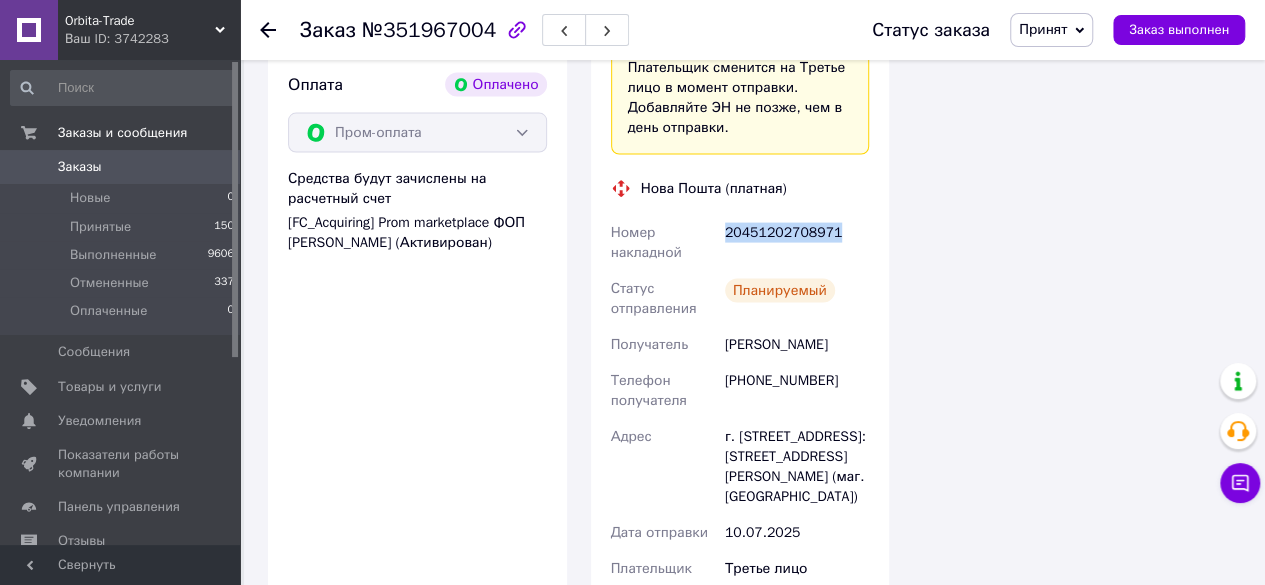 drag, startPoint x: 867, startPoint y: 227, endPoint x: 720, endPoint y: 229, distance: 147.01361 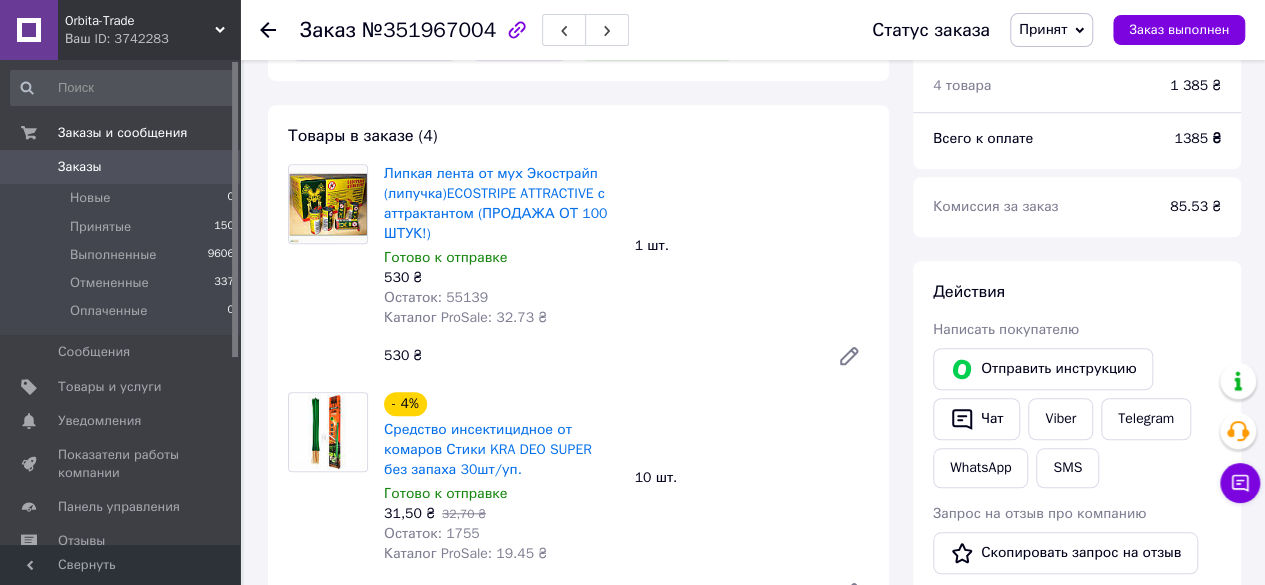 scroll, scrollTop: 673, scrollLeft: 0, axis: vertical 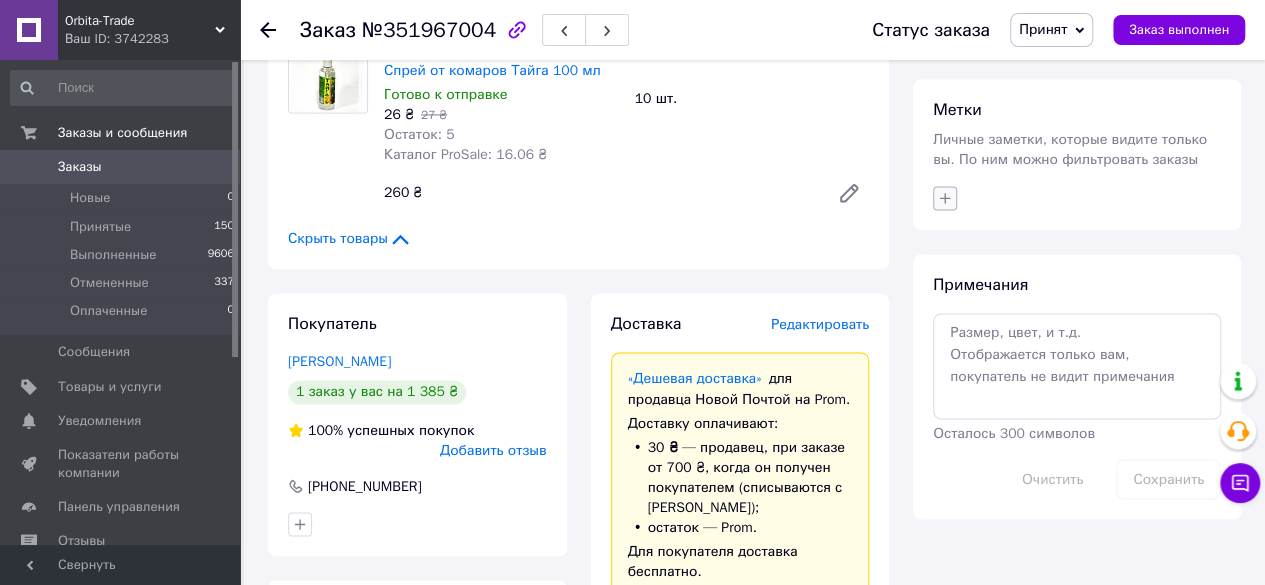 click 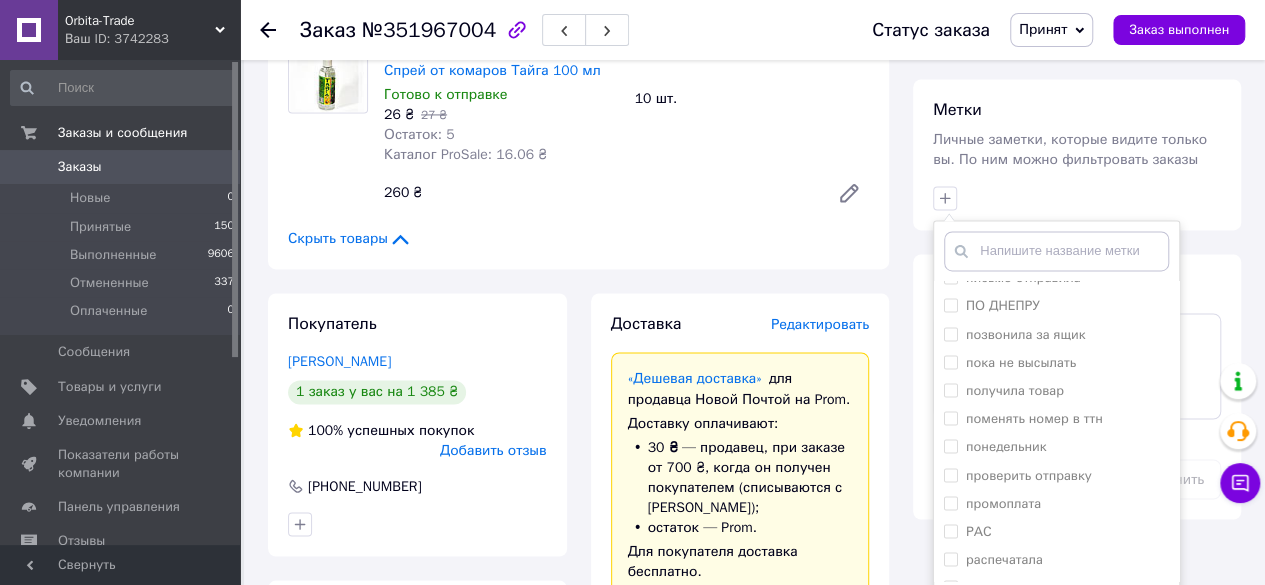 scroll, scrollTop: 1582, scrollLeft: 0, axis: vertical 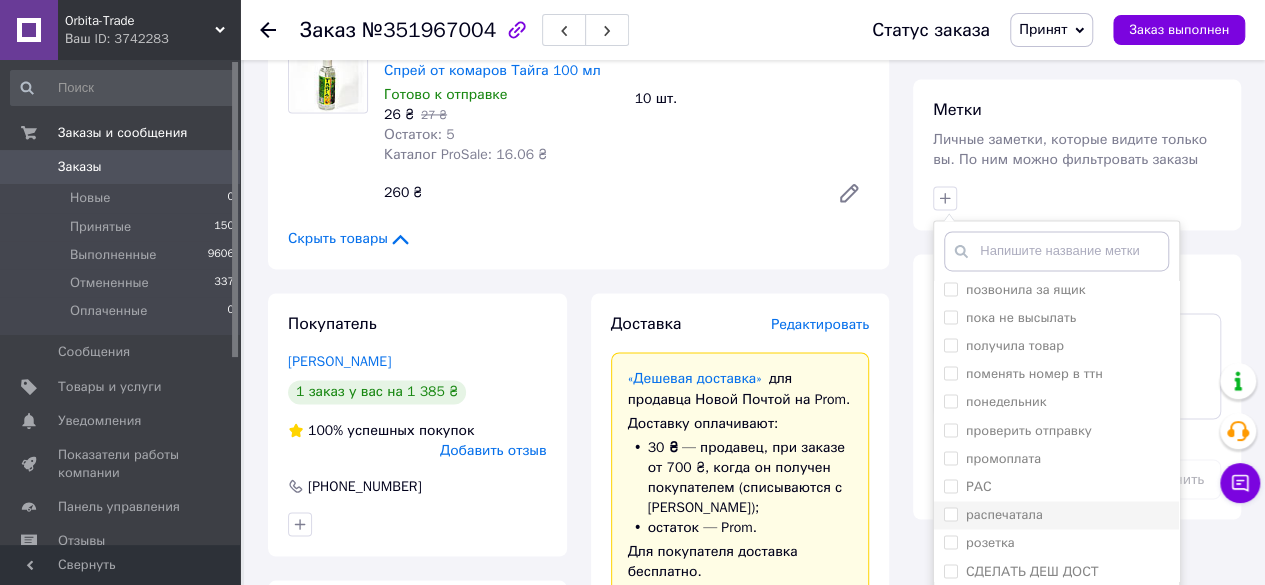 click on "распечатала" at bounding box center [950, 513] 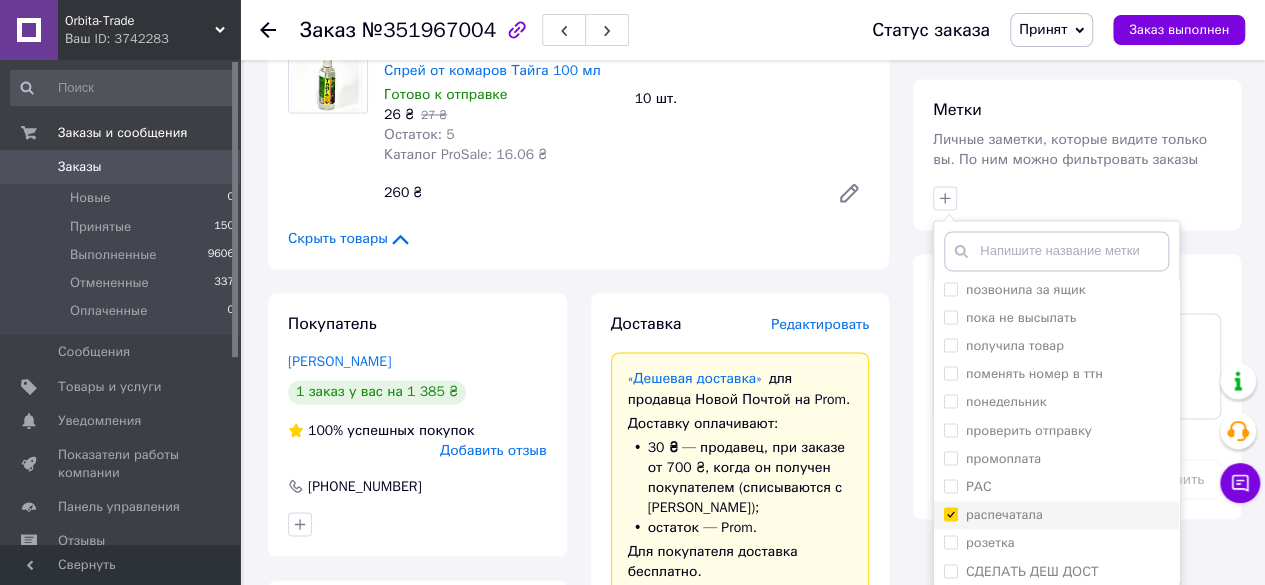 checkbox on "true" 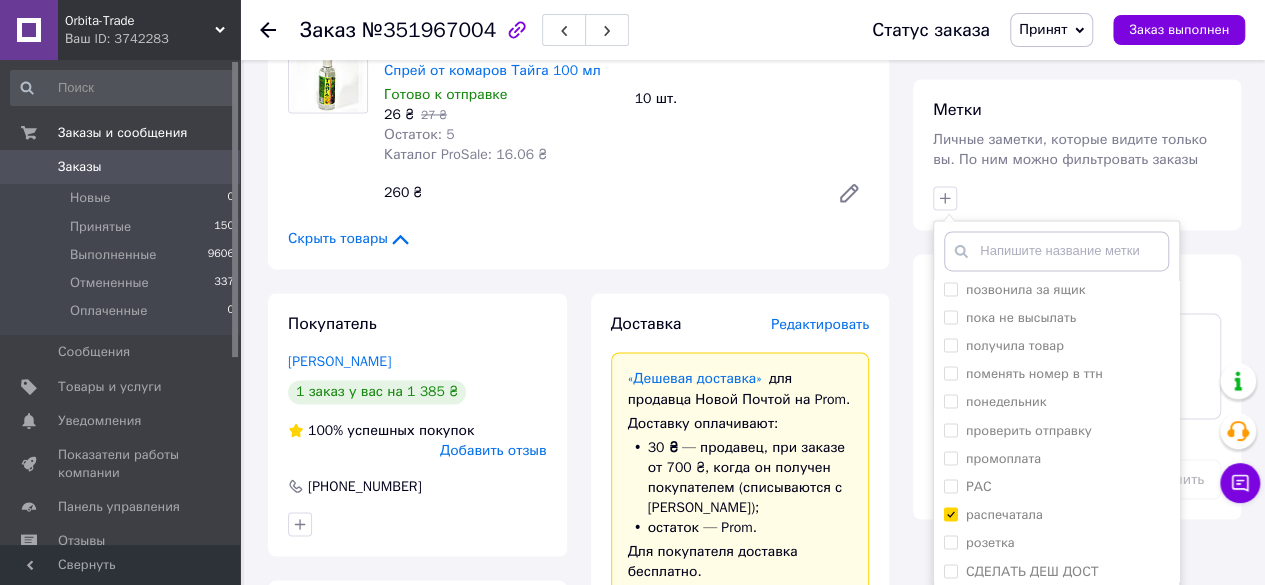 click on "Добавить метку" at bounding box center [1056, 617] 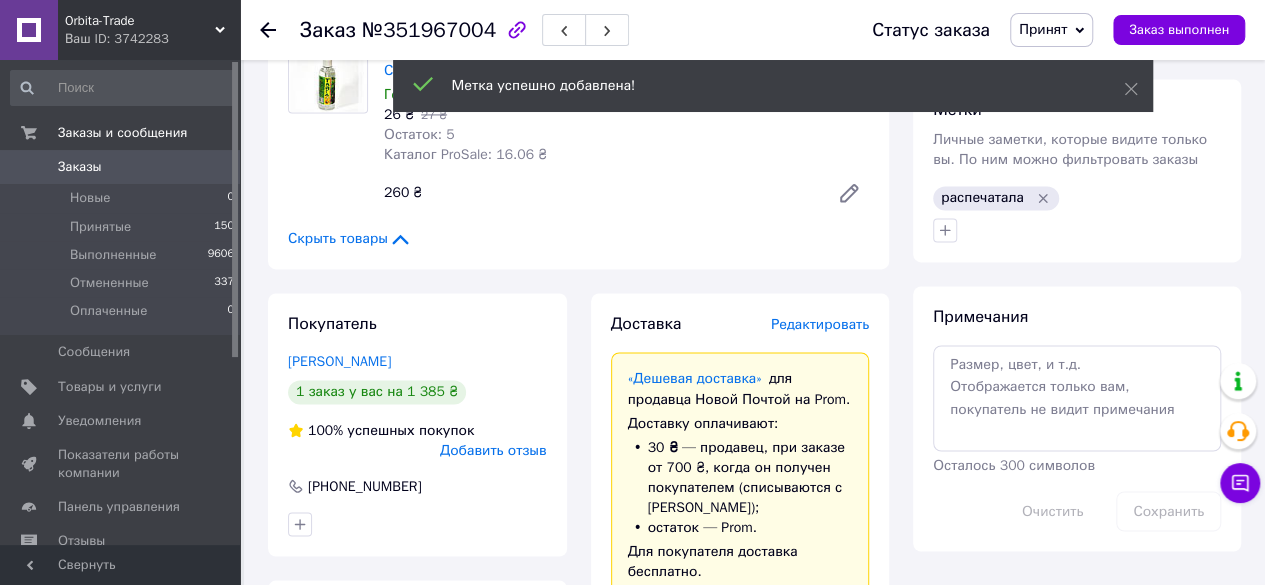 click 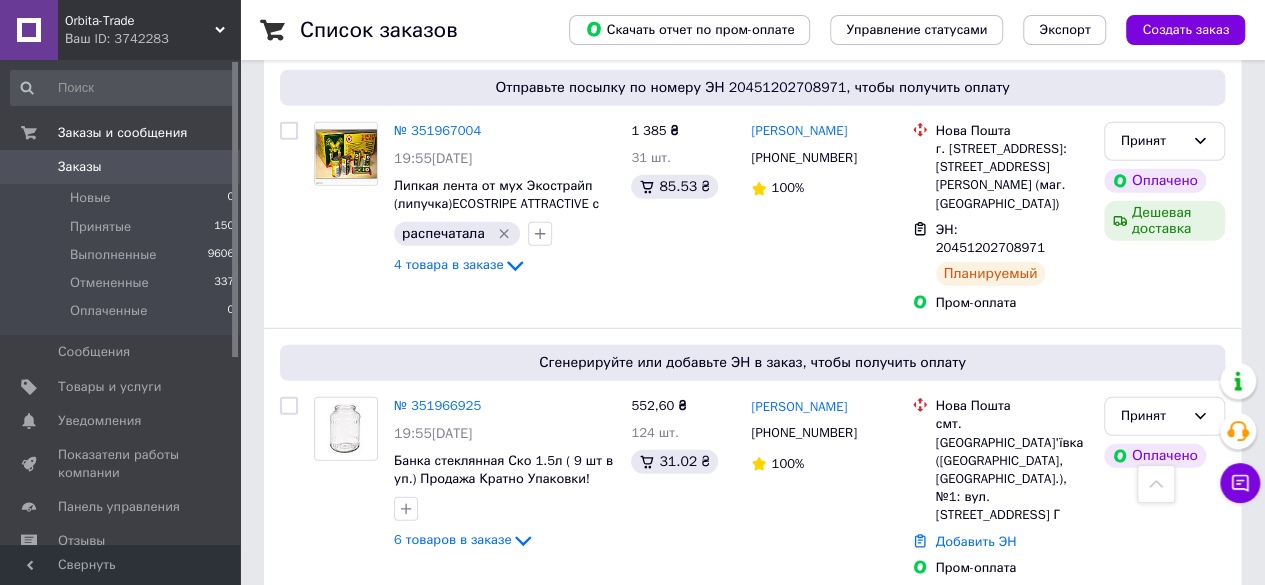 scroll, scrollTop: 2612, scrollLeft: 0, axis: vertical 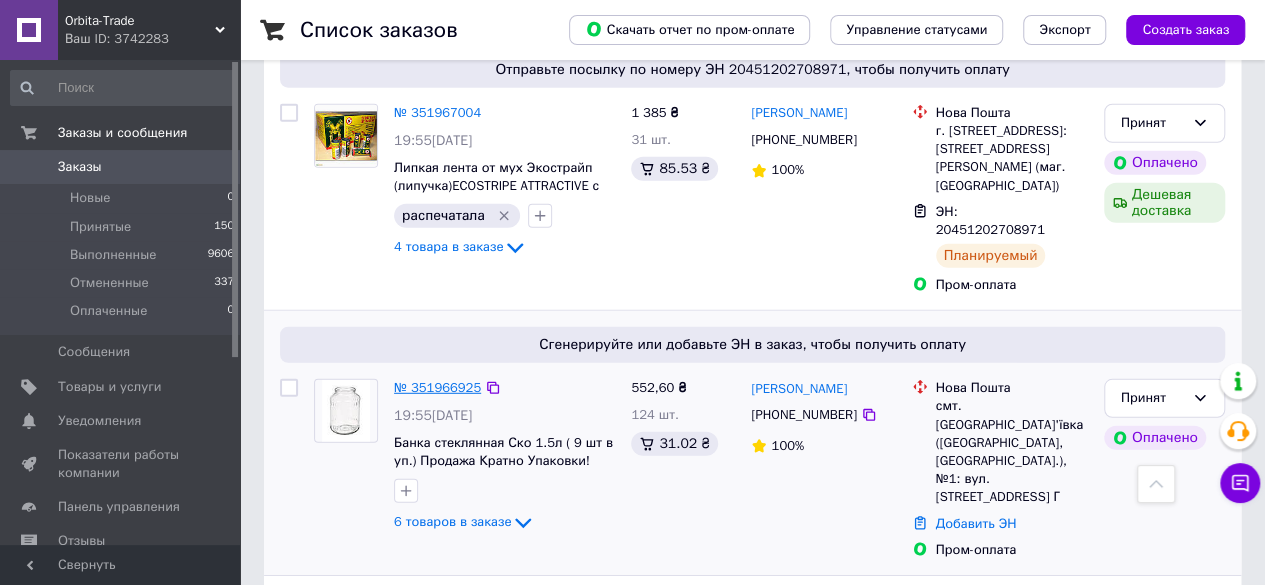 click on "№ 351966925" at bounding box center (437, 387) 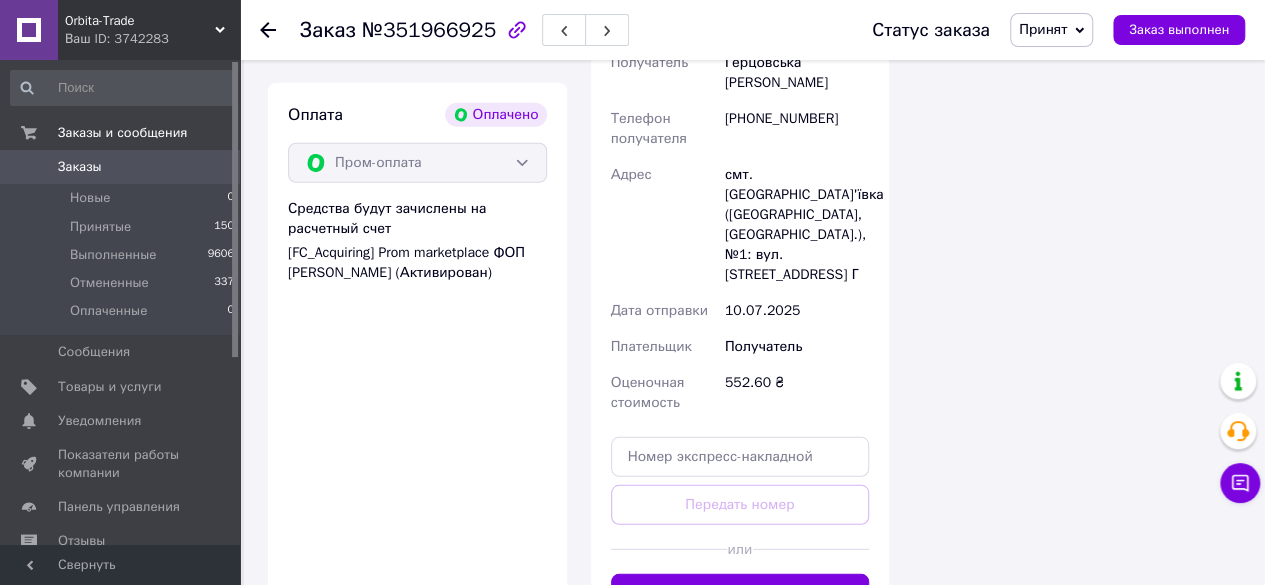 scroll, scrollTop: 2612, scrollLeft: 0, axis: vertical 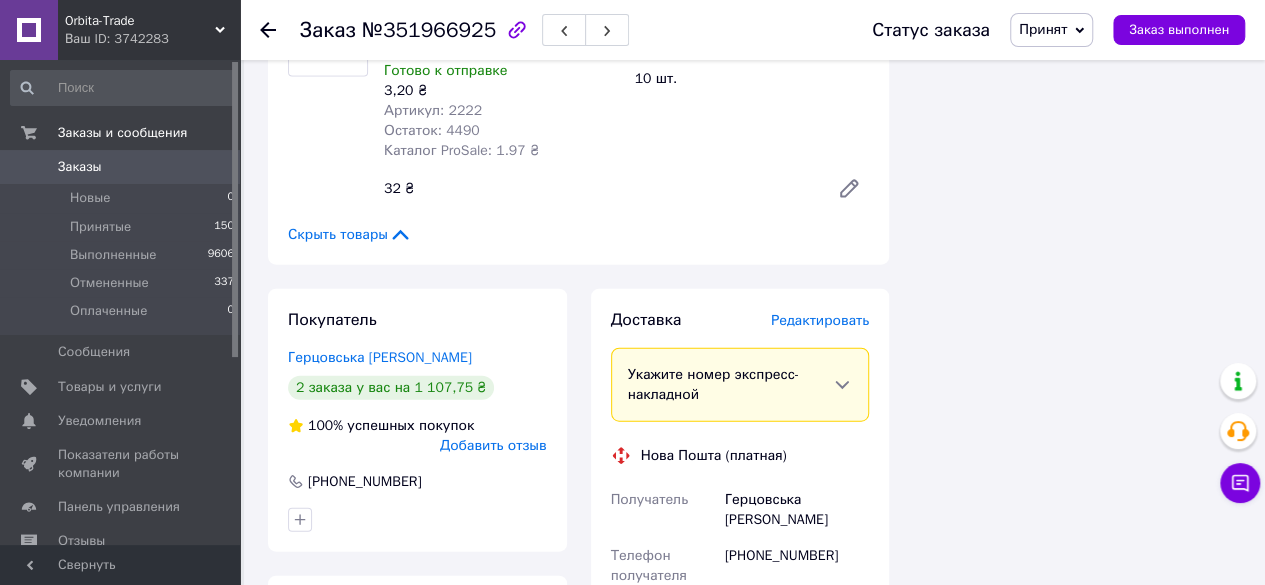 click on "Редактировать" at bounding box center (820, 320) 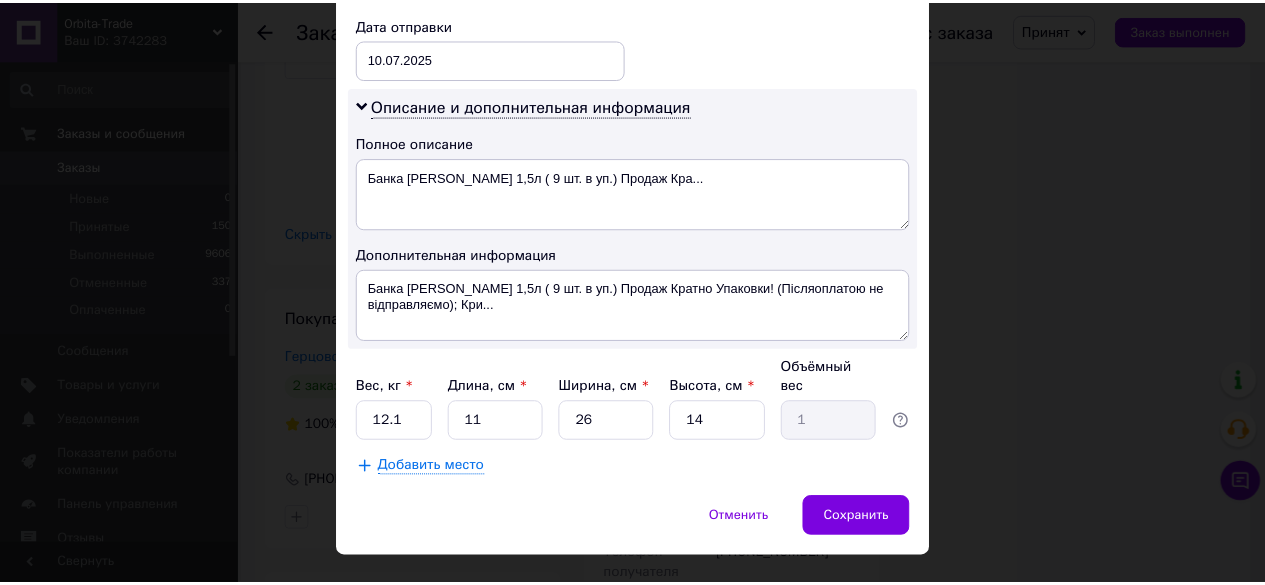 scroll, scrollTop: 956, scrollLeft: 0, axis: vertical 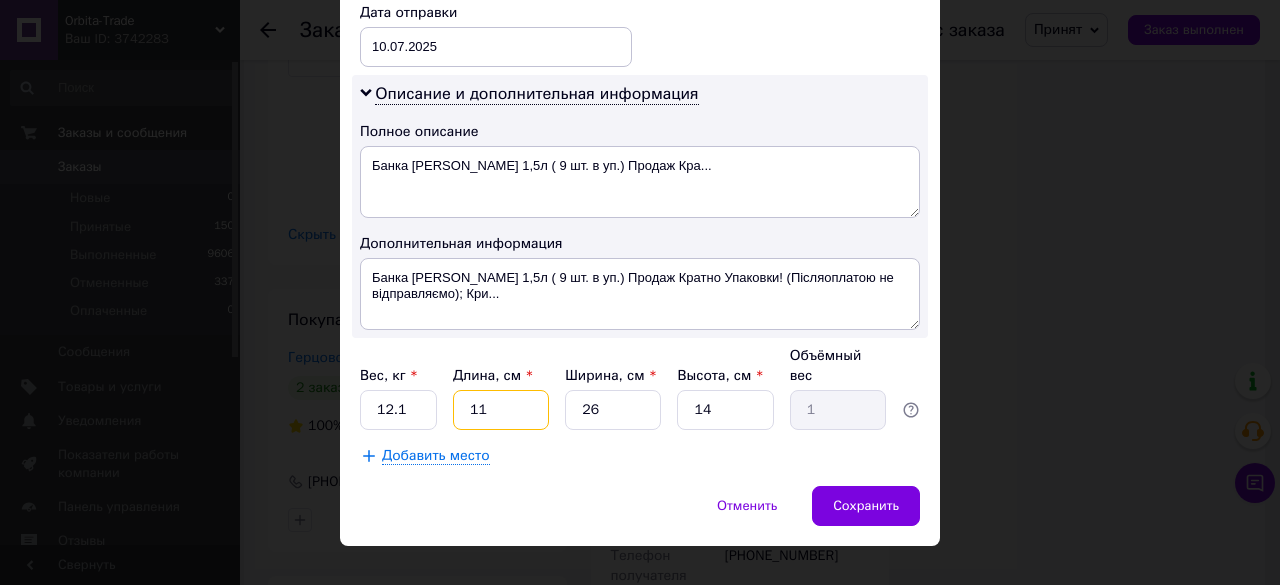 click on "11" at bounding box center [501, 410] 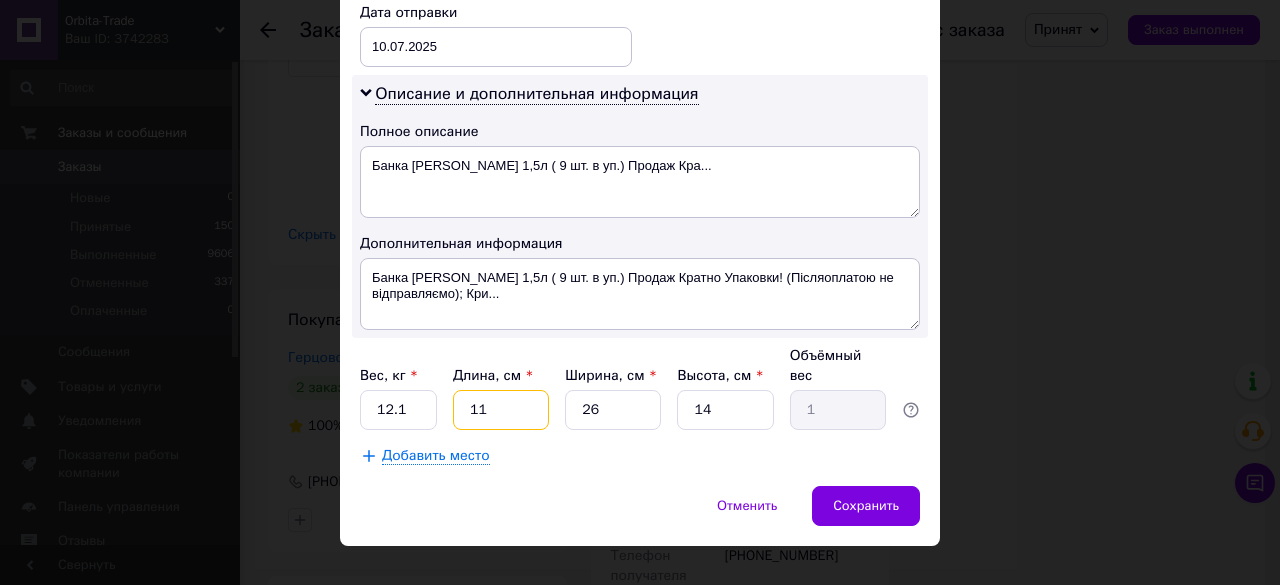 type on "1" 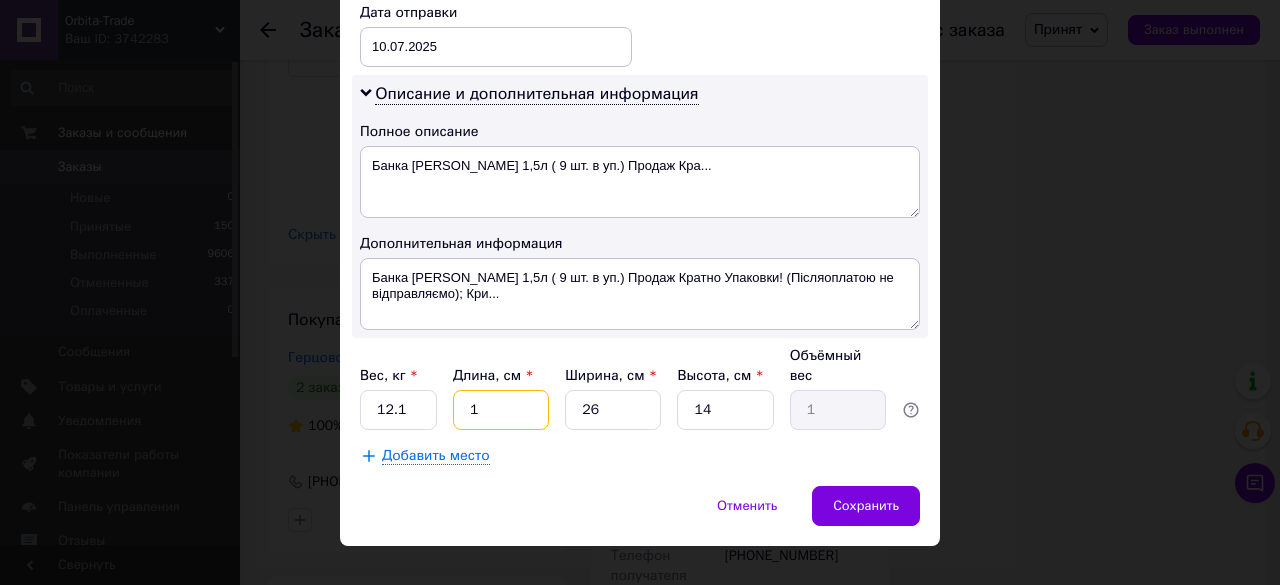 type on "0.1" 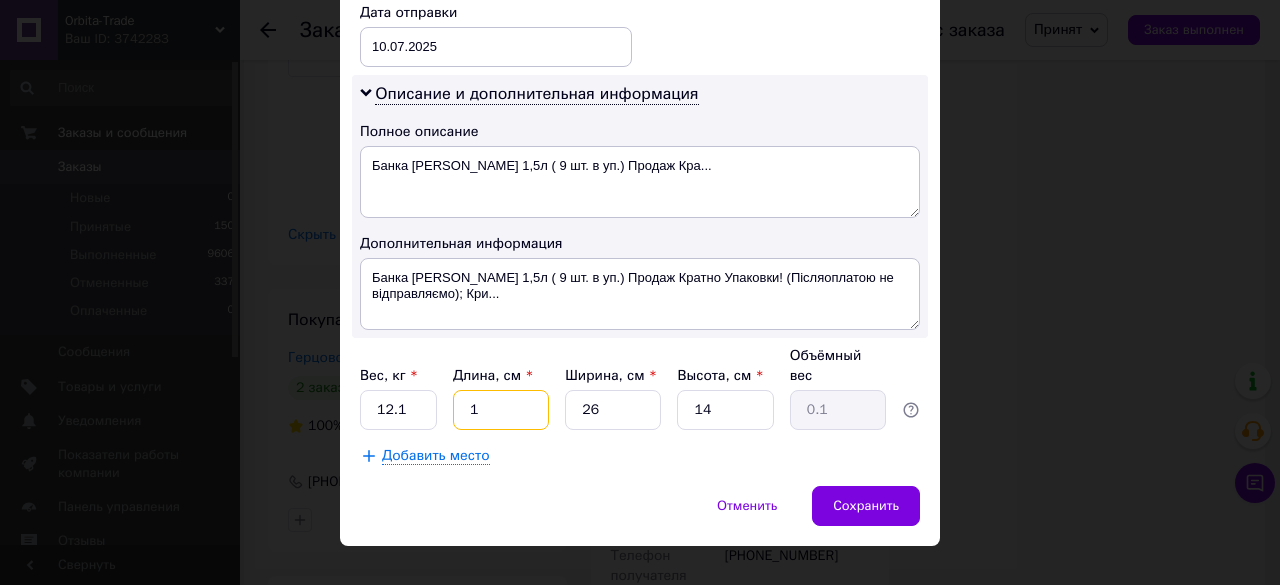 type 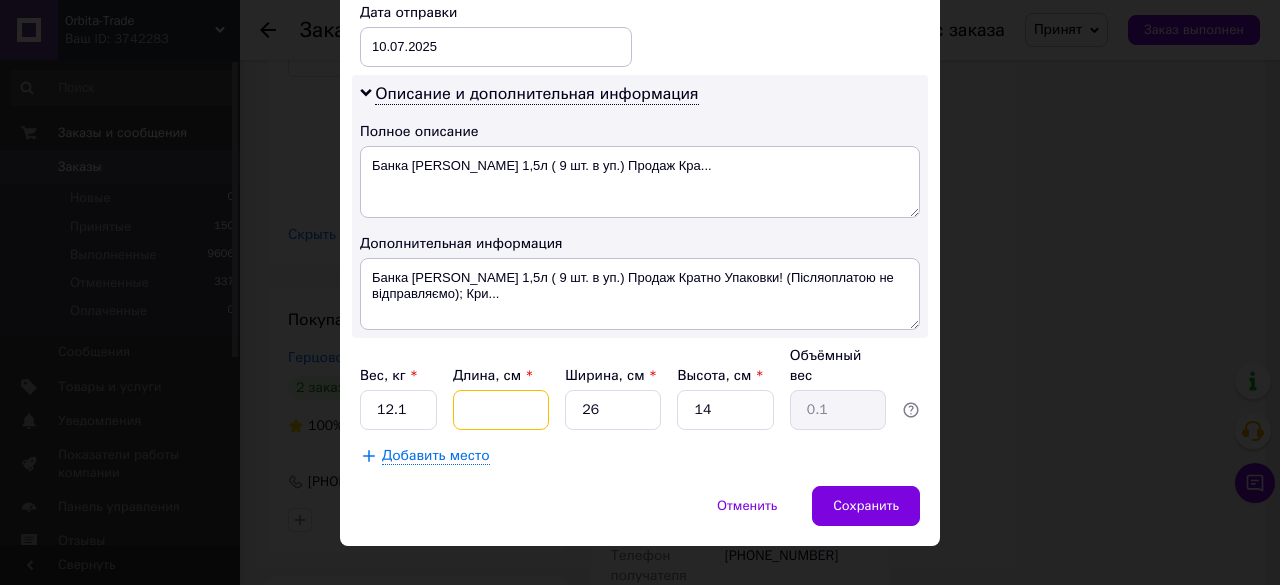 type 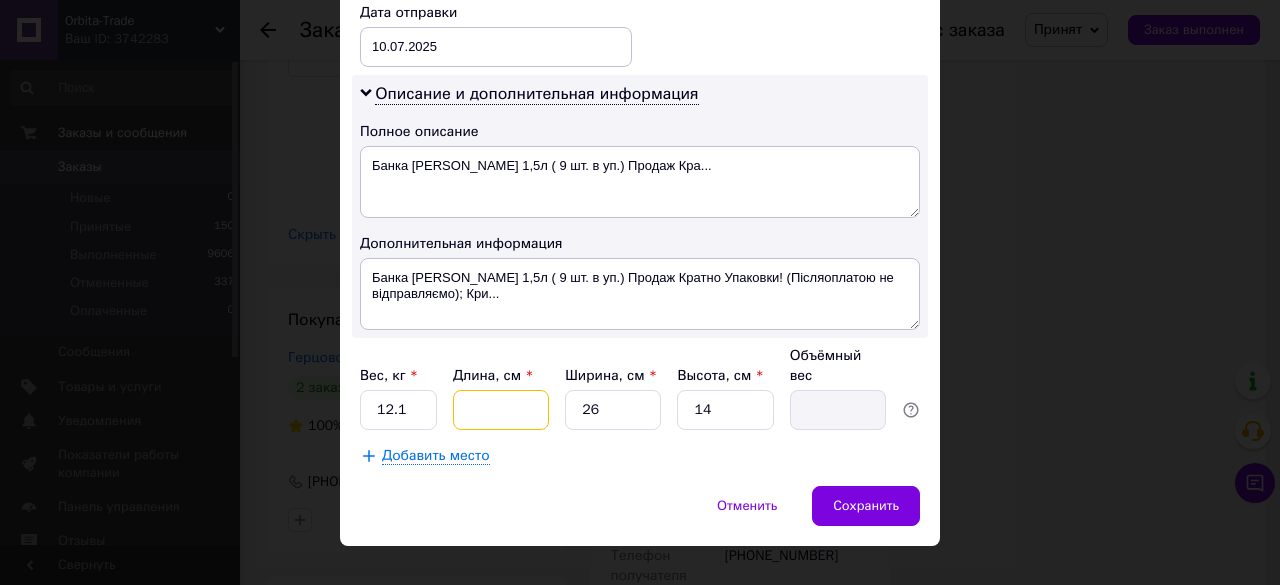 type on "6" 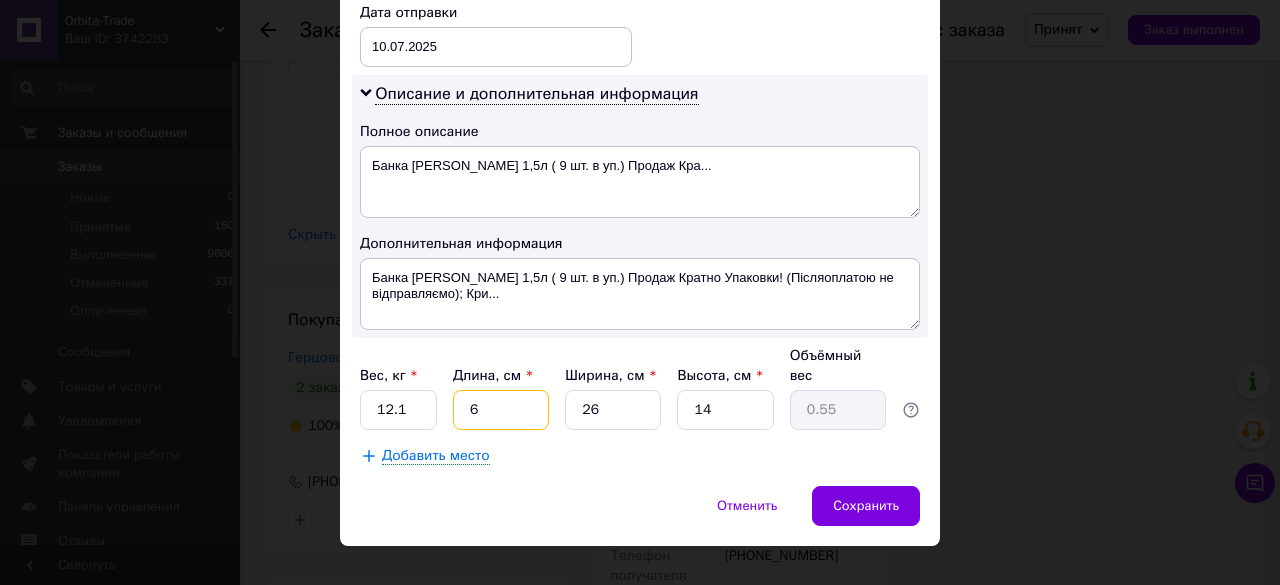 type on "63" 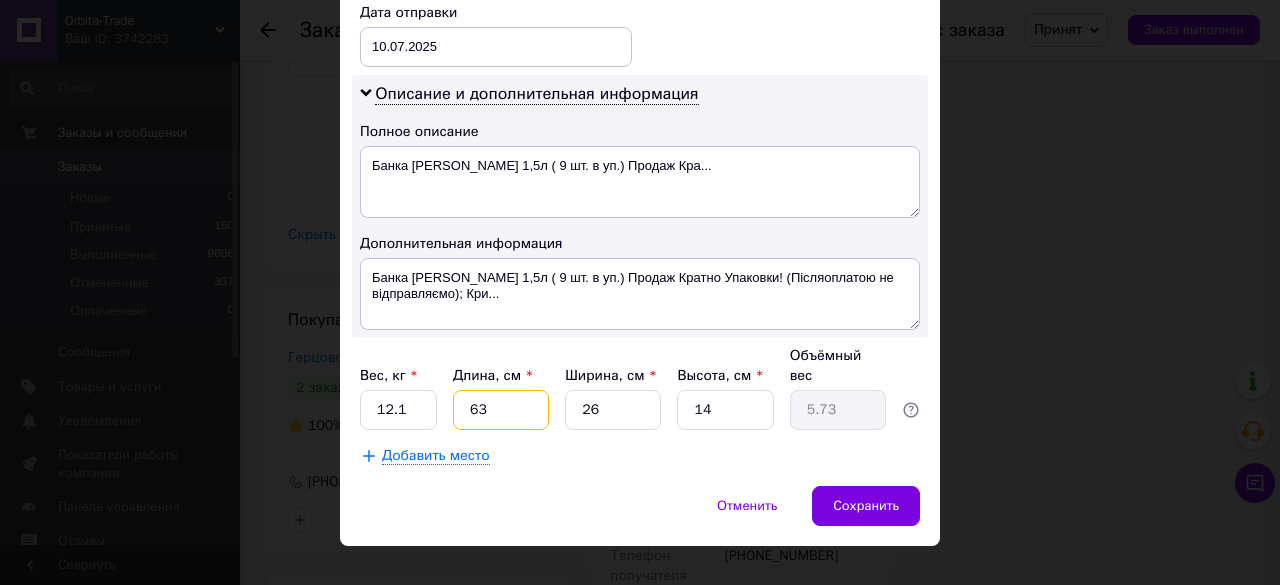 type on "63" 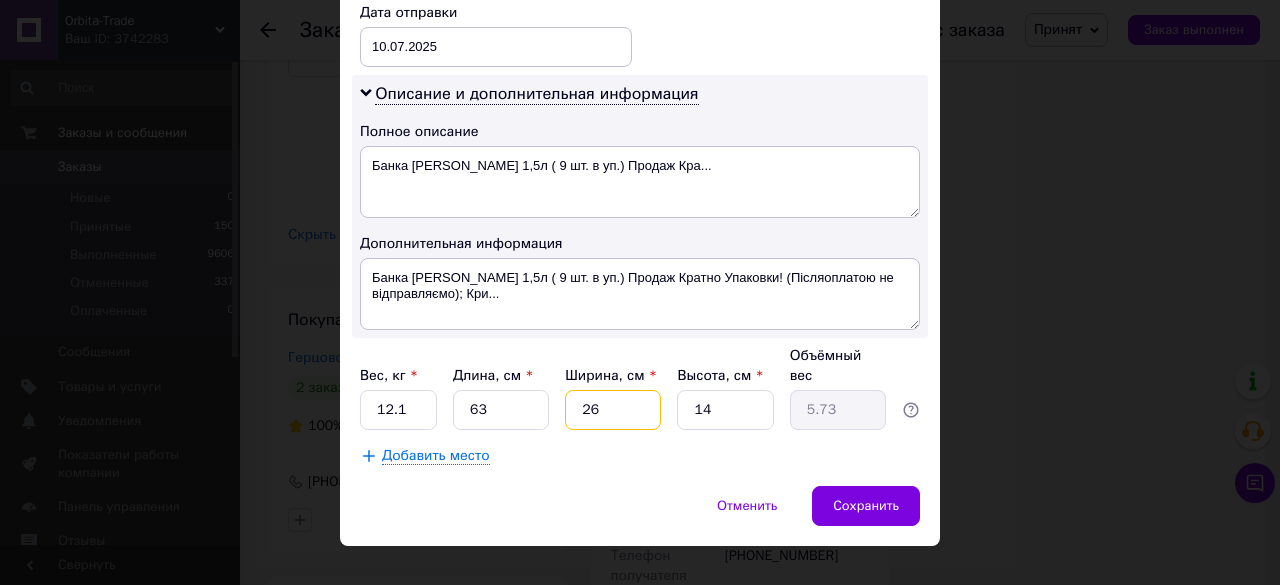 click on "26" at bounding box center (613, 410) 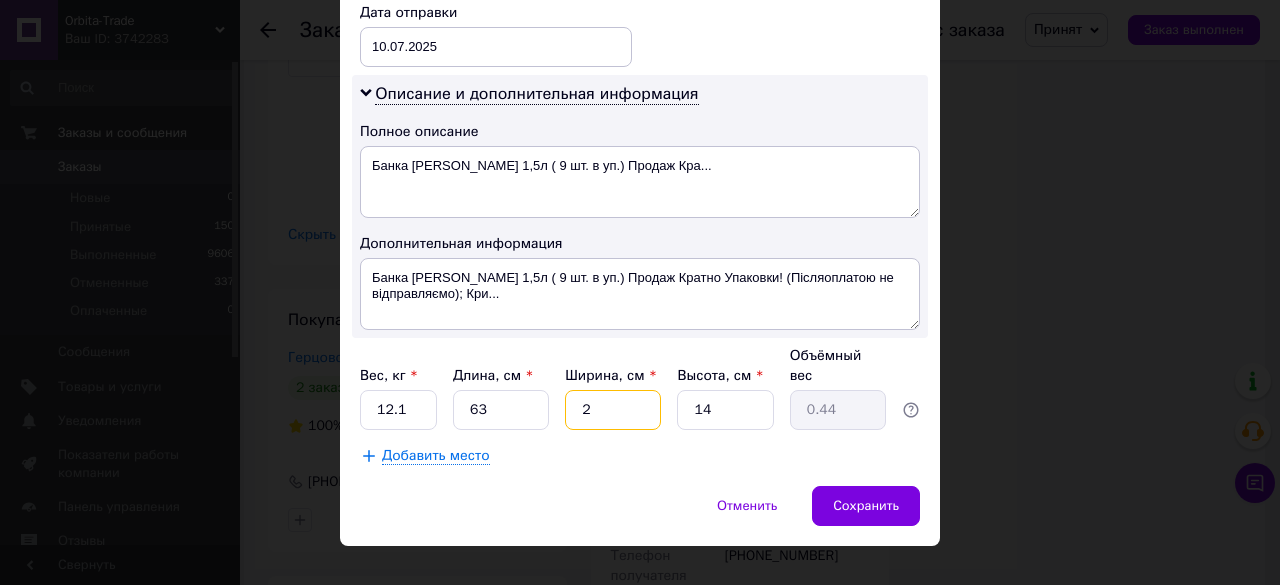 type 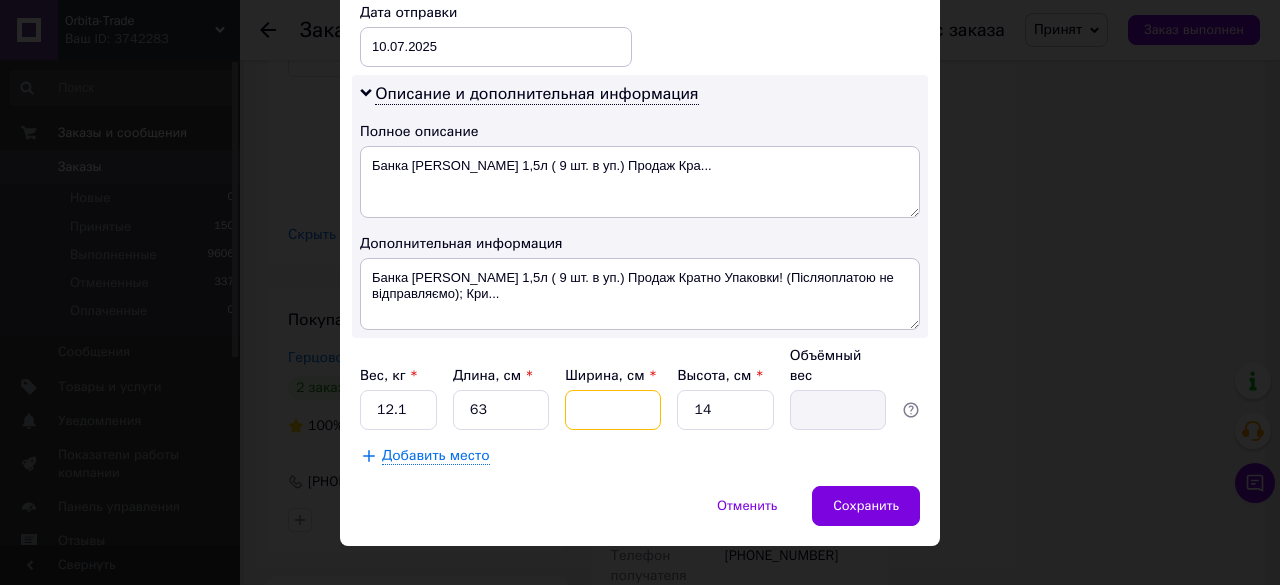 type on "3" 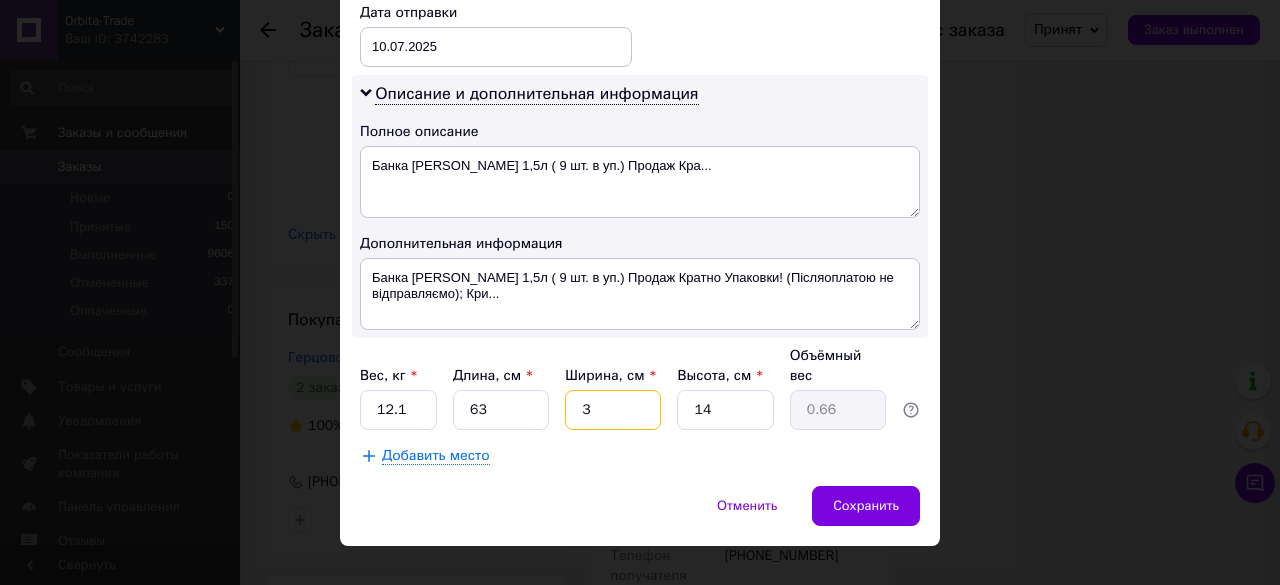 type on "32" 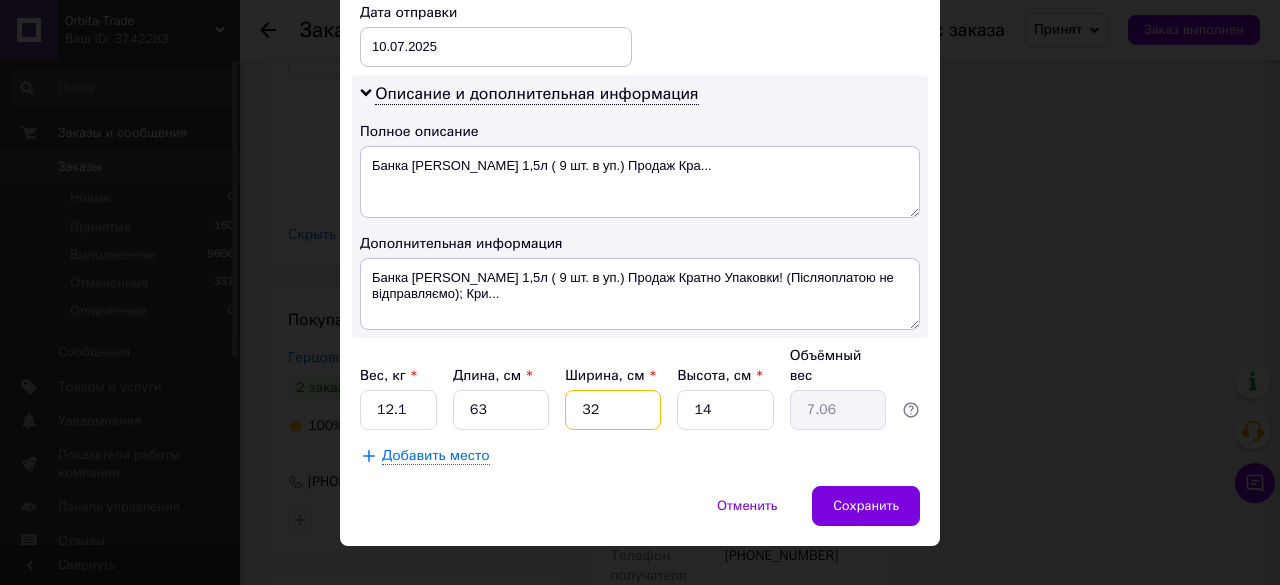 type on "32" 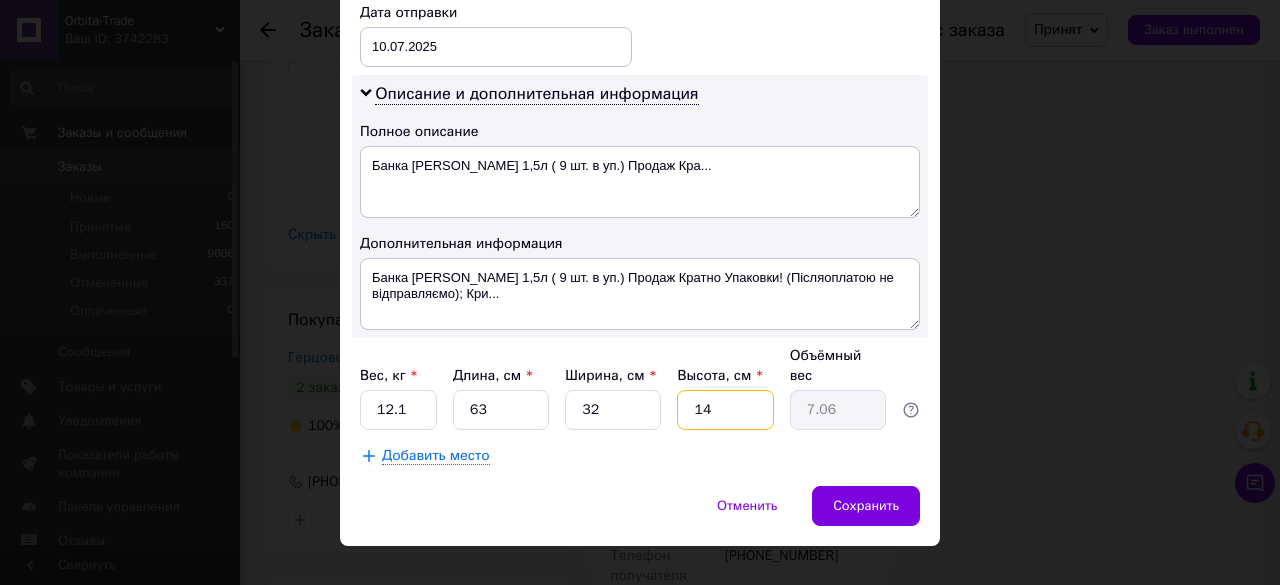 click on "14" at bounding box center [725, 410] 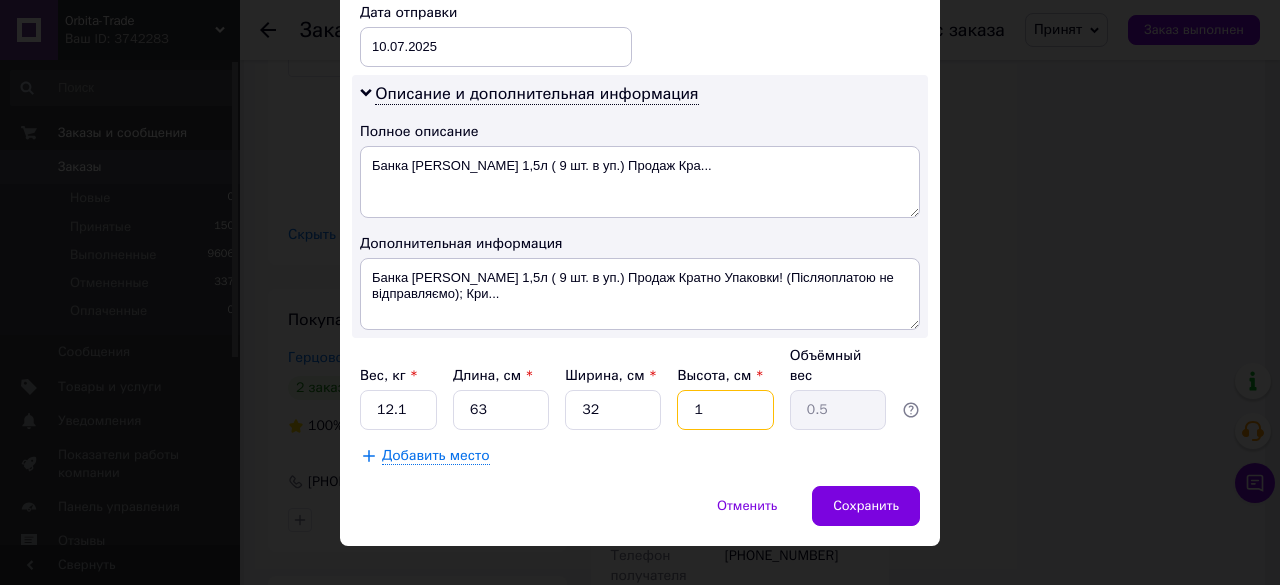 type 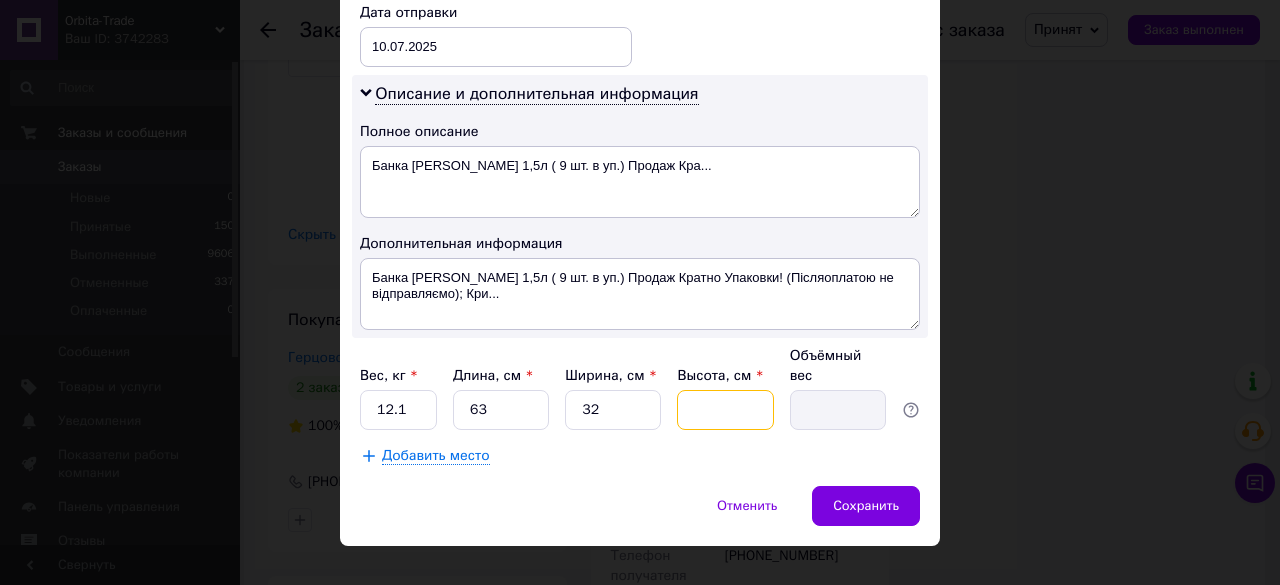 type on "2" 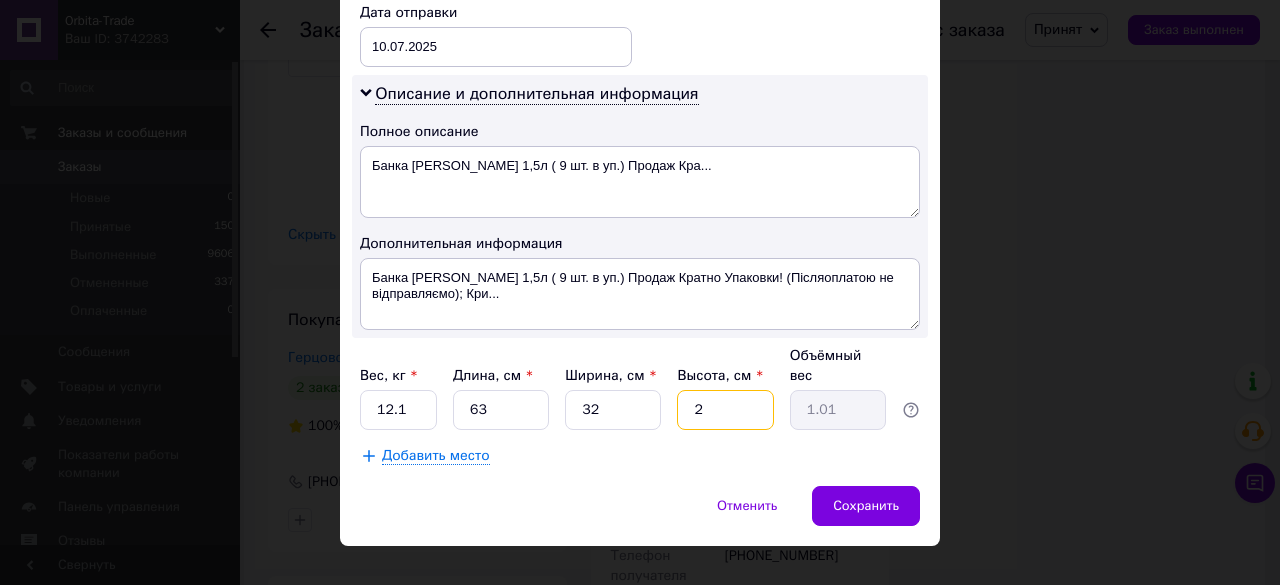 type on "29" 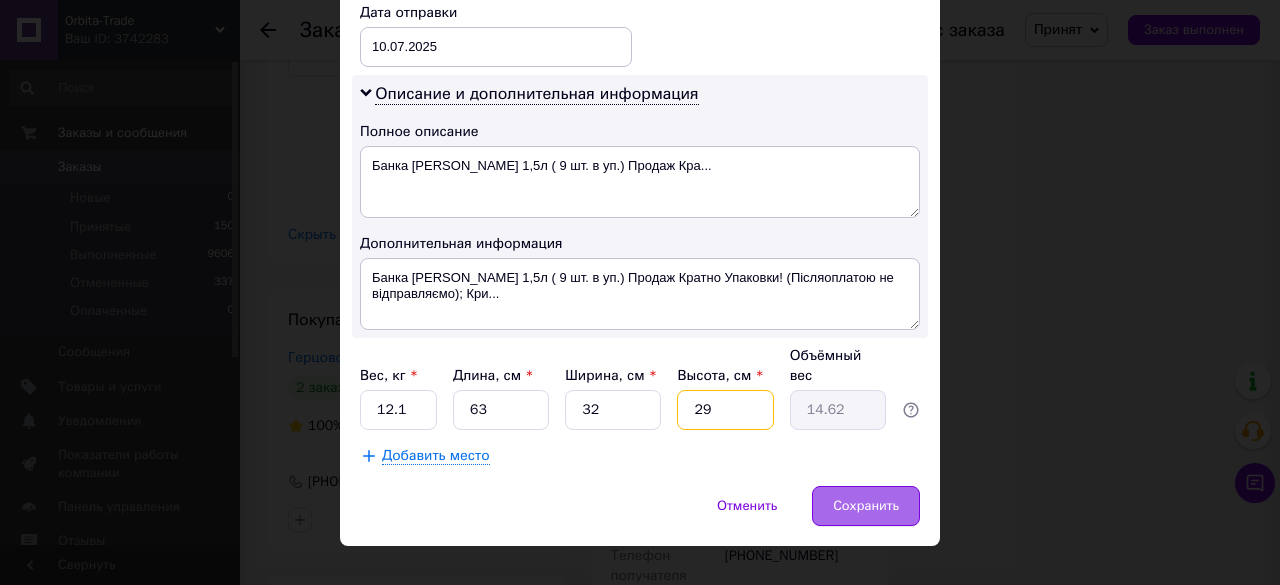 type on "29" 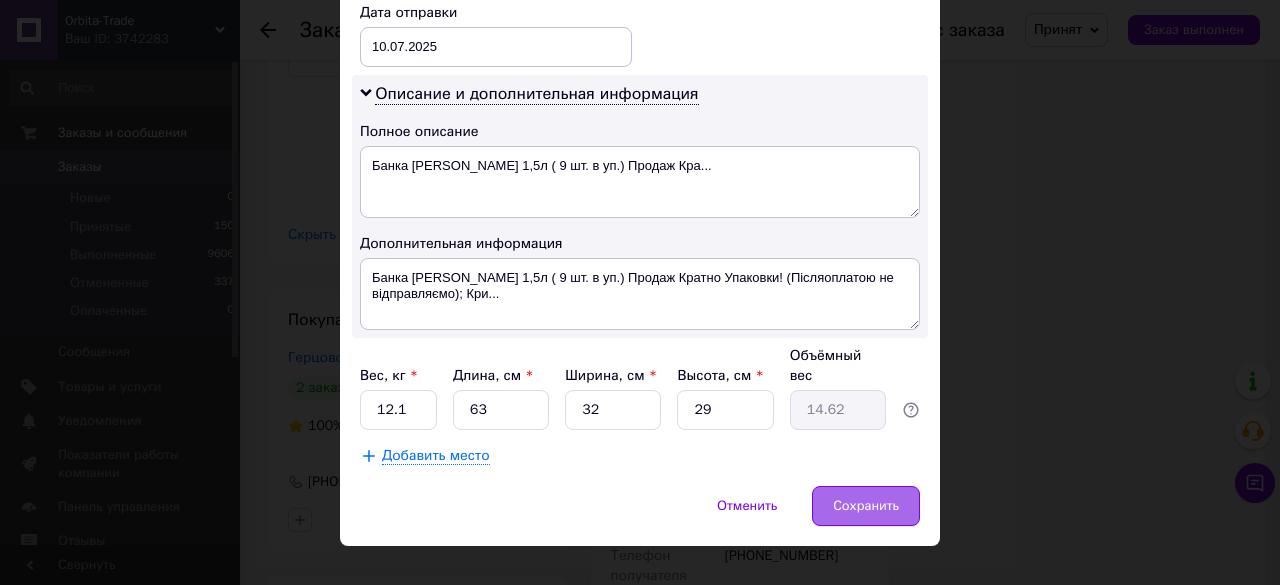 click on "Сохранить" at bounding box center [866, 506] 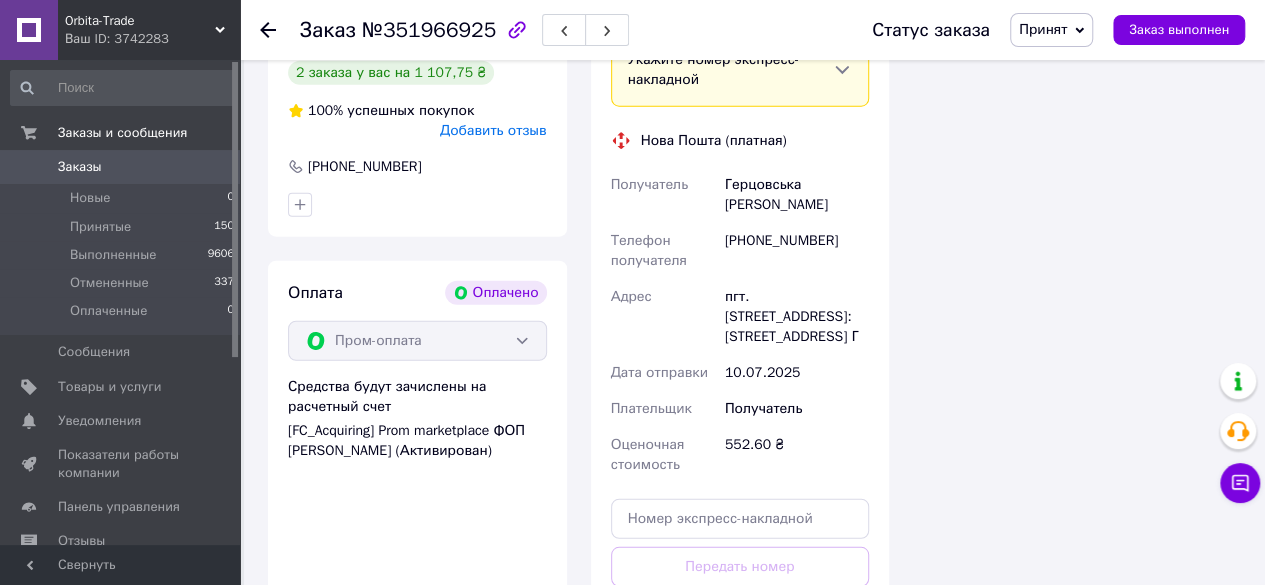 scroll, scrollTop: 2476, scrollLeft: 0, axis: vertical 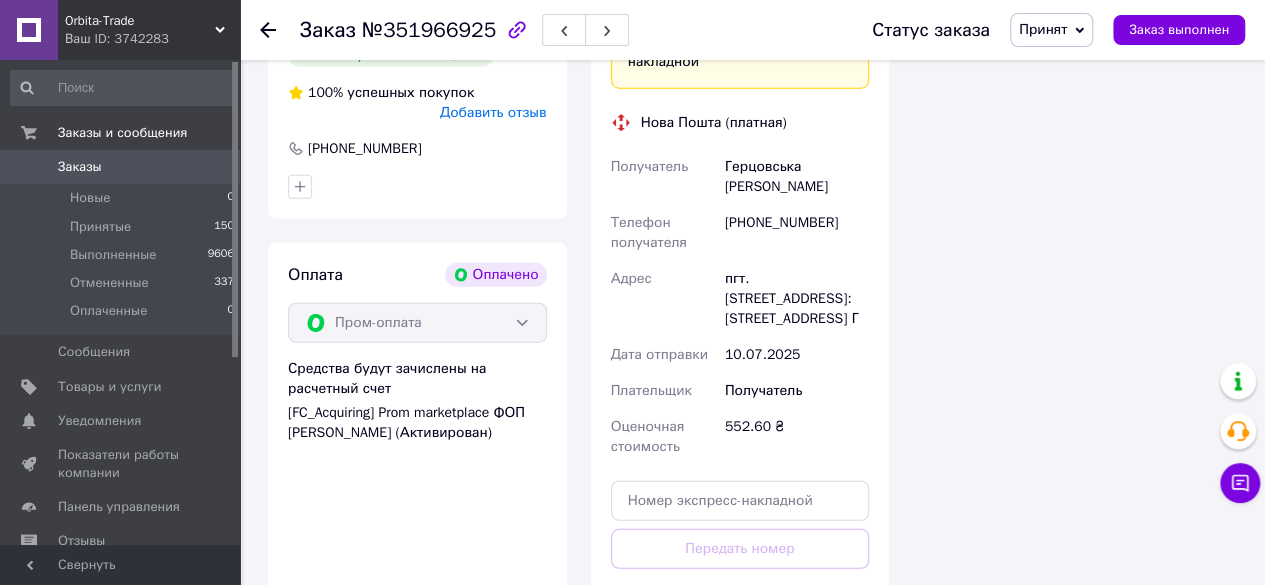 click on "Сгенерировать ЭН" at bounding box center [740, 638] 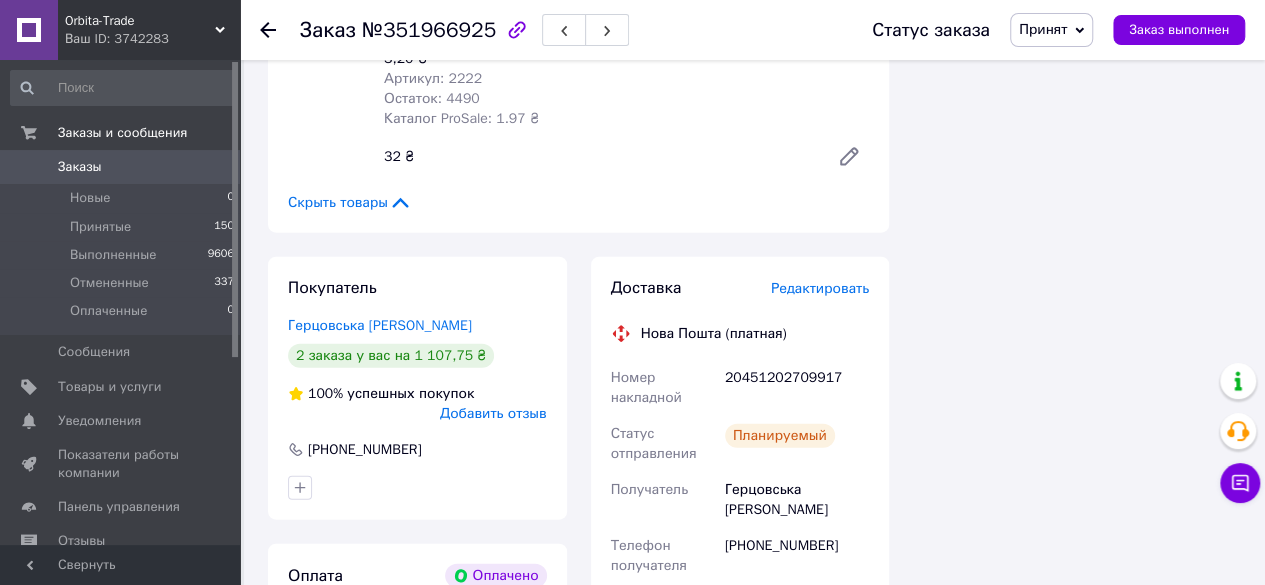 scroll, scrollTop: 2135, scrollLeft: 0, axis: vertical 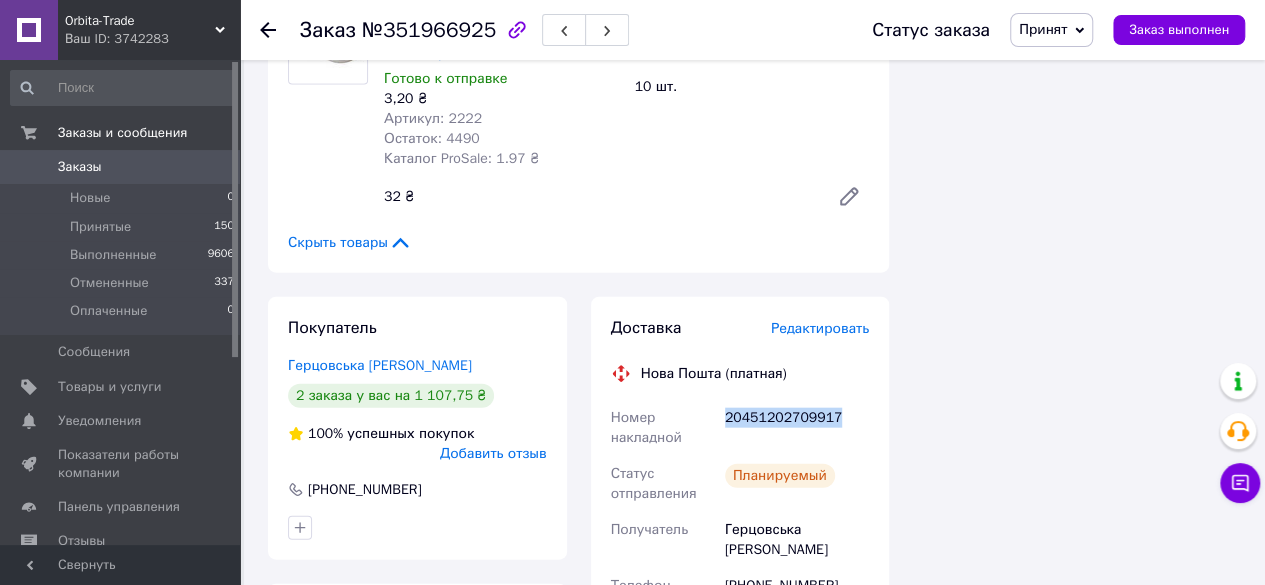 drag, startPoint x: 865, startPoint y: 324, endPoint x: 707, endPoint y: 339, distance: 158.71043 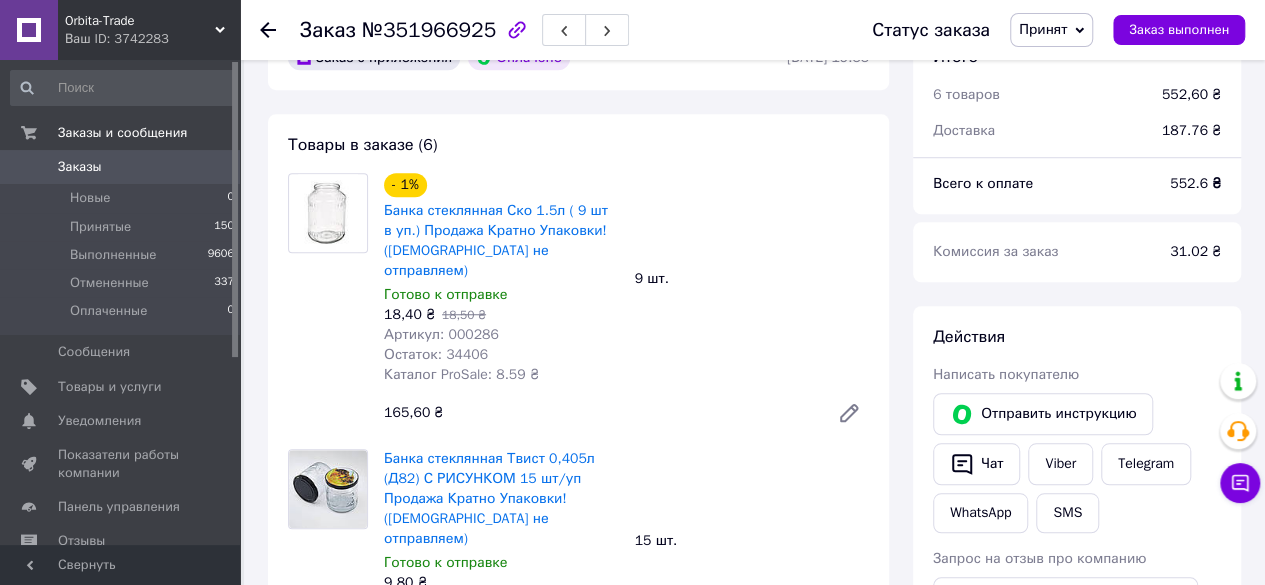 scroll, scrollTop: 686, scrollLeft: 0, axis: vertical 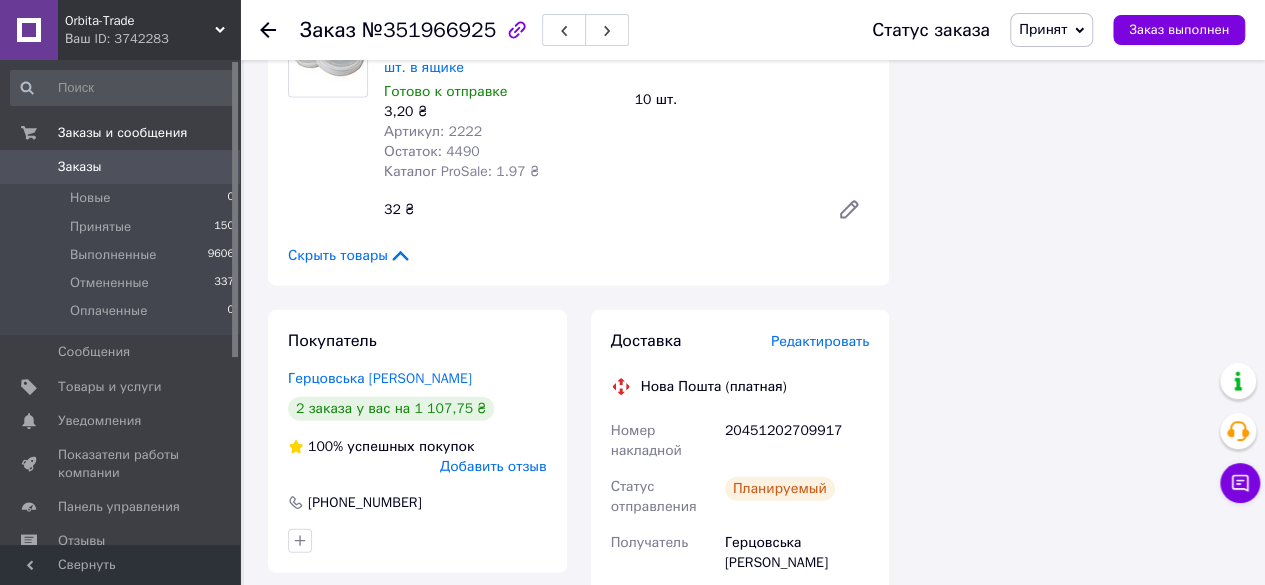 drag, startPoint x: 866, startPoint y: 491, endPoint x: 719, endPoint y: 497, distance: 147.12239 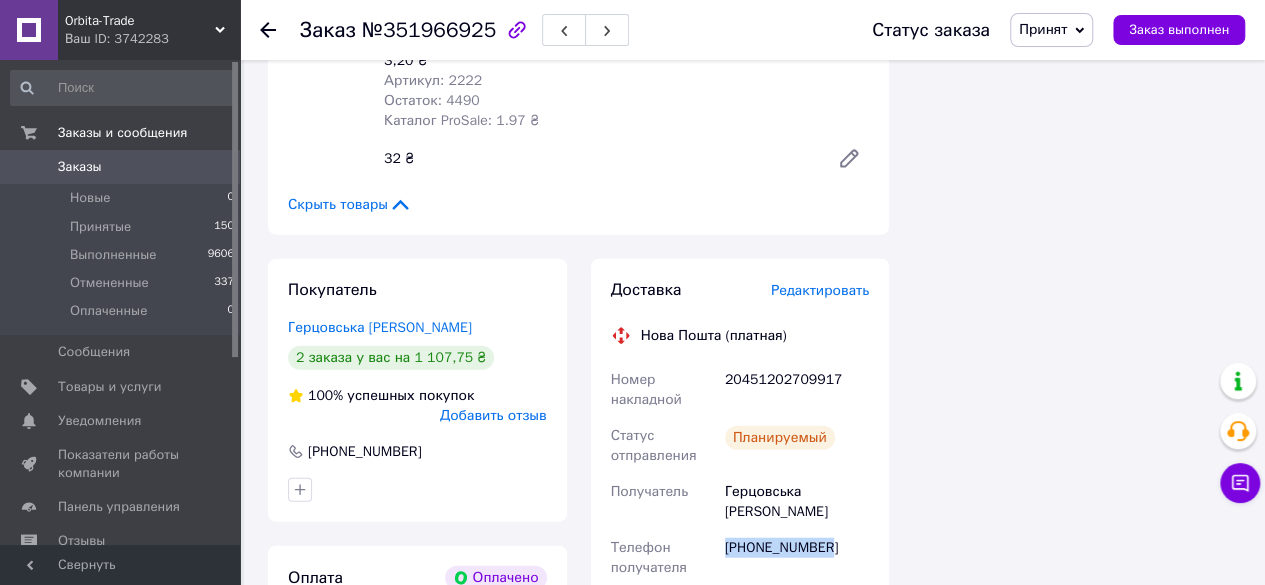 scroll, scrollTop: 2213, scrollLeft: 0, axis: vertical 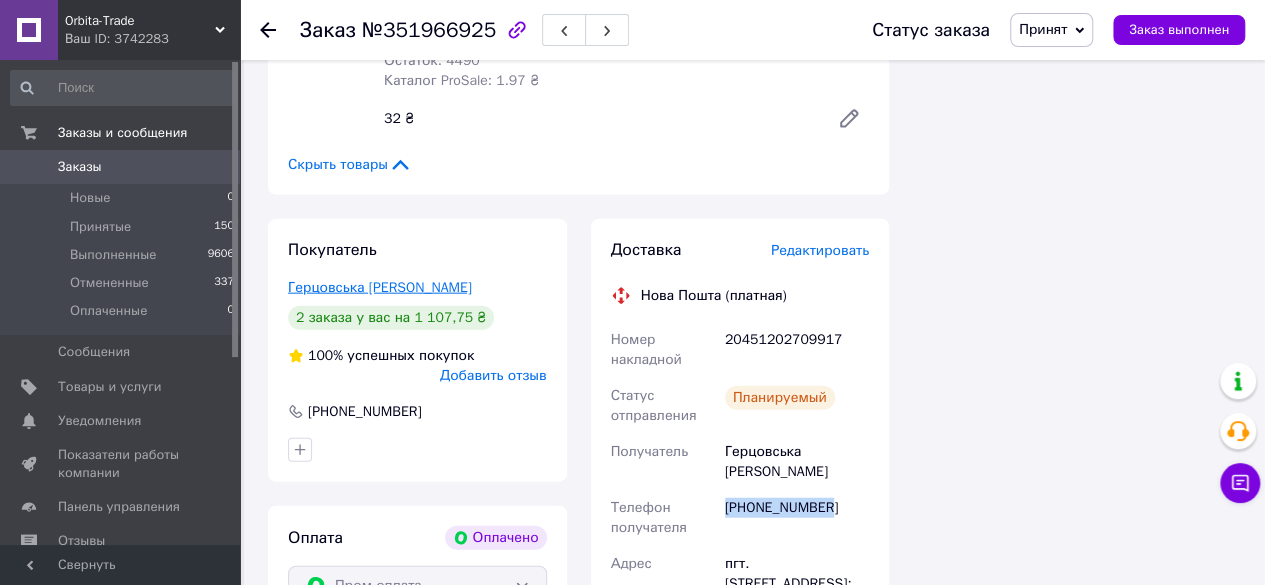 click on "Герцовська Марія" at bounding box center (380, 287) 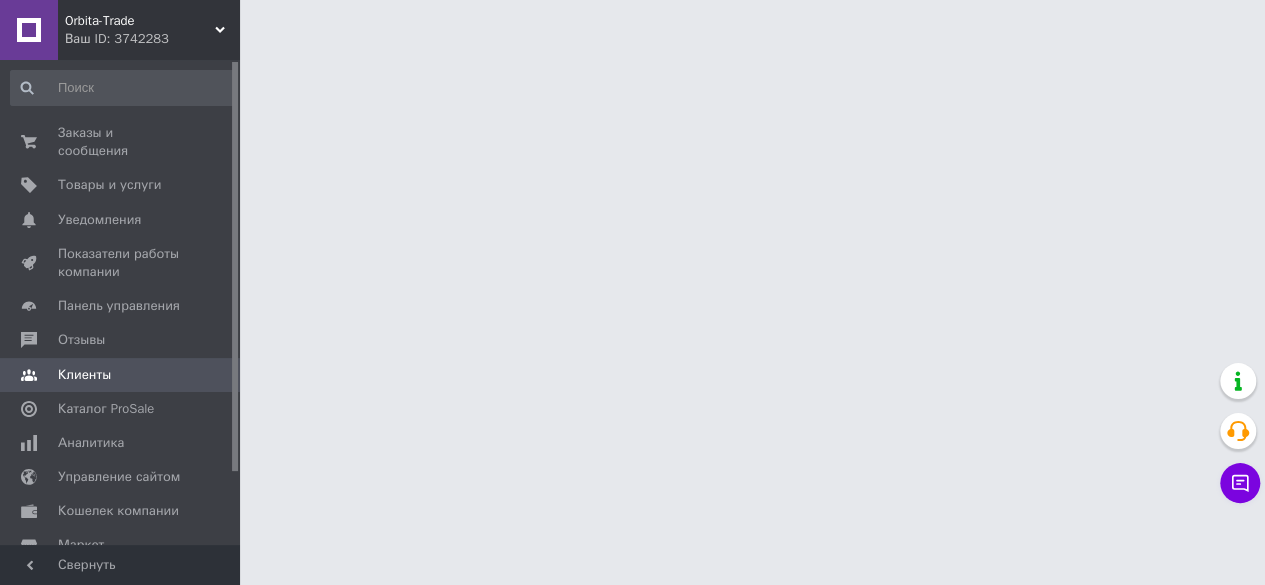 scroll, scrollTop: 0, scrollLeft: 0, axis: both 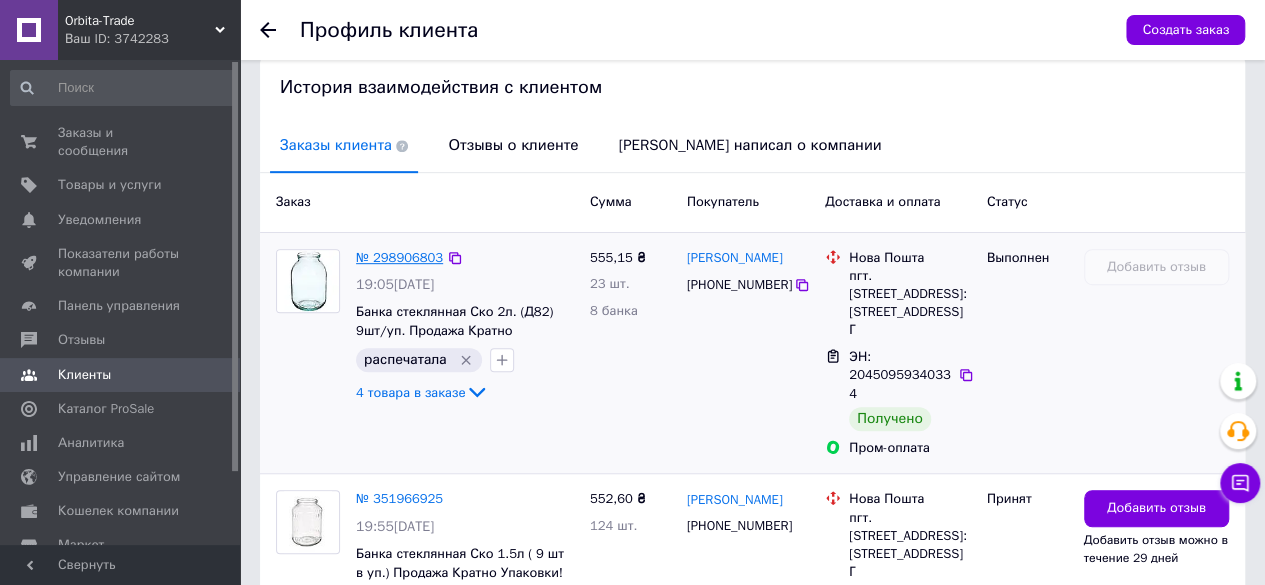 click on "№ 298906803" at bounding box center [399, 257] 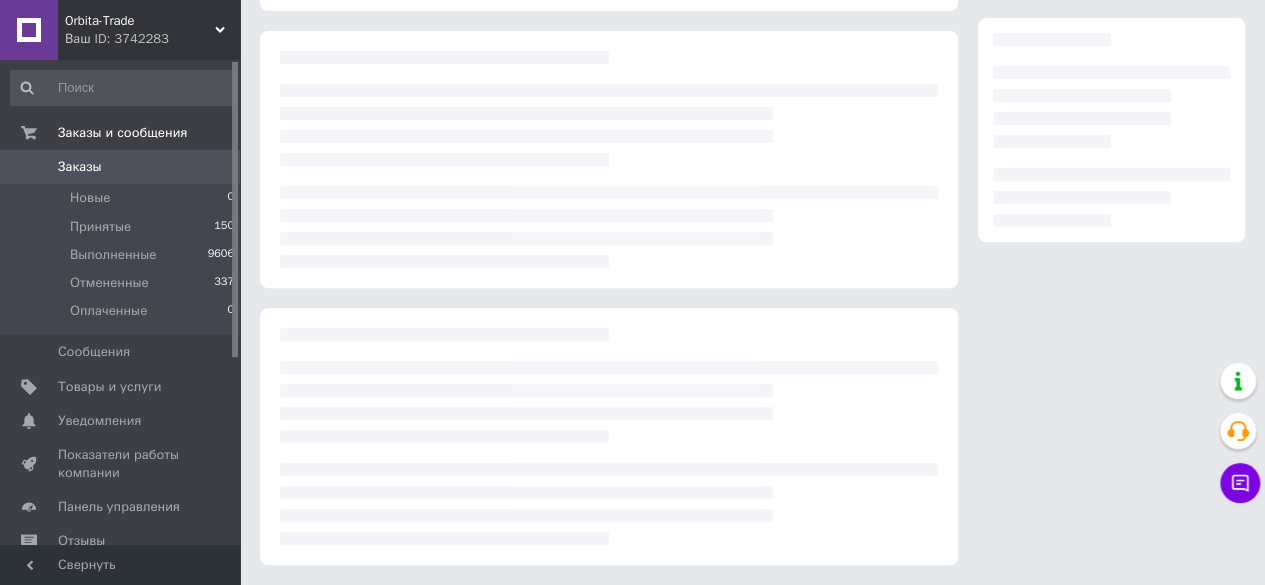scroll, scrollTop: 0, scrollLeft: 0, axis: both 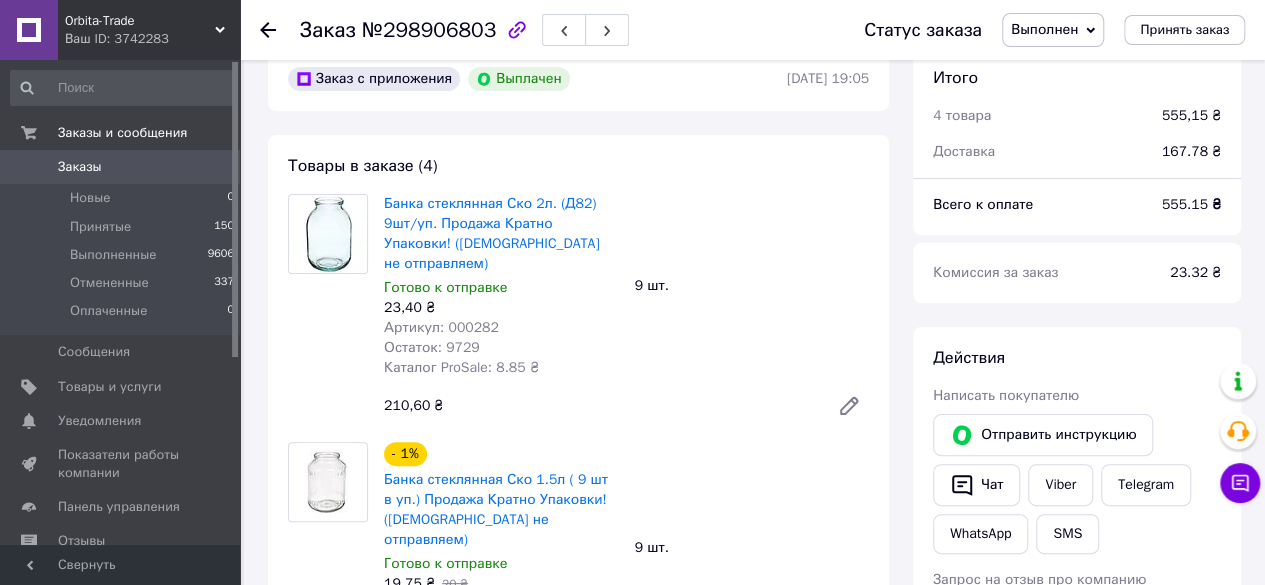 click 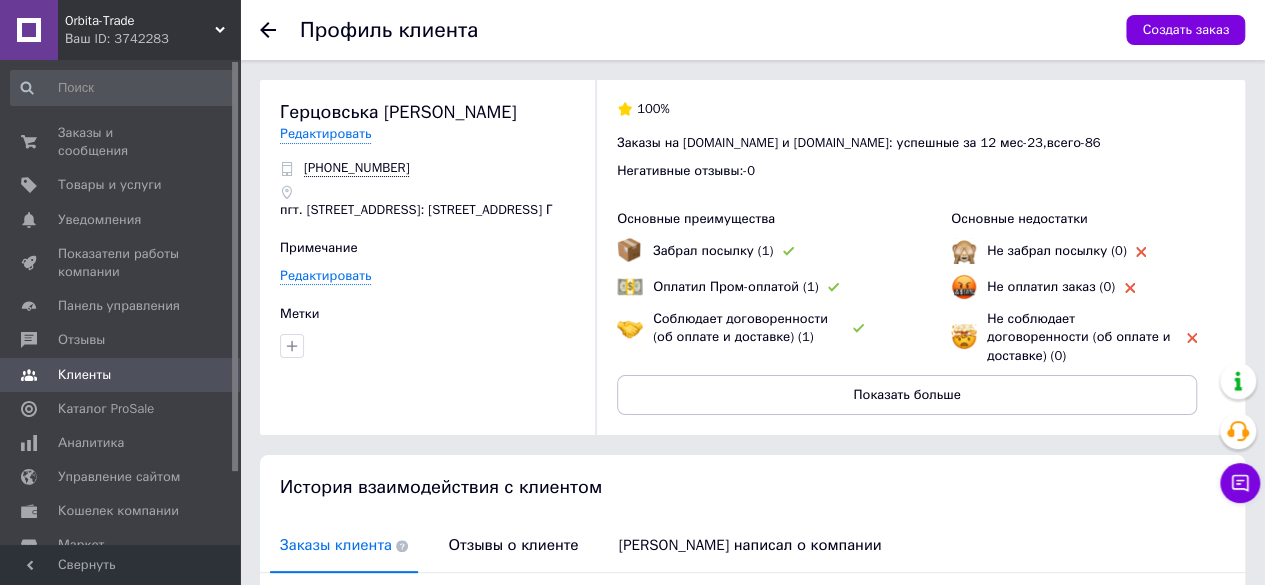 click 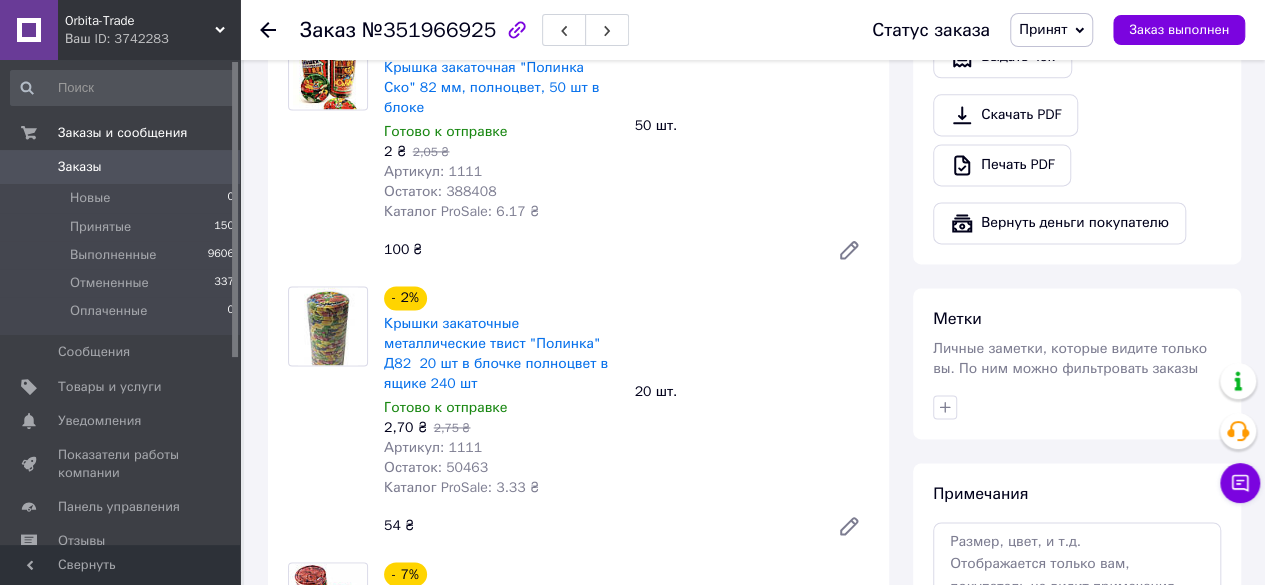 scroll, scrollTop: 1371, scrollLeft: 0, axis: vertical 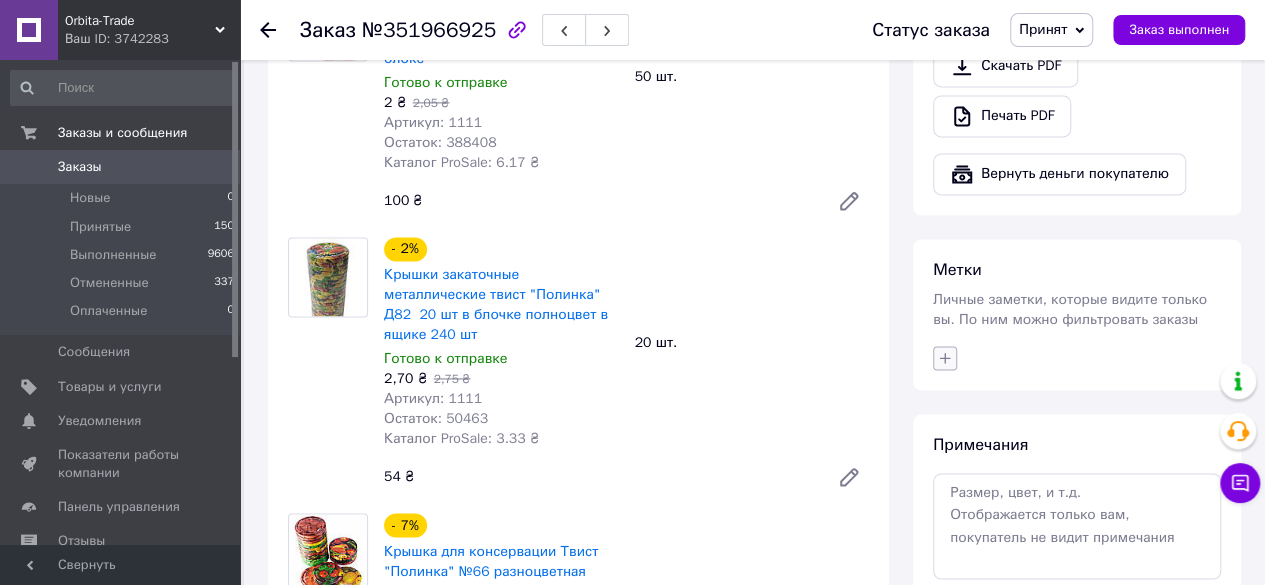 click 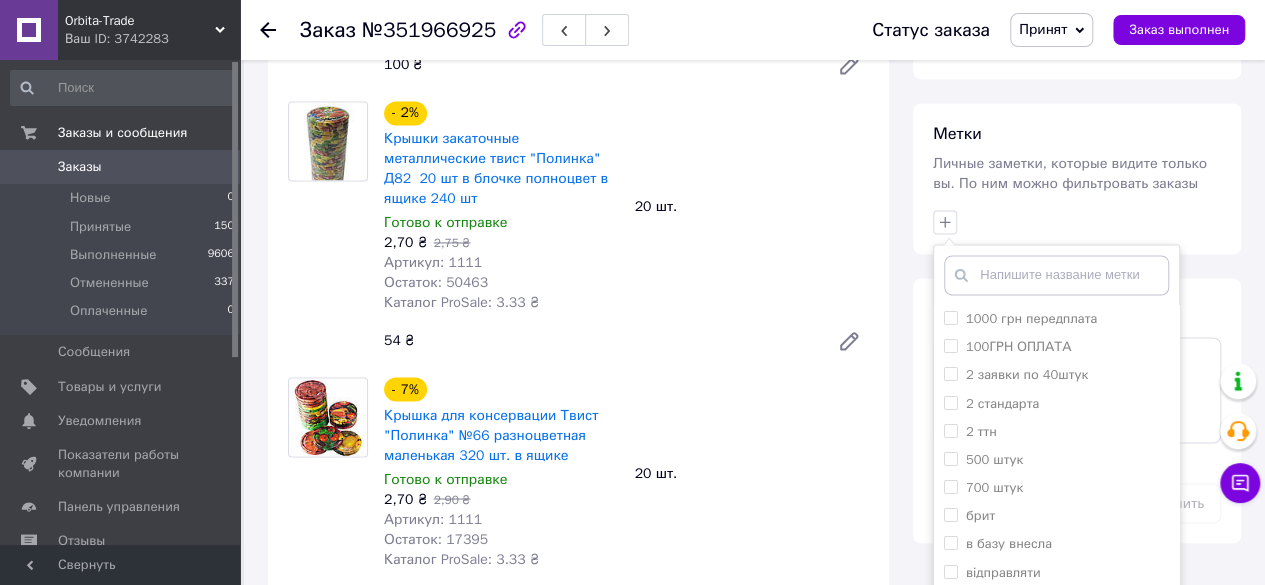 scroll, scrollTop: 1538, scrollLeft: 0, axis: vertical 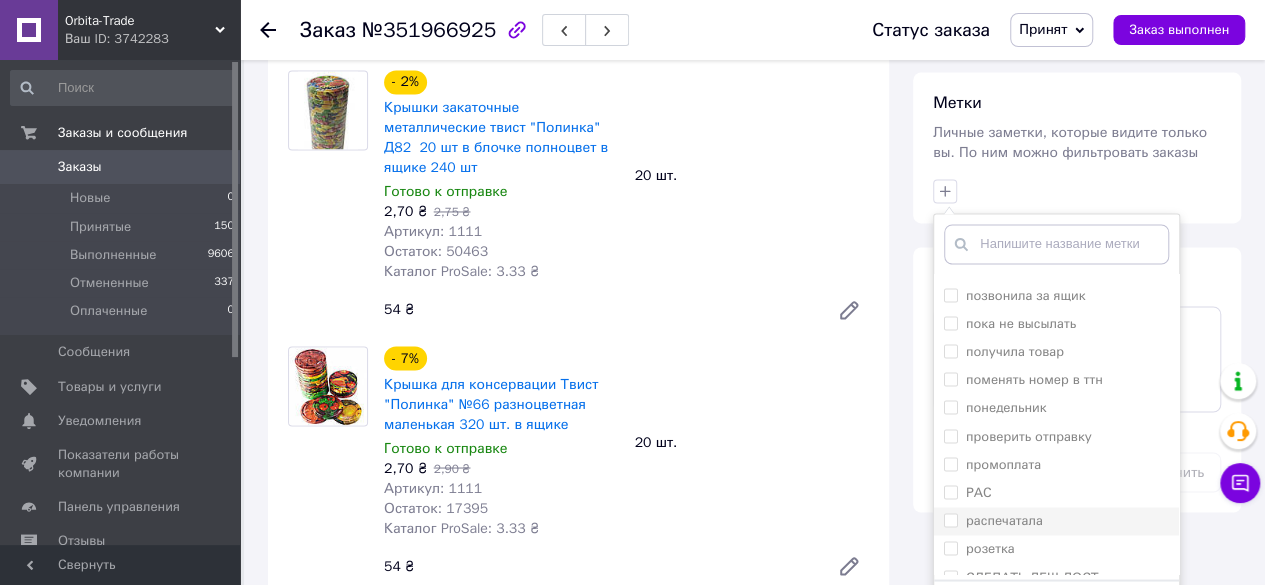 drag, startPoint x: 941, startPoint y: 458, endPoint x: 955, endPoint y: 487, distance: 32.202484 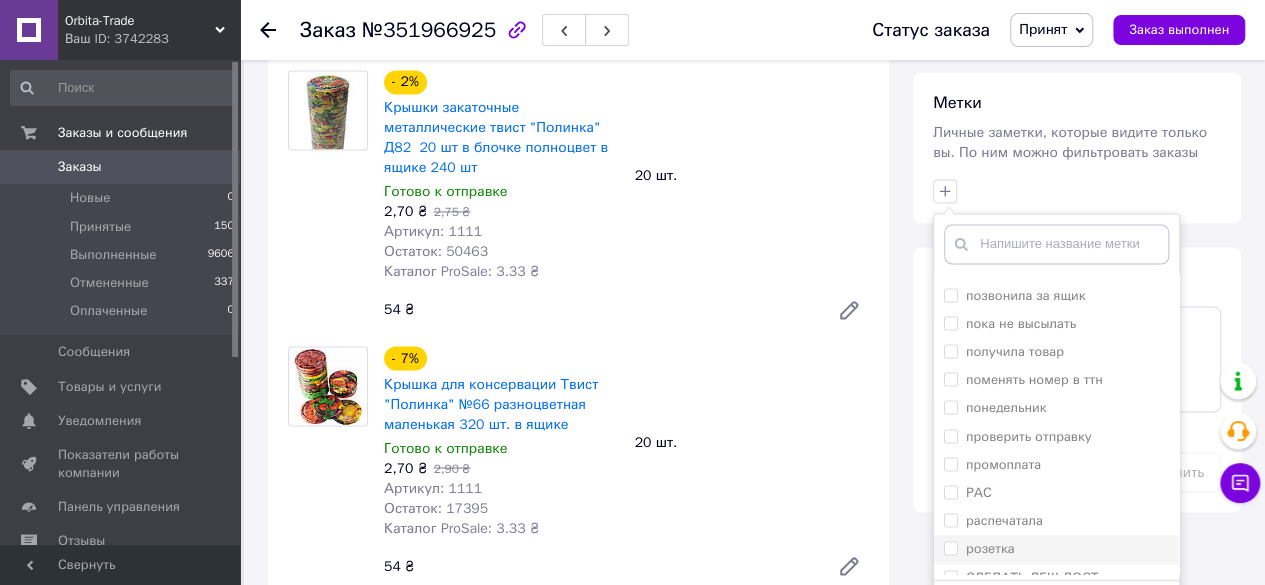 click on "распечатала" at bounding box center [1056, 521] 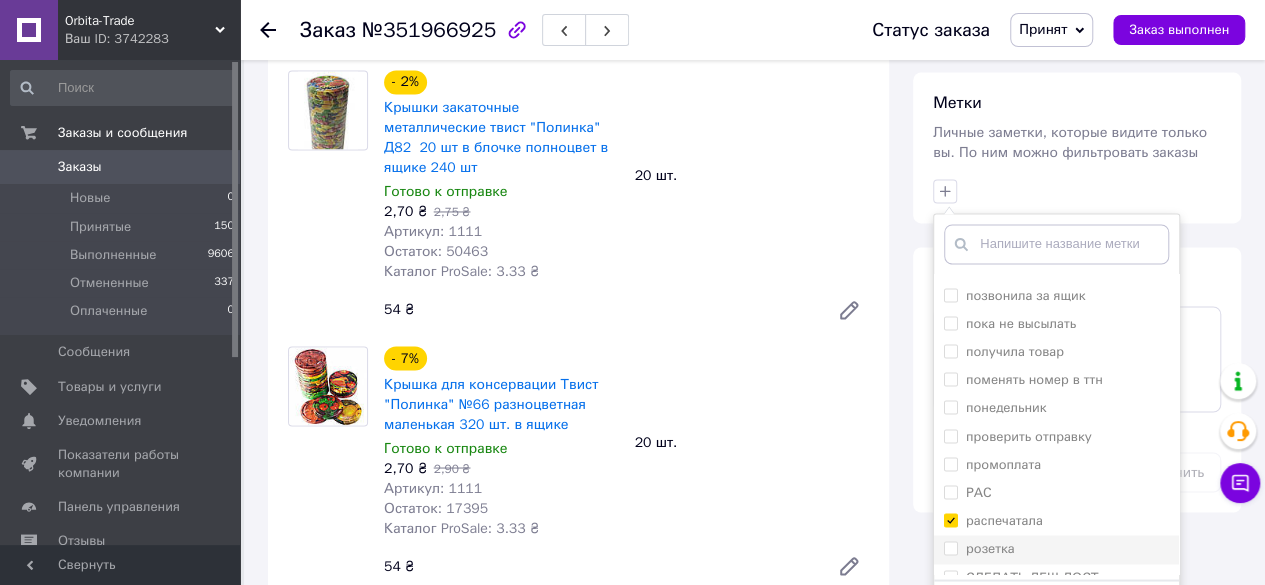 checkbox on "true" 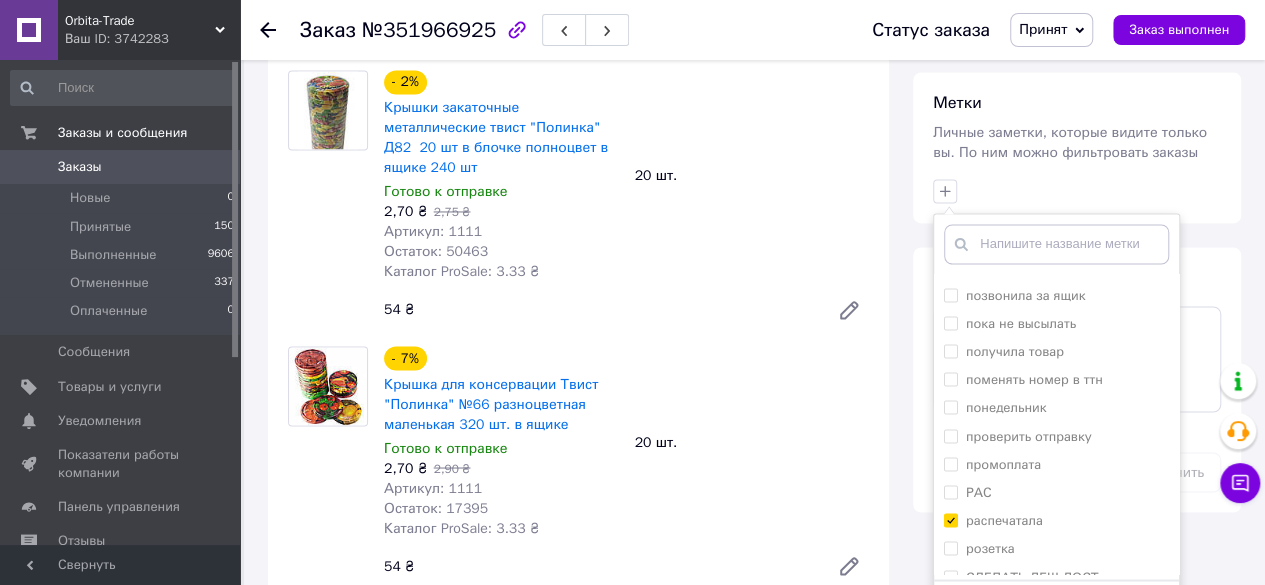 click on "Добавить метку" at bounding box center [1056, 610] 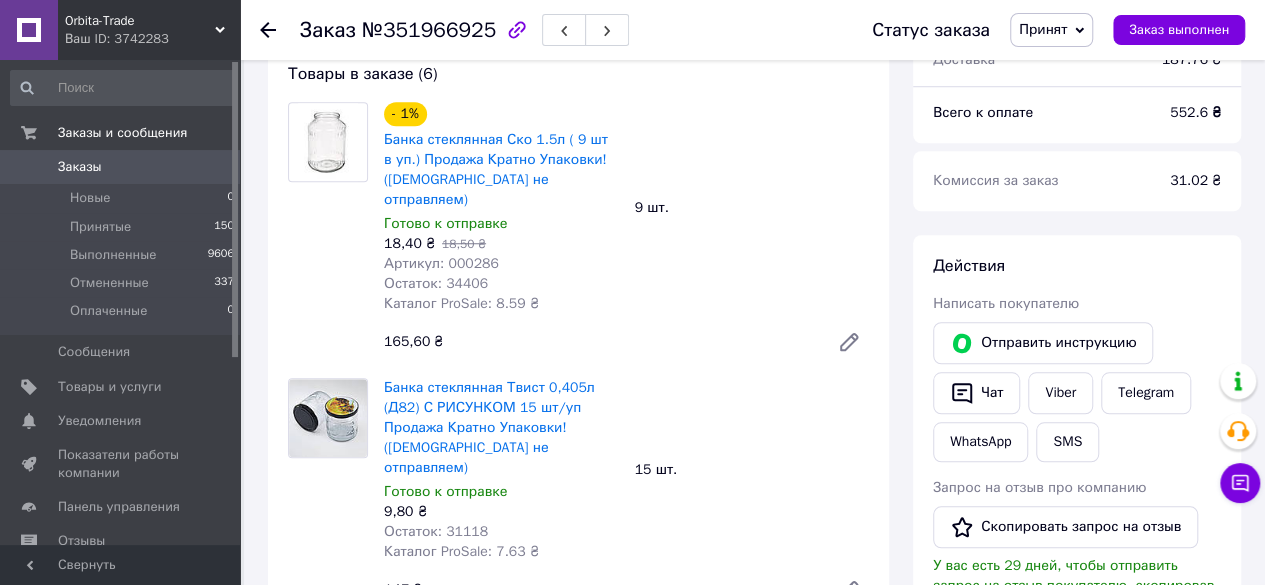 scroll, scrollTop: 622, scrollLeft: 0, axis: vertical 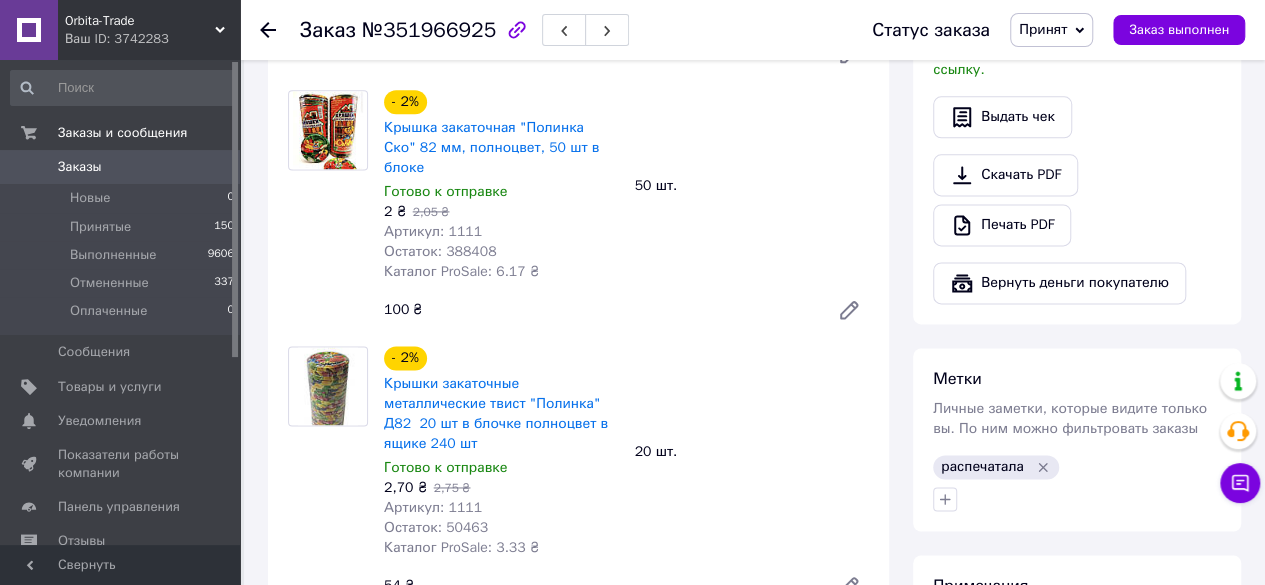 click 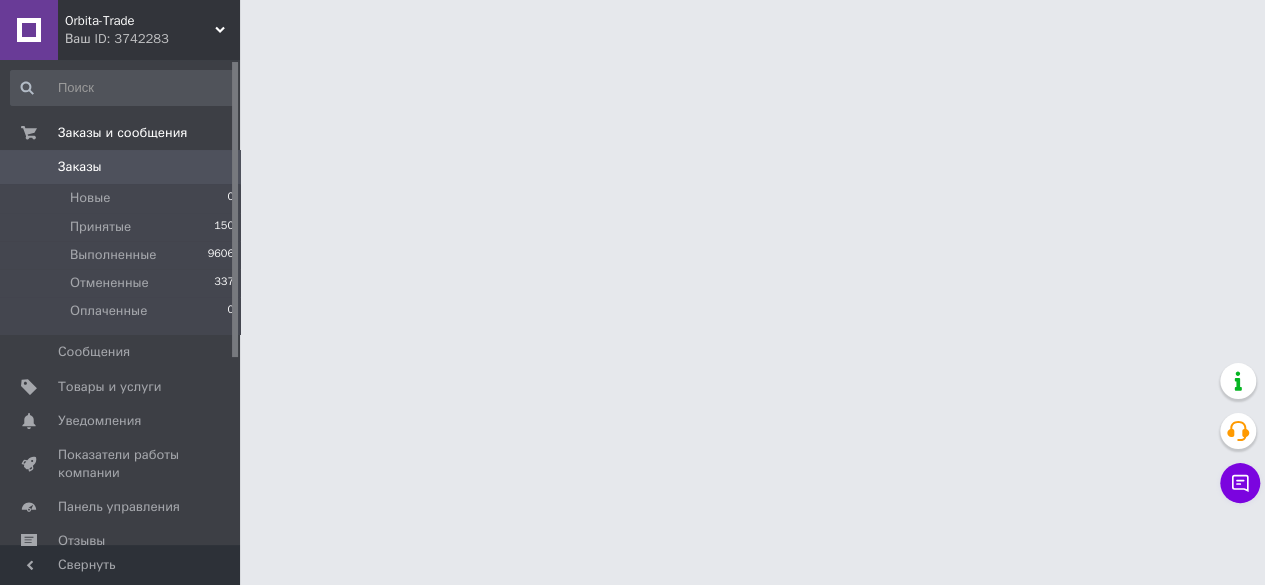 scroll, scrollTop: 0, scrollLeft: 0, axis: both 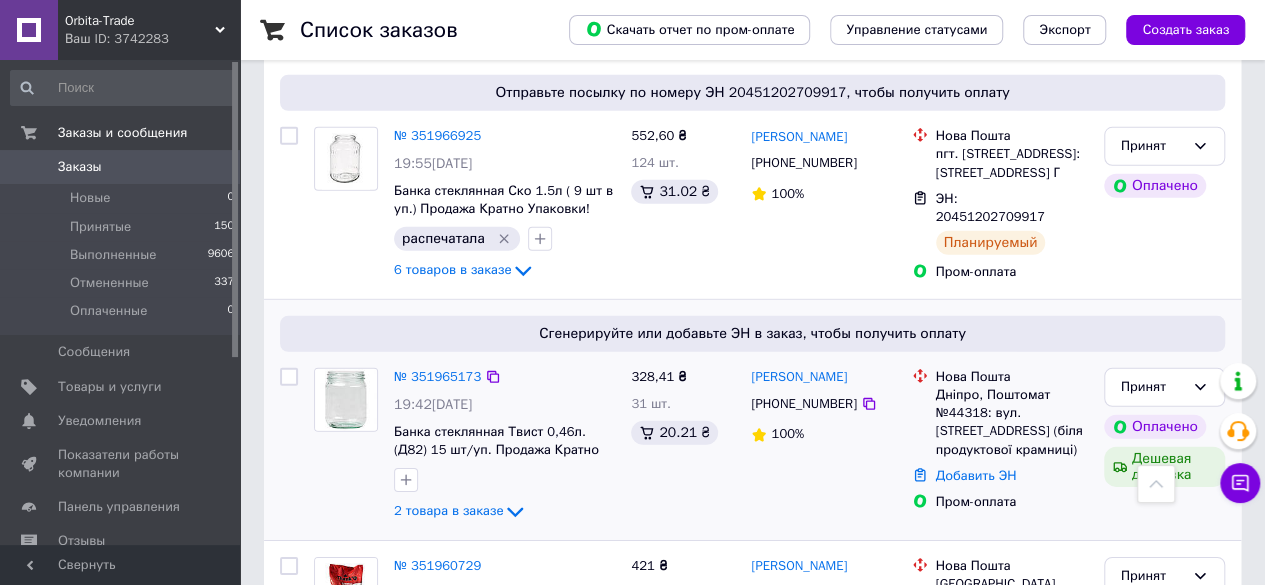 click on "№ 351965173 19:42, 09.07.2025 Банка стеклянная Твист 0,46л.(Д82) 15 шт/уп. Продажа Кратно Упаковки! (Послеоплатой не отправляем) 2 товара в заказе" at bounding box center [504, 446] 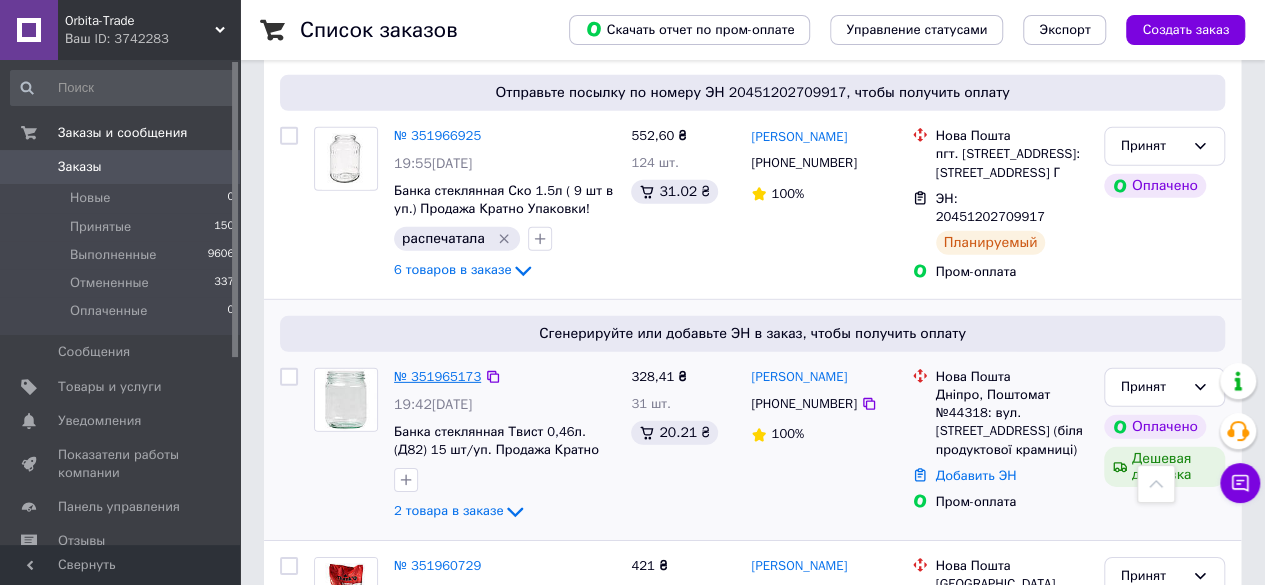 click on "№ 351965173" at bounding box center [437, 376] 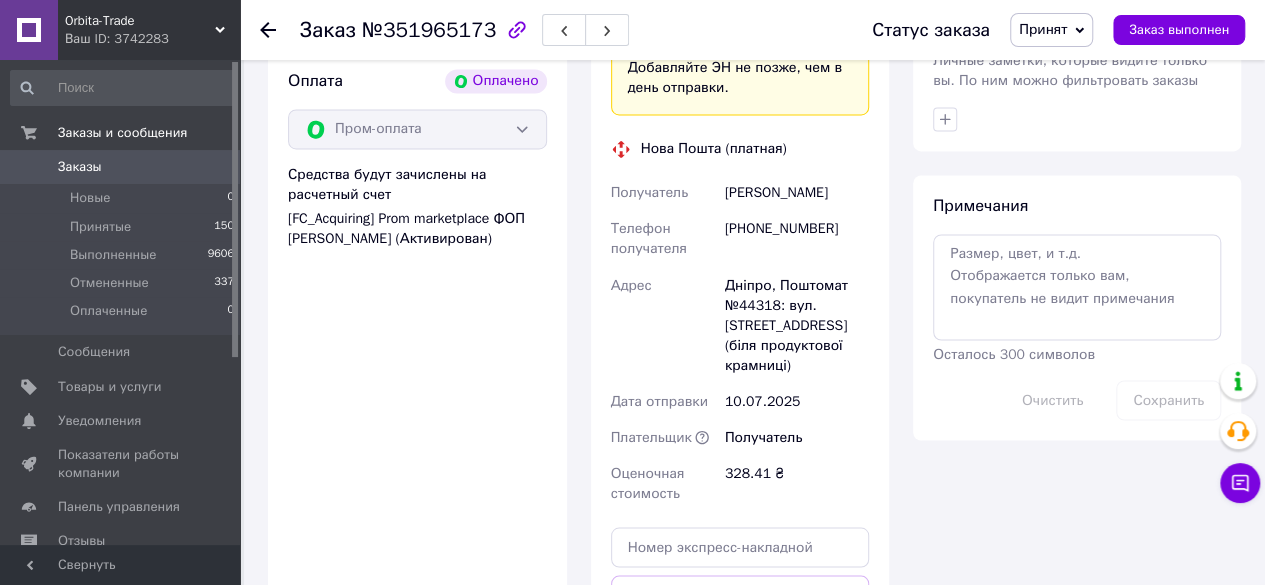 scroll, scrollTop: 2042, scrollLeft: 0, axis: vertical 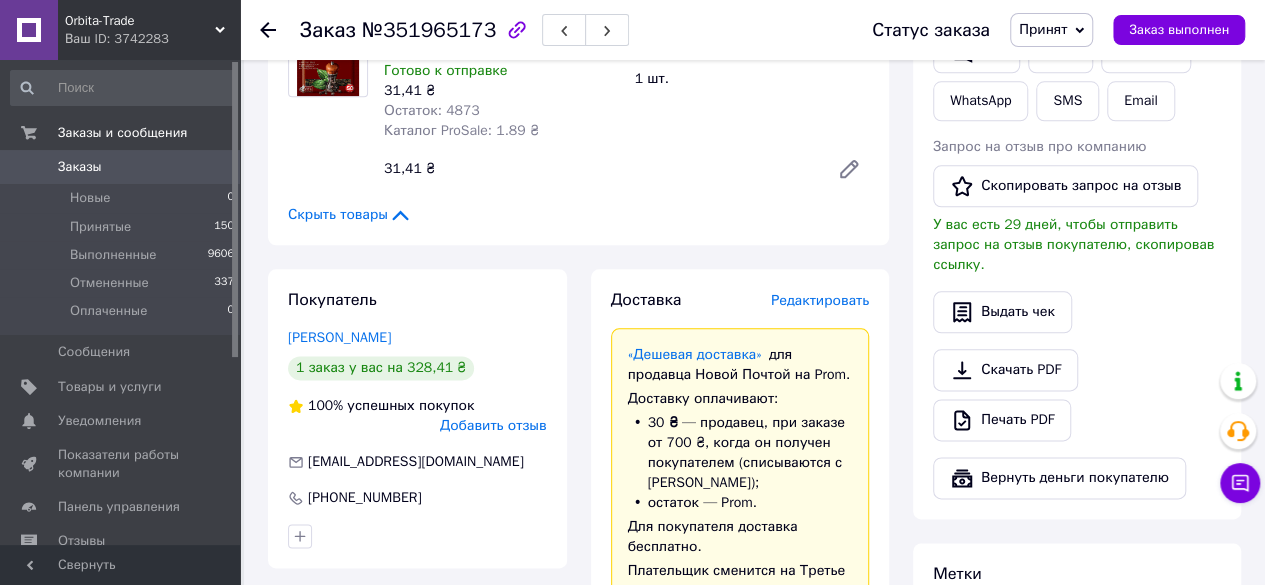 click on "Редактировать" at bounding box center [820, 300] 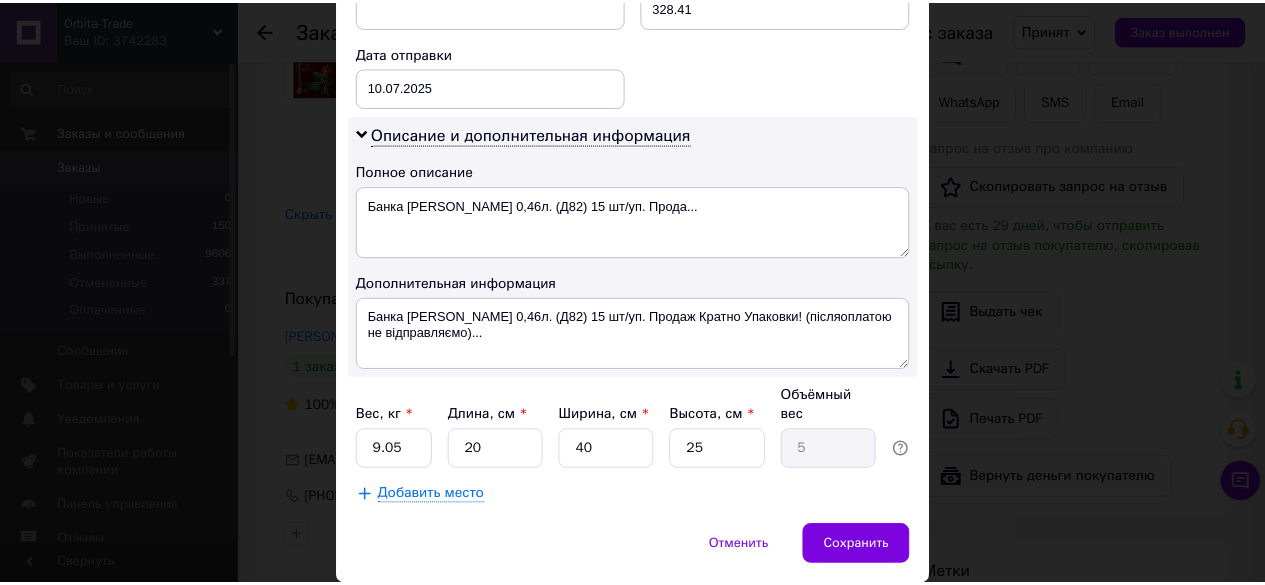 scroll, scrollTop: 932, scrollLeft: 0, axis: vertical 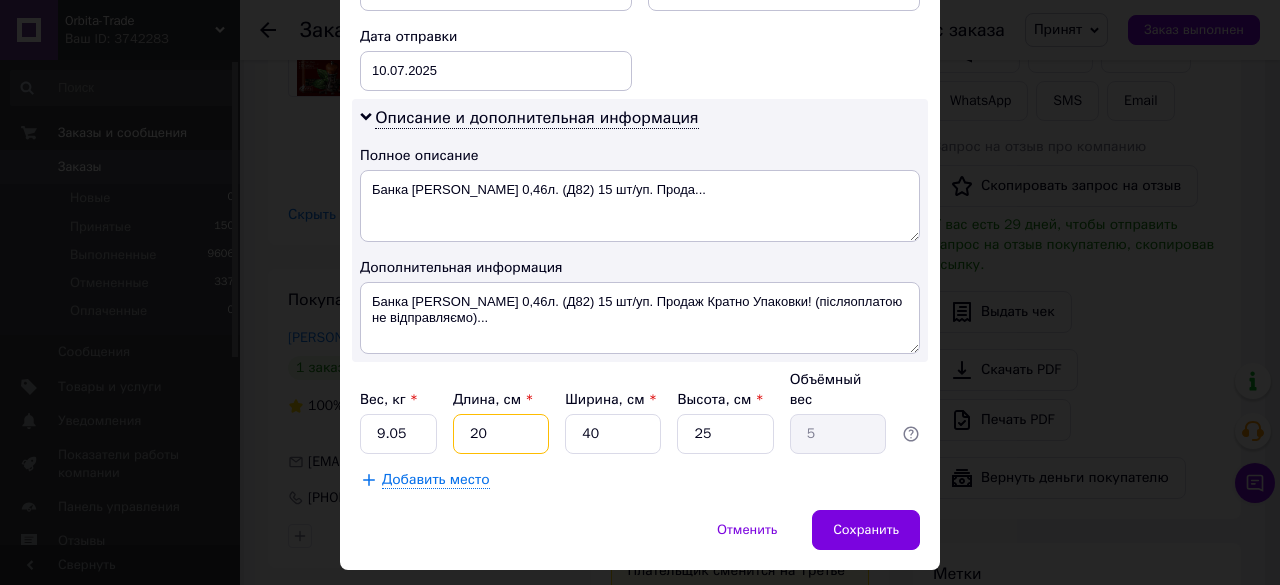 drag, startPoint x: 502, startPoint y: 414, endPoint x: 500, endPoint y: 391, distance: 23.086792 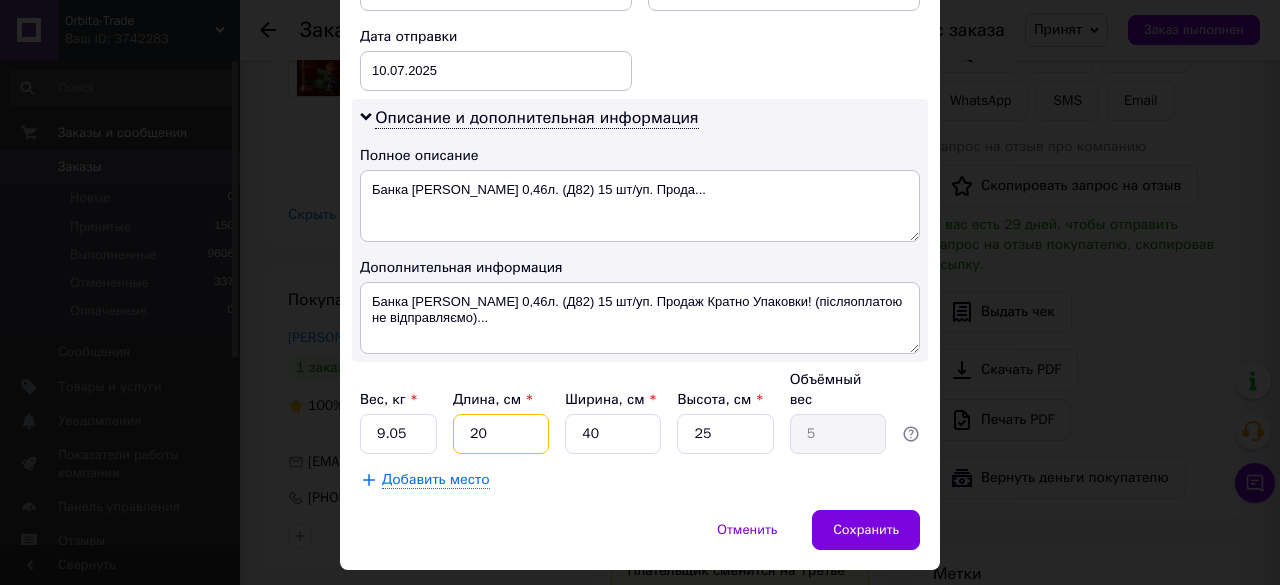 type on "2" 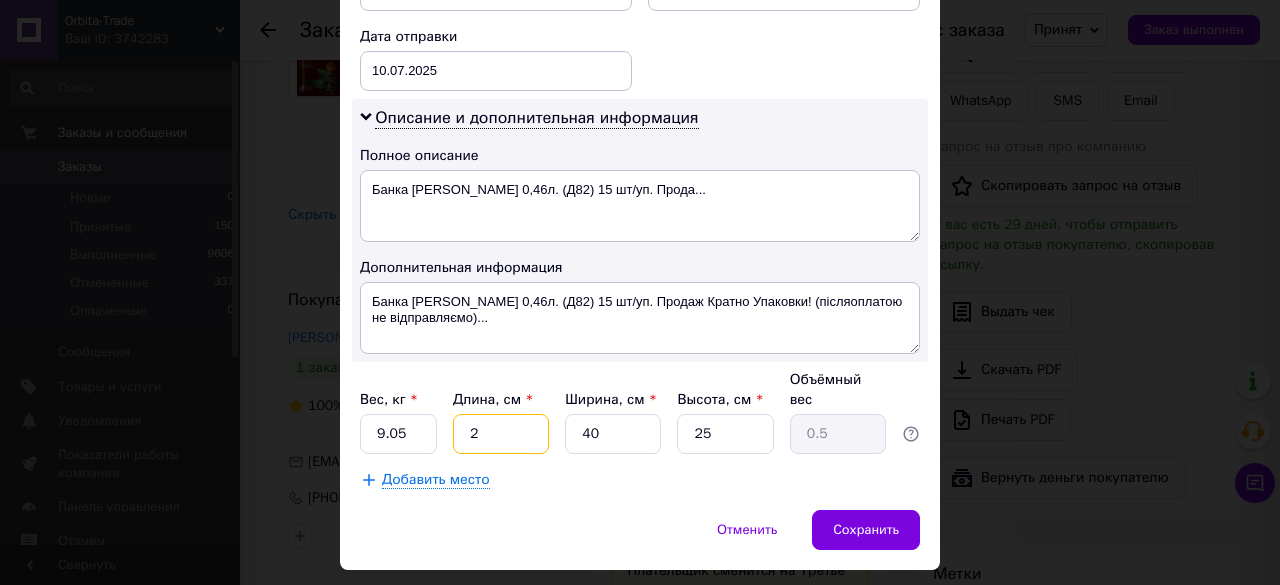 type 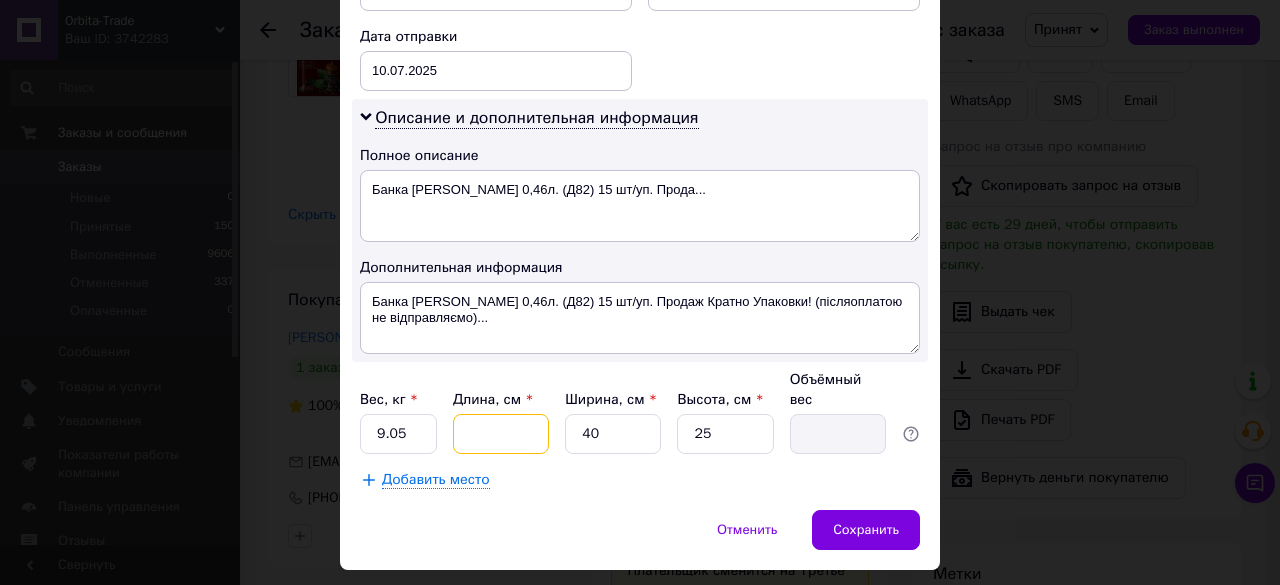 type on "6" 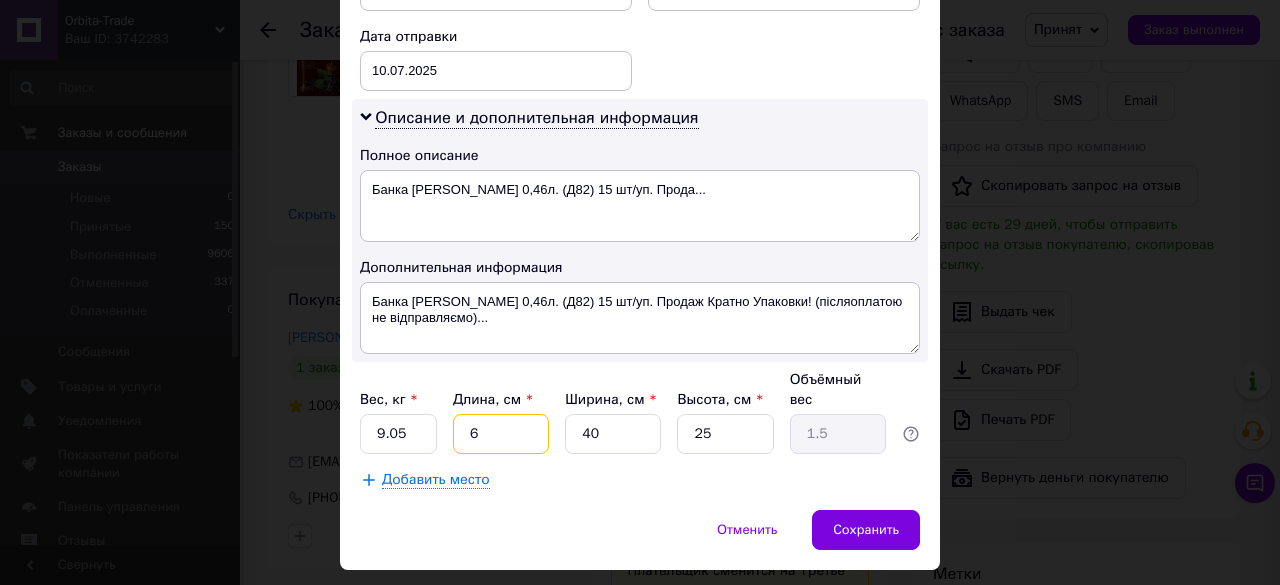 type on "60" 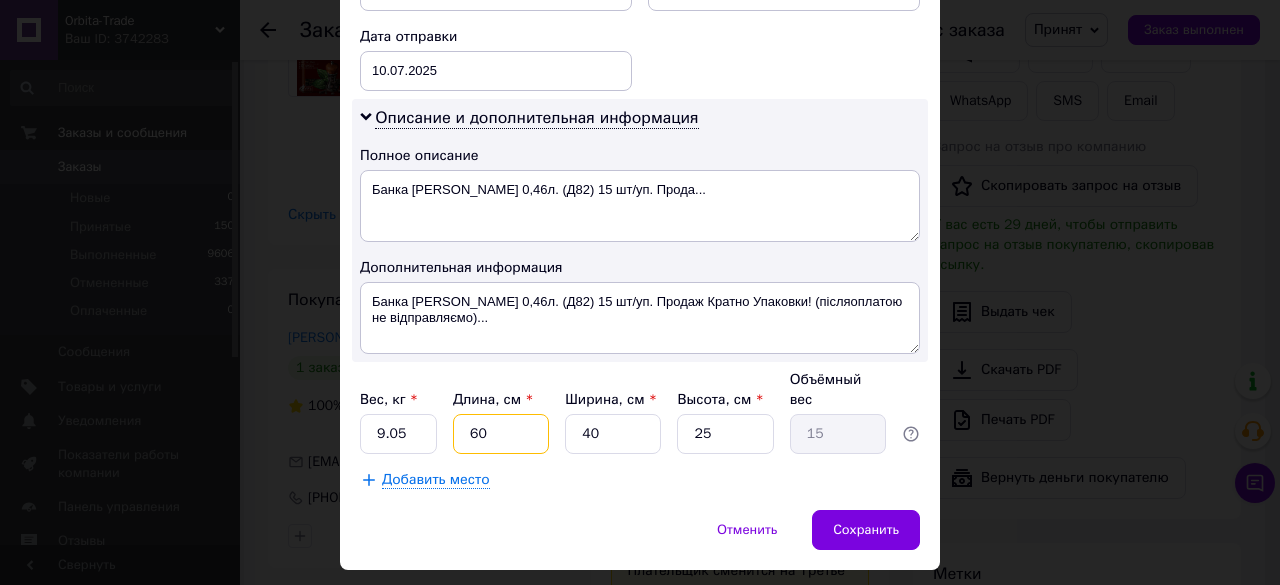 type on "60" 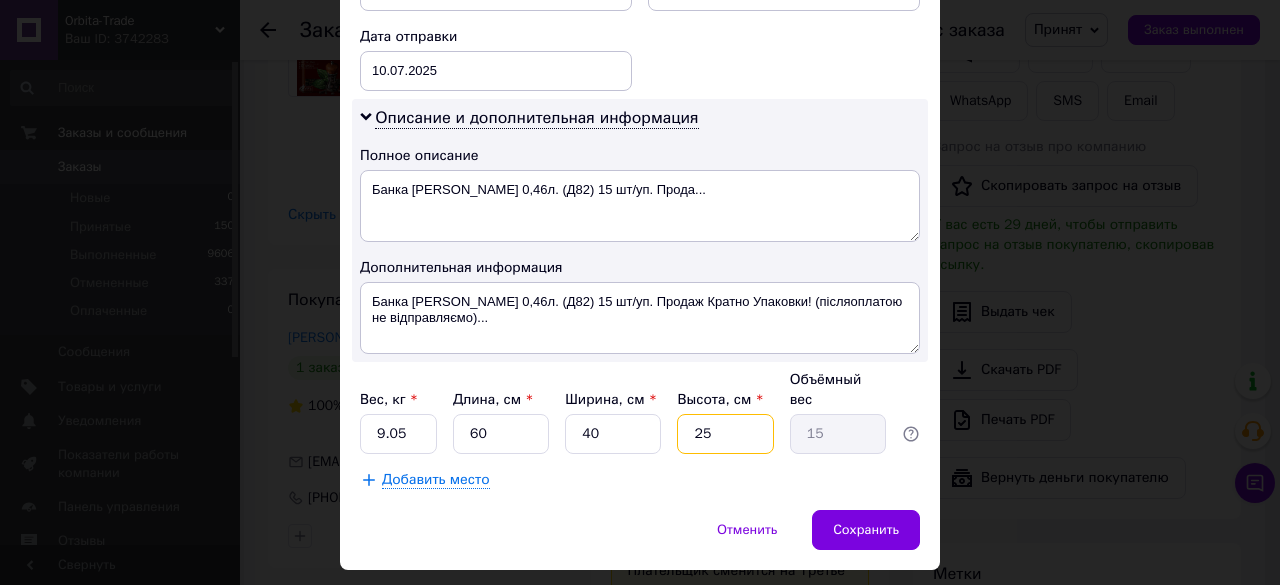 click on "25" at bounding box center [725, 434] 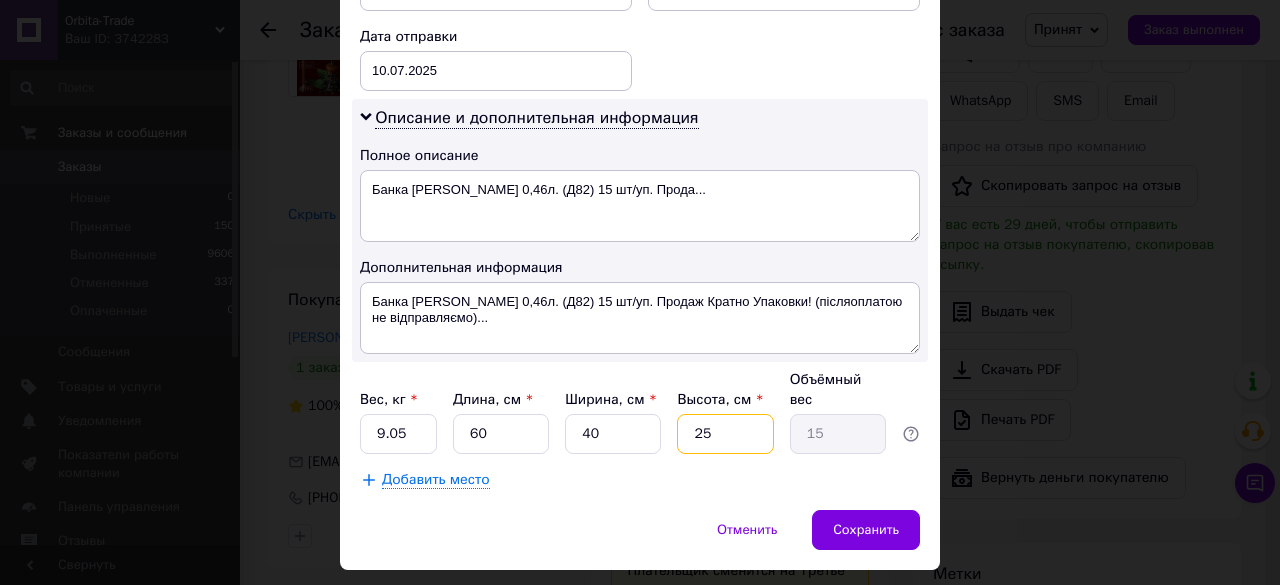 type on "2" 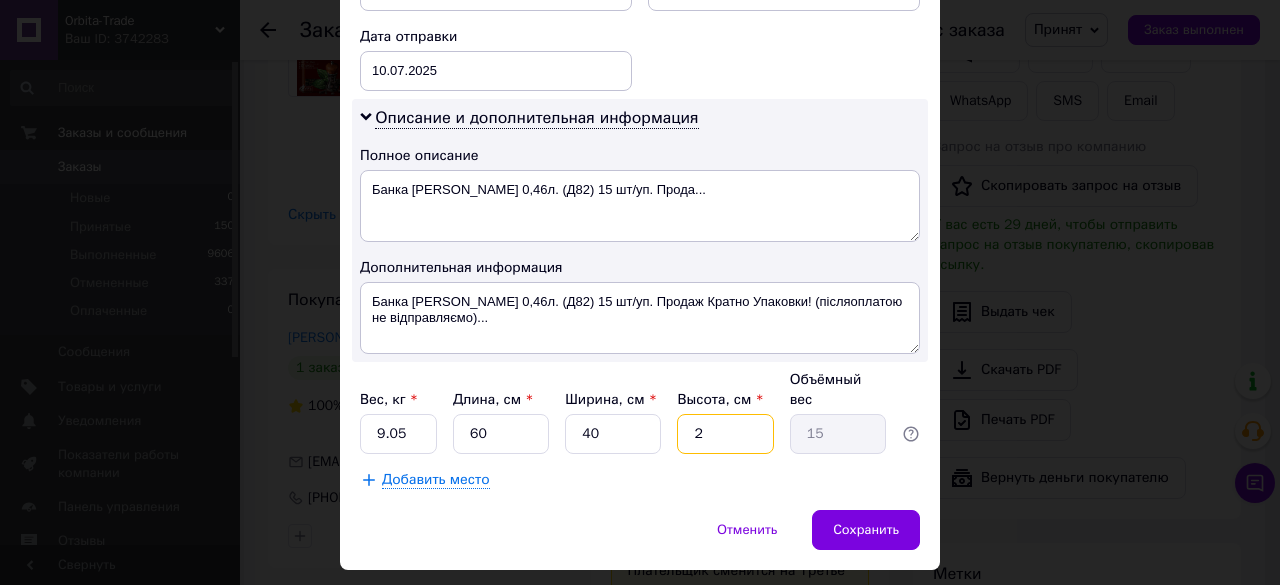 type on "1.2" 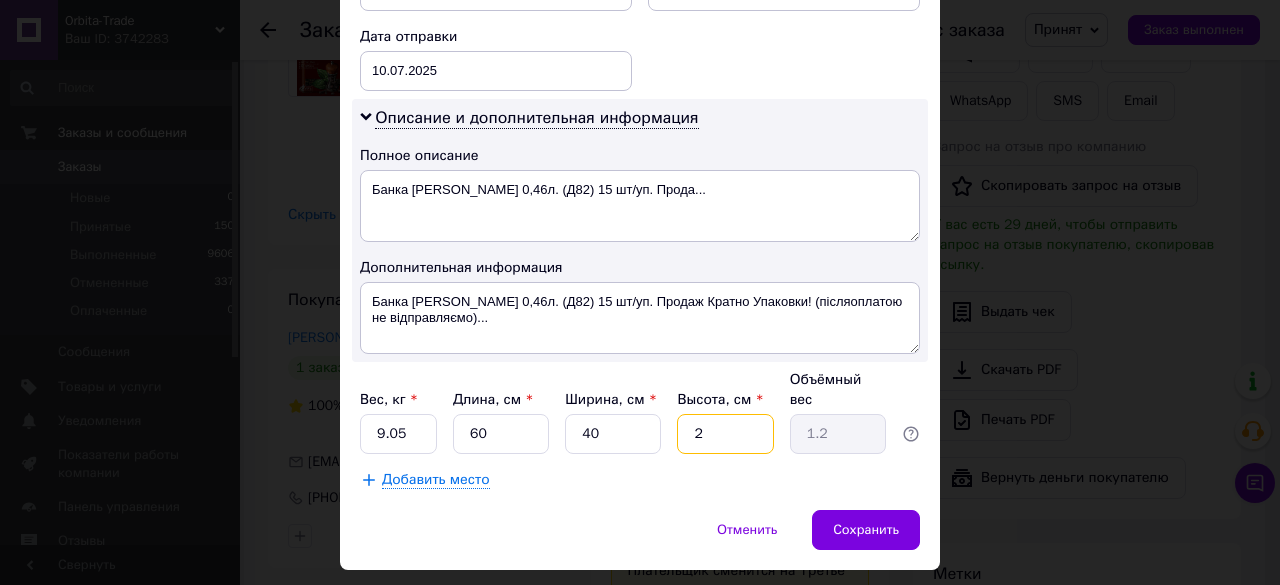 type on "20" 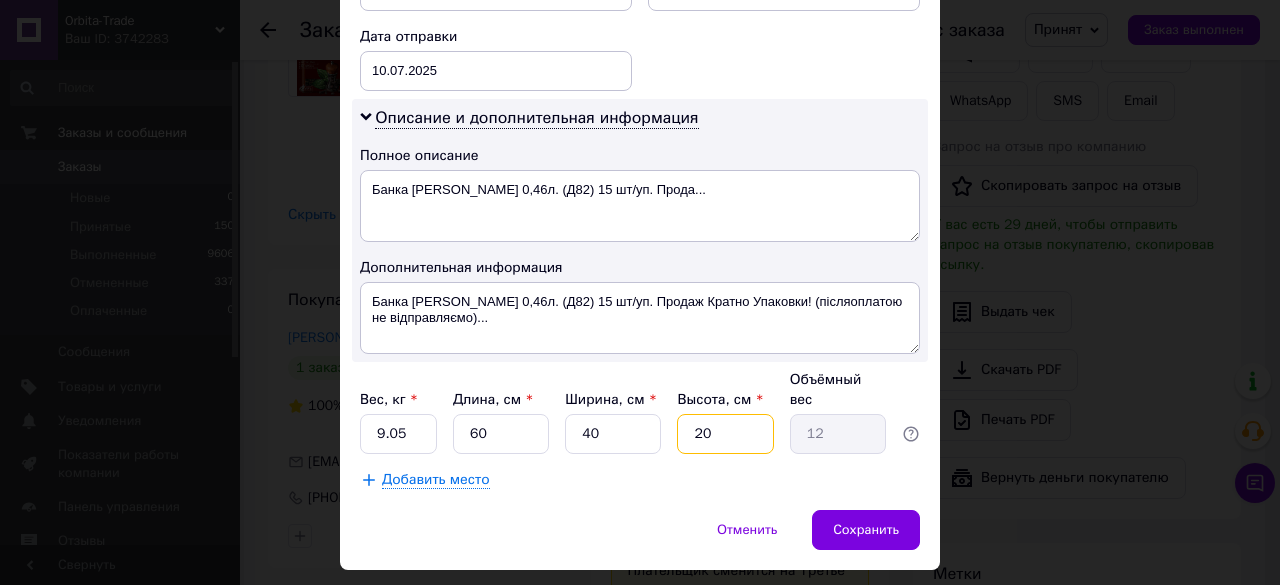 type on "20" 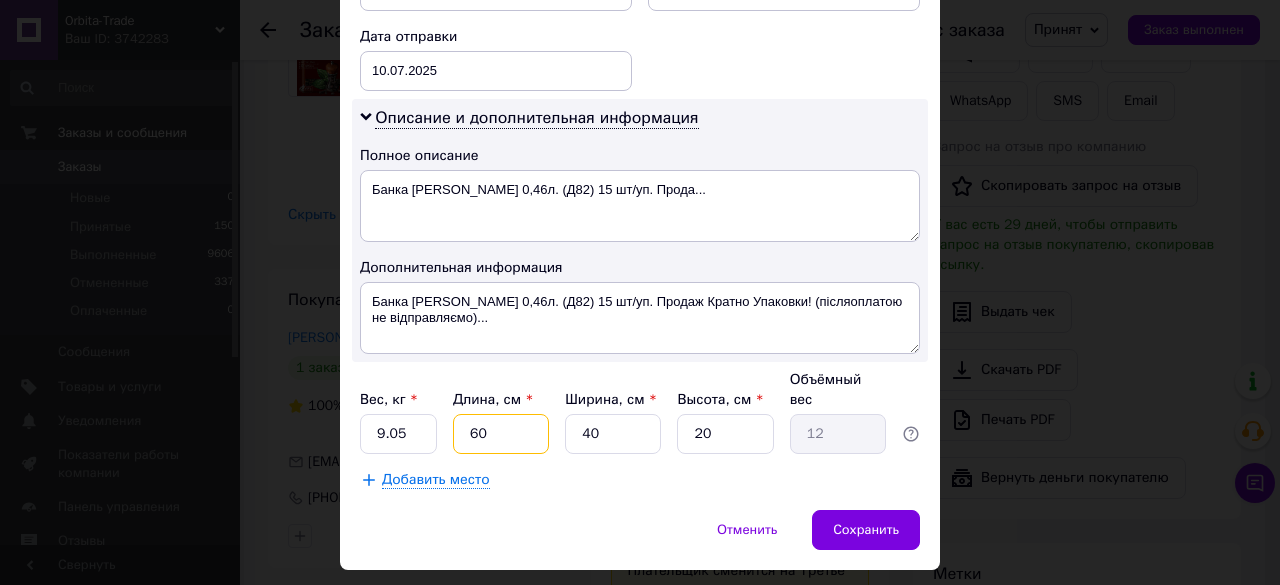 click on "60" at bounding box center (501, 434) 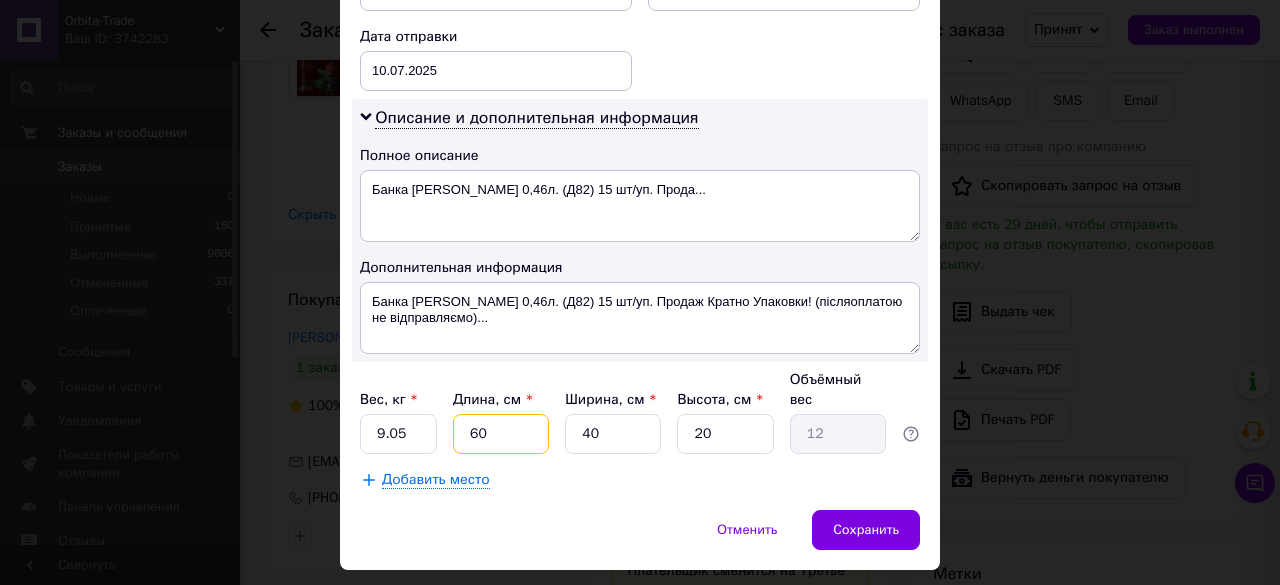 type on "6" 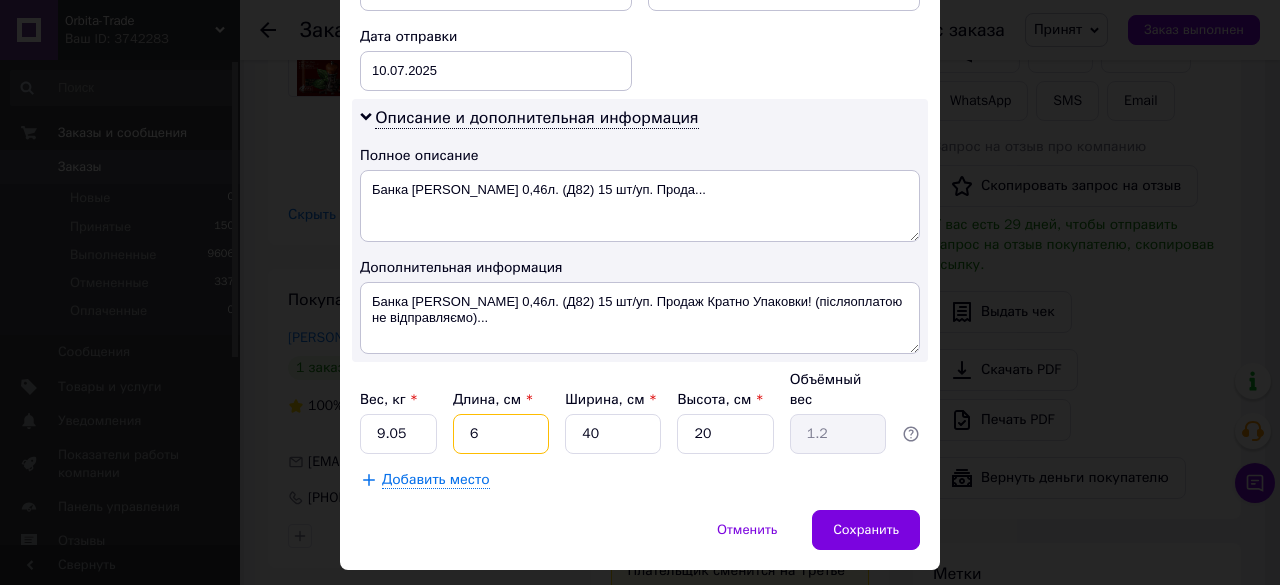 type 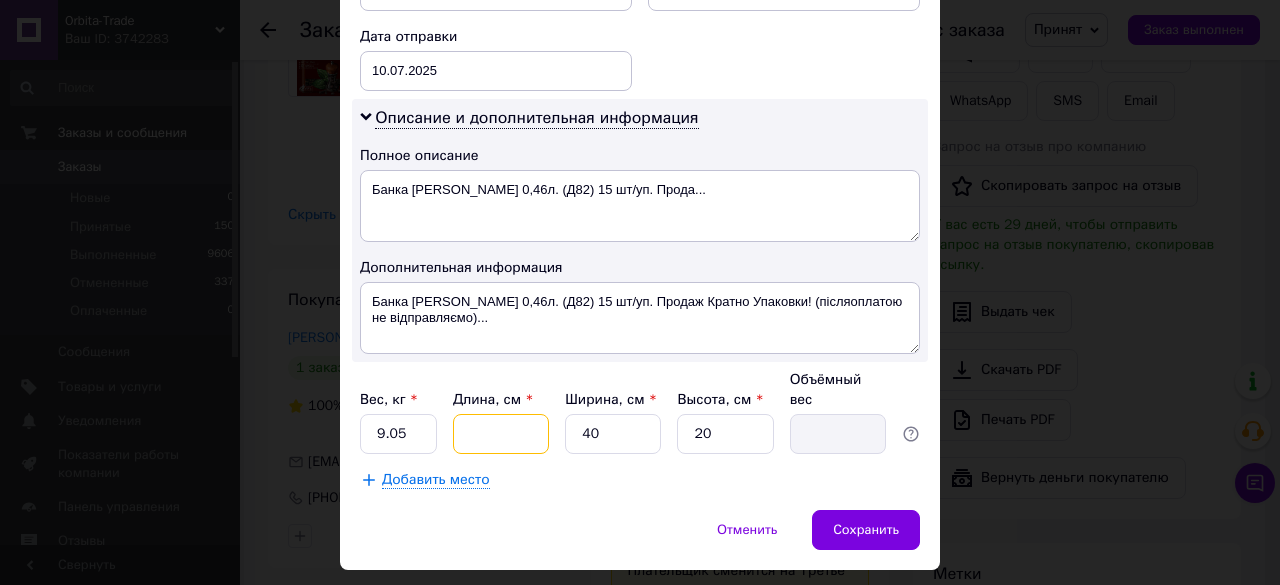 type on "5" 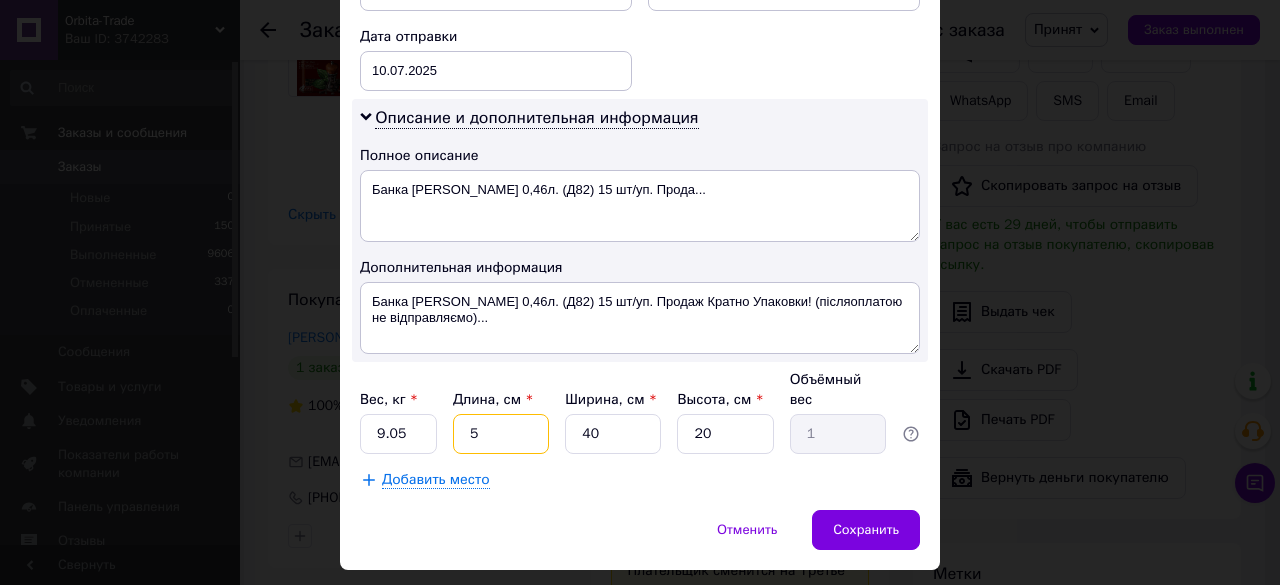 type on "50" 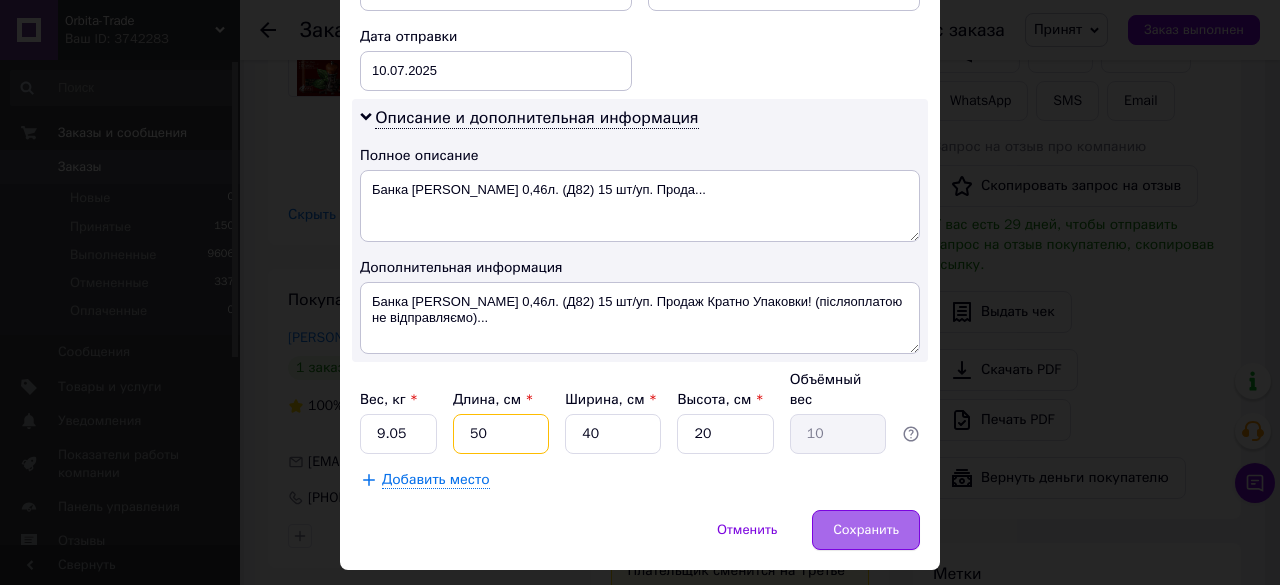 type on "50" 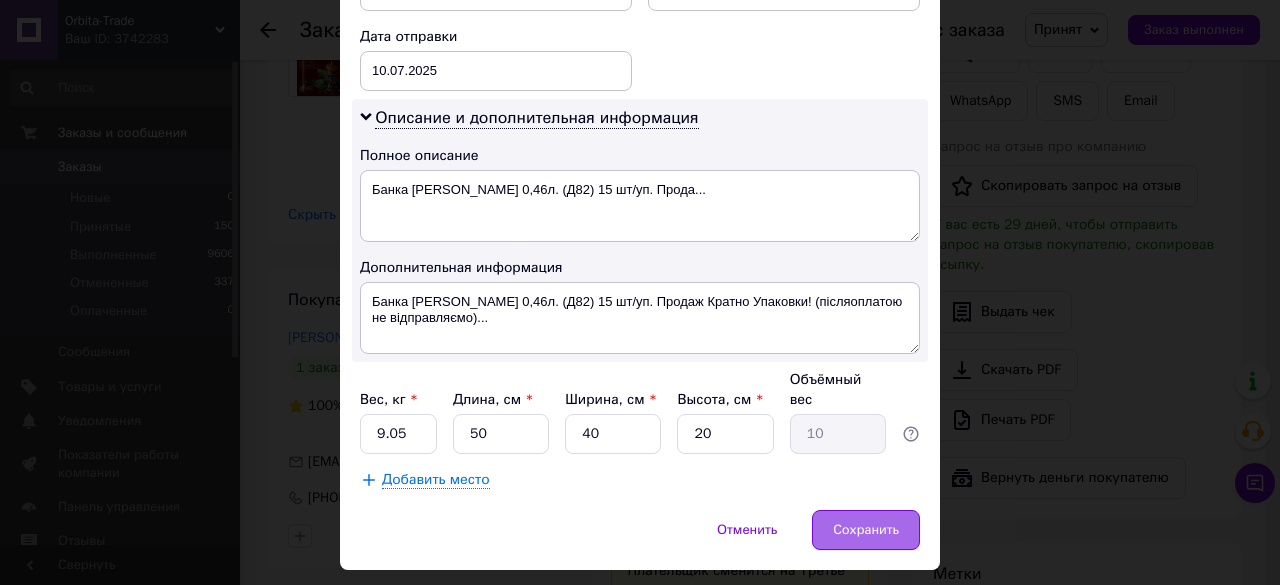 click on "Сохранить" at bounding box center [866, 530] 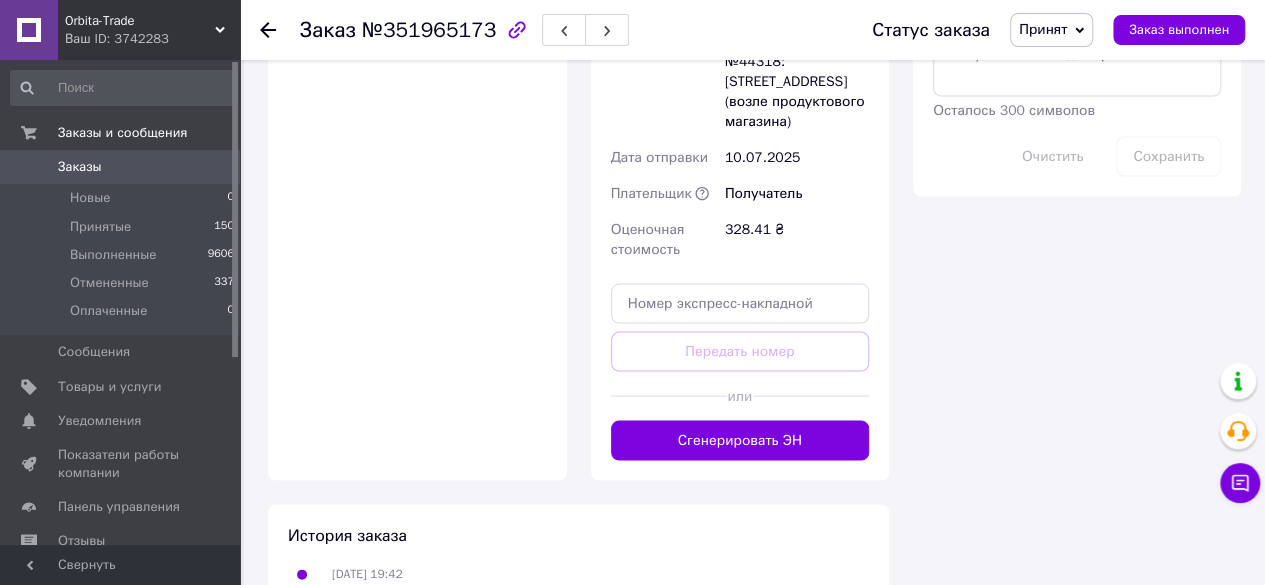 scroll, scrollTop: 1865, scrollLeft: 0, axis: vertical 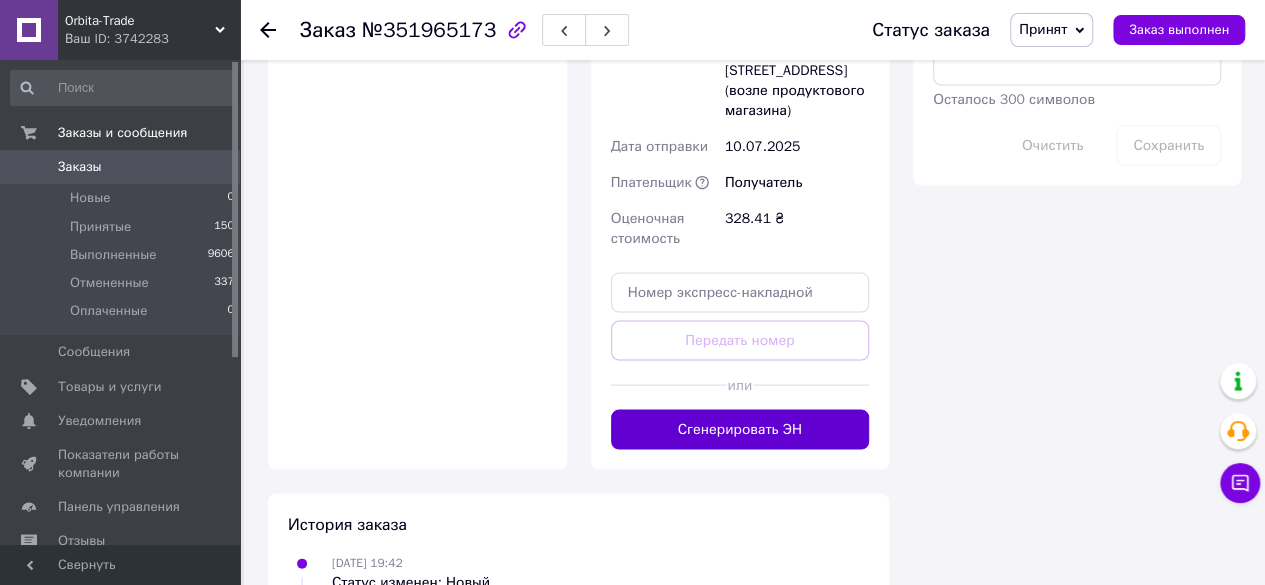 click on "Сгенерировать ЭН" at bounding box center (740, 429) 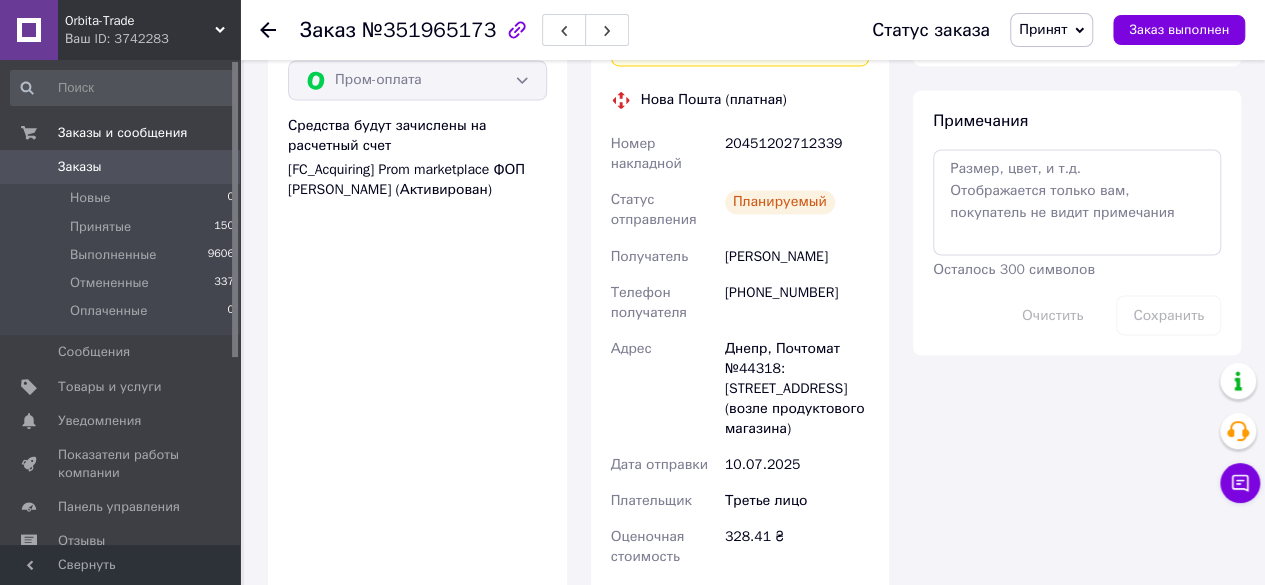 scroll, scrollTop: 1526, scrollLeft: 0, axis: vertical 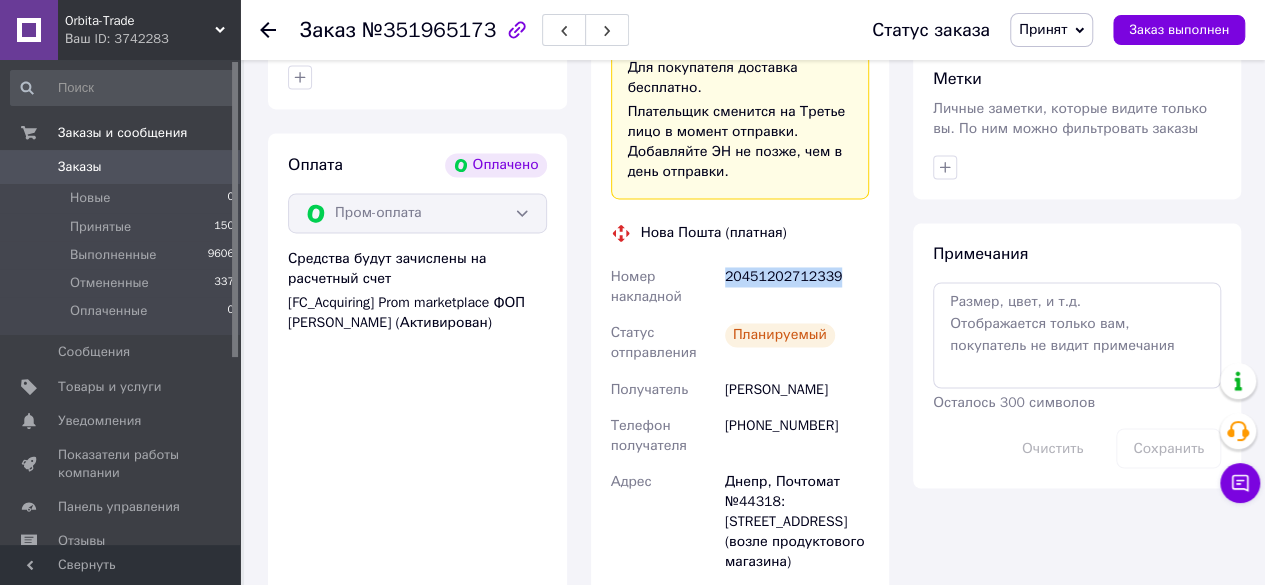 drag, startPoint x: 877, startPoint y: 257, endPoint x: 722, endPoint y: 281, distance: 156.84706 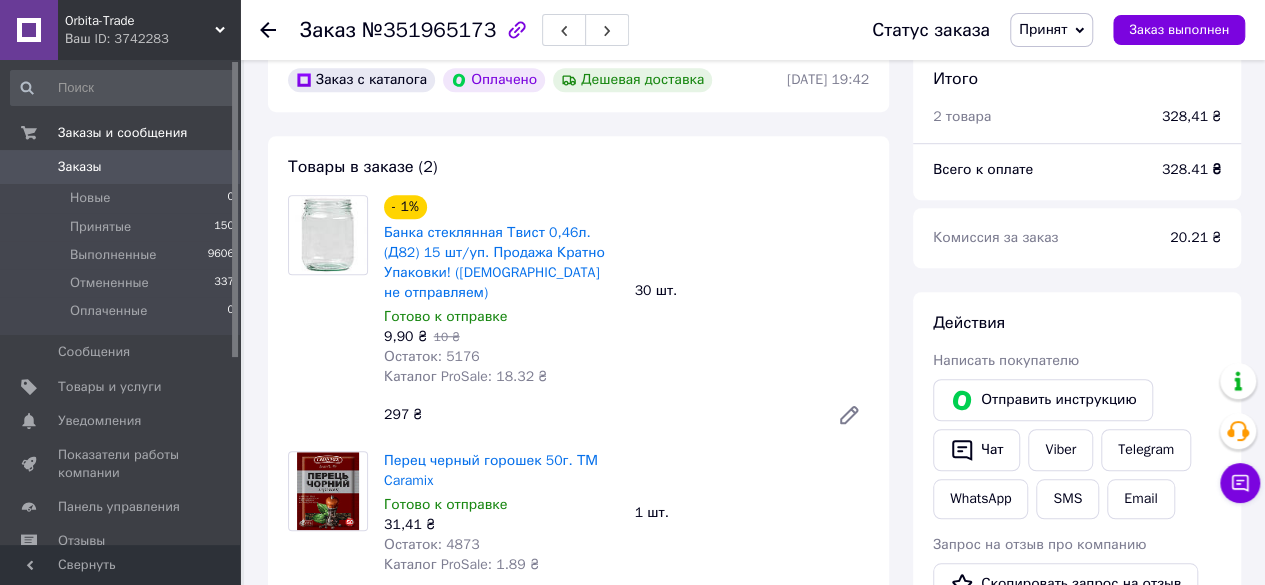 scroll, scrollTop: 718, scrollLeft: 0, axis: vertical 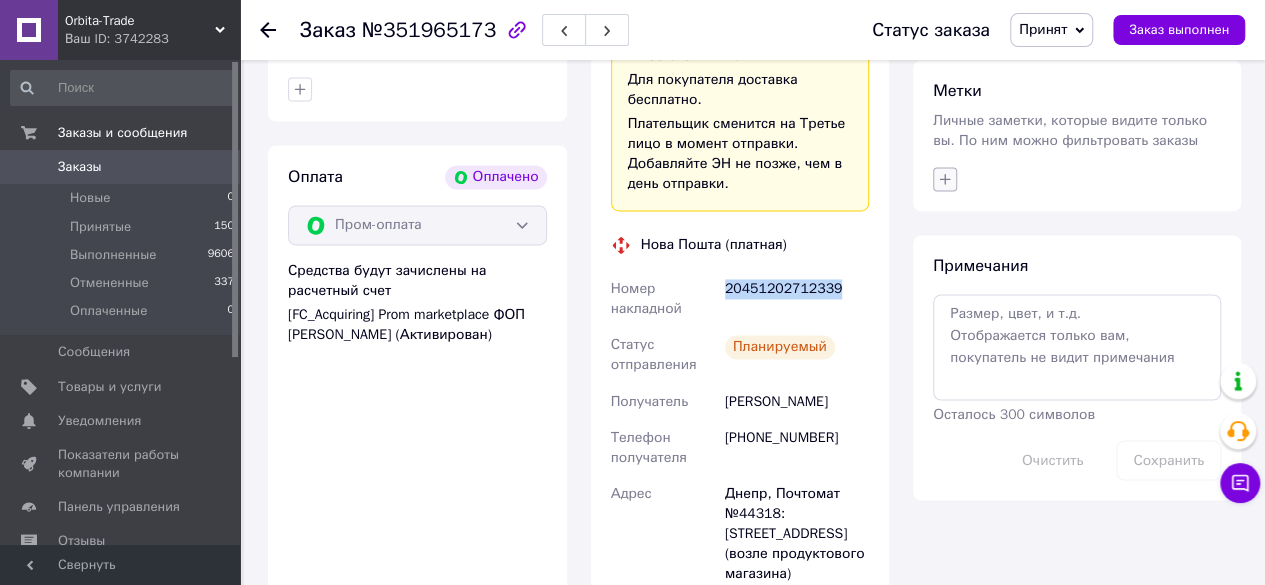 click 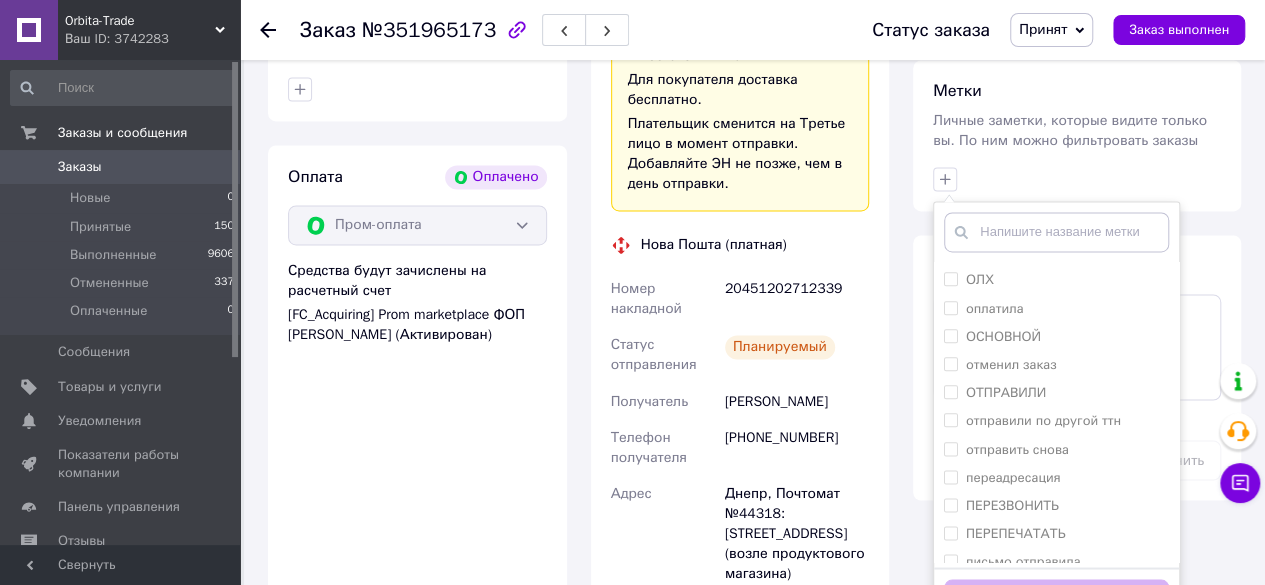 scroll, scrollTop: 1285, scrollLeft: 0, axis: vertical 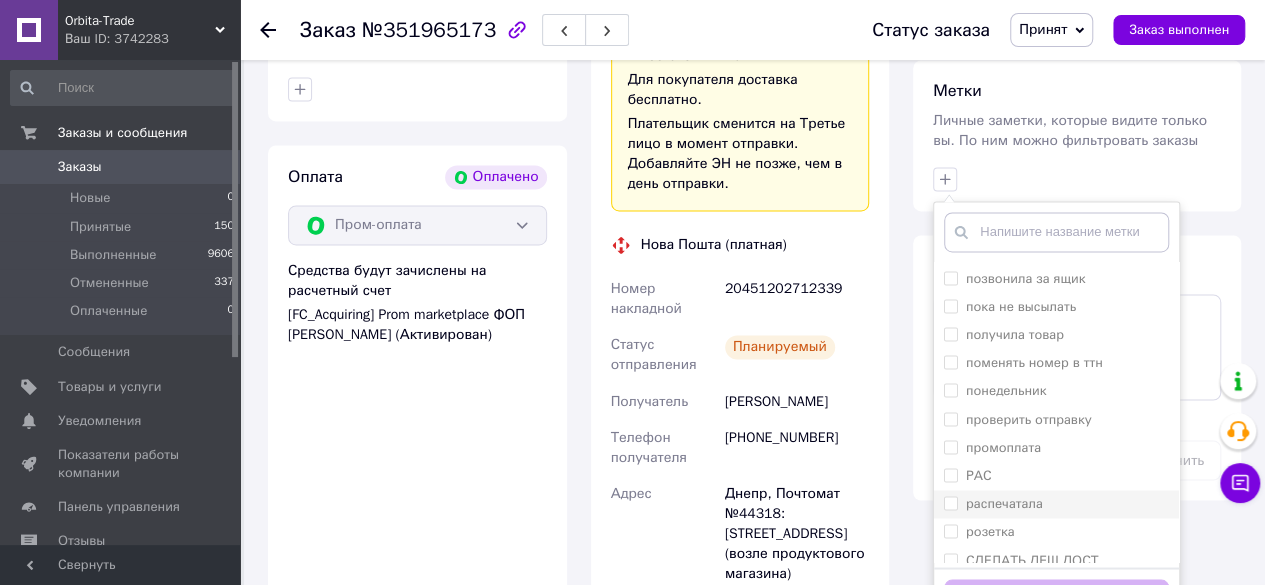 click on "распечатала" at bounding box center (950, 502) 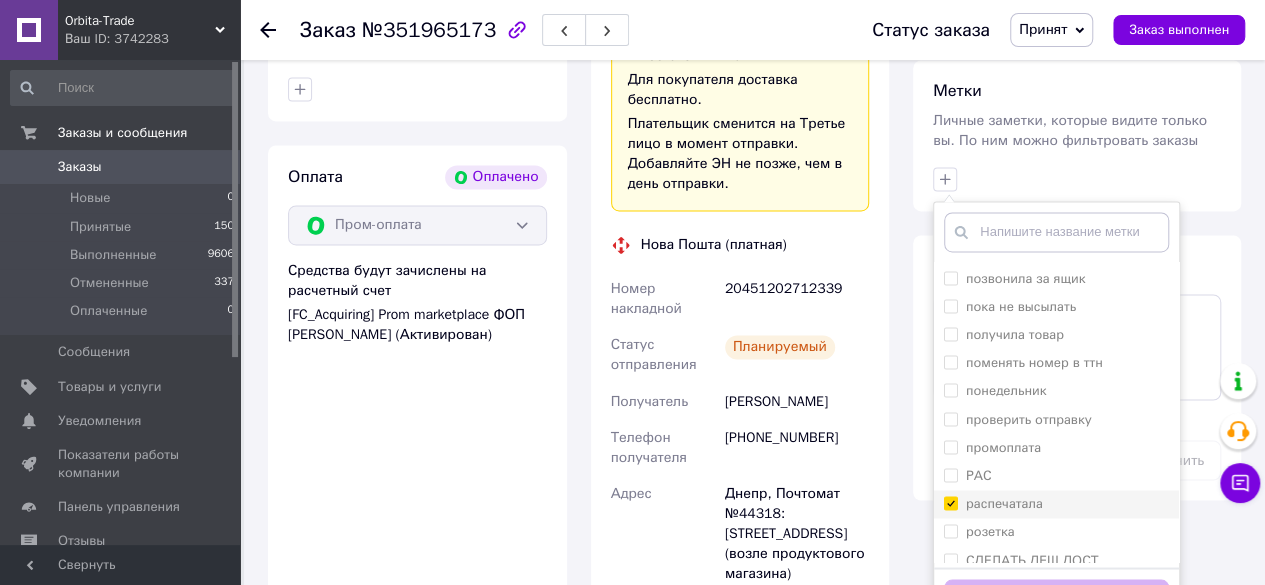 checkbox on "true" 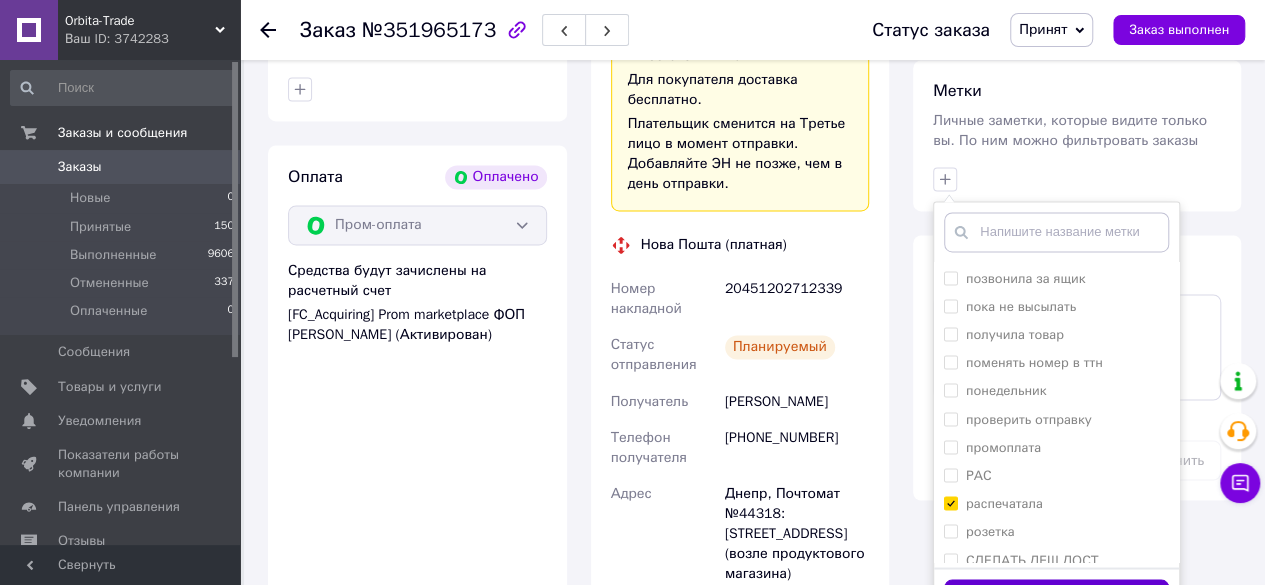 click on "Добавить метку" at bounding box center (1056, 598) 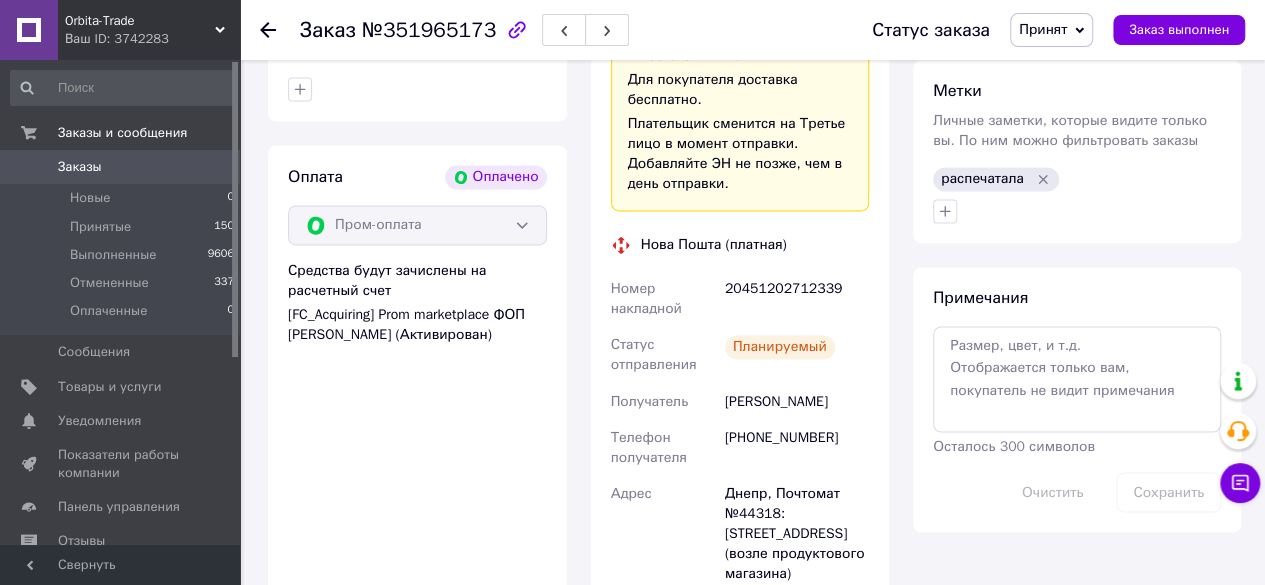click 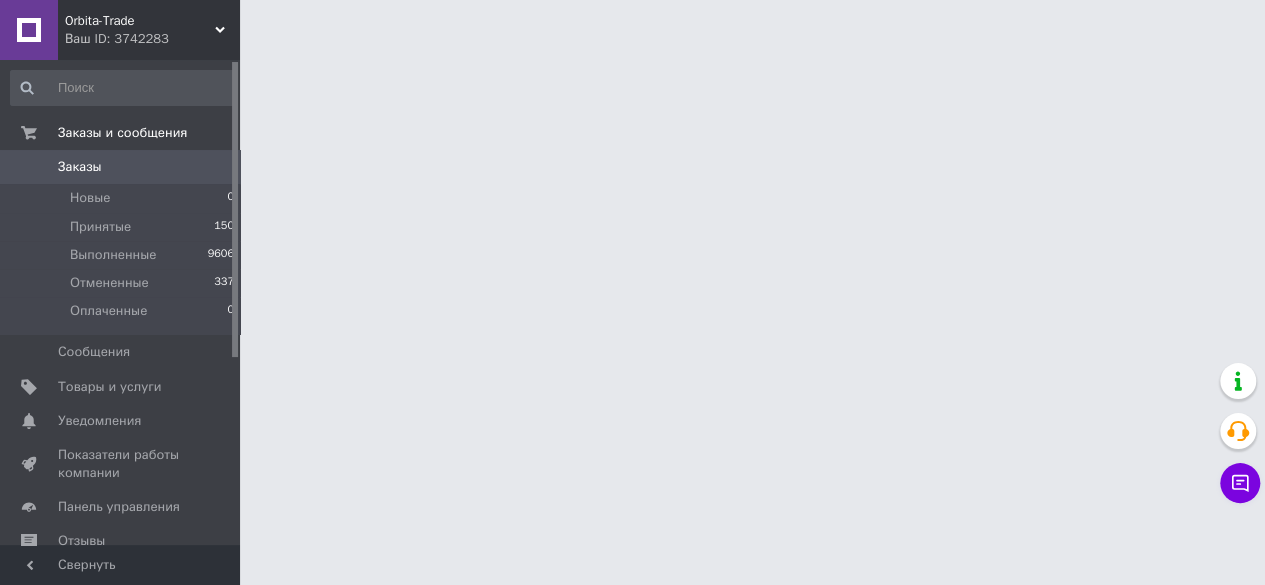 scroll, scrollTop: 0, scrollLeft: 0, axis: both 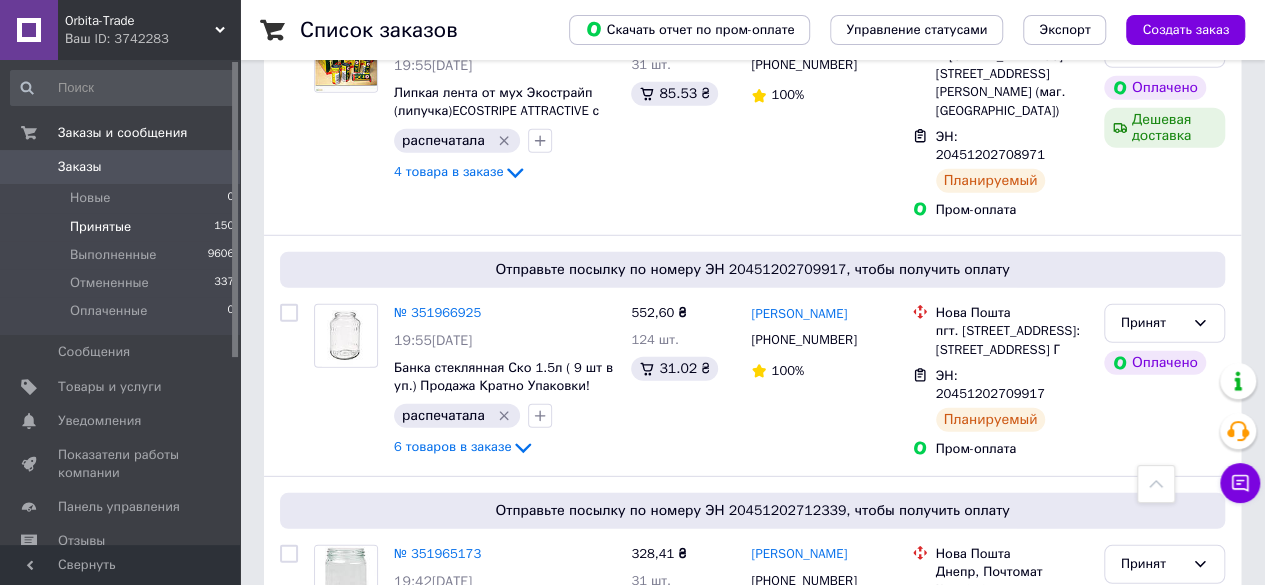 click on "Принятые" at bounding box center (100, 227) 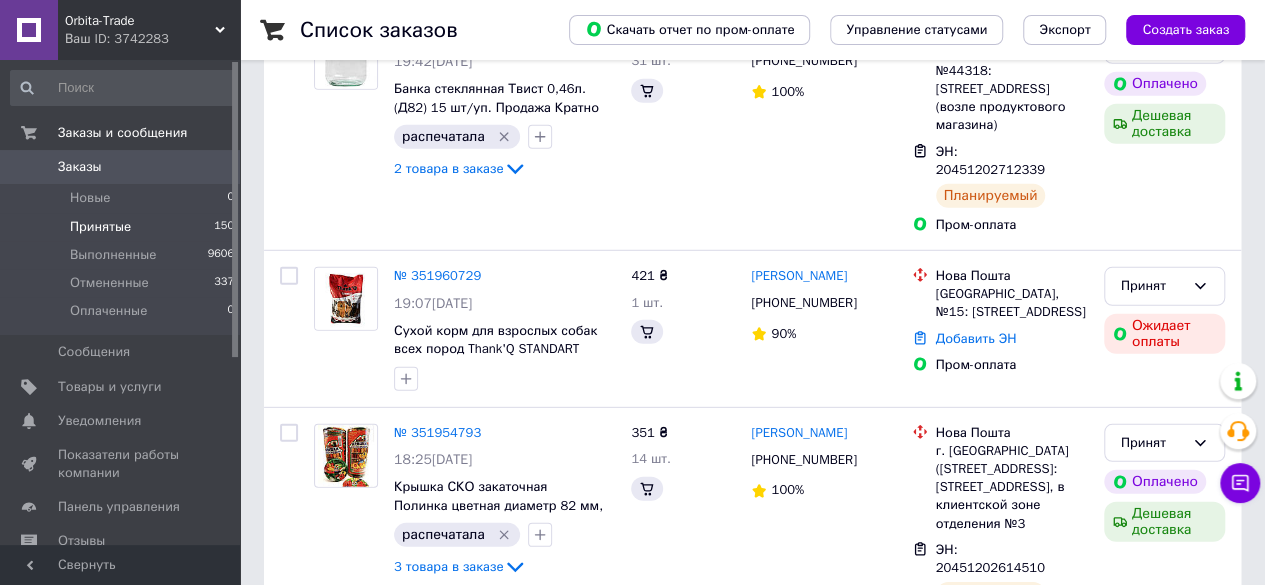 scroll, scrollTop: 0, scrollLeft: 0, axis: both 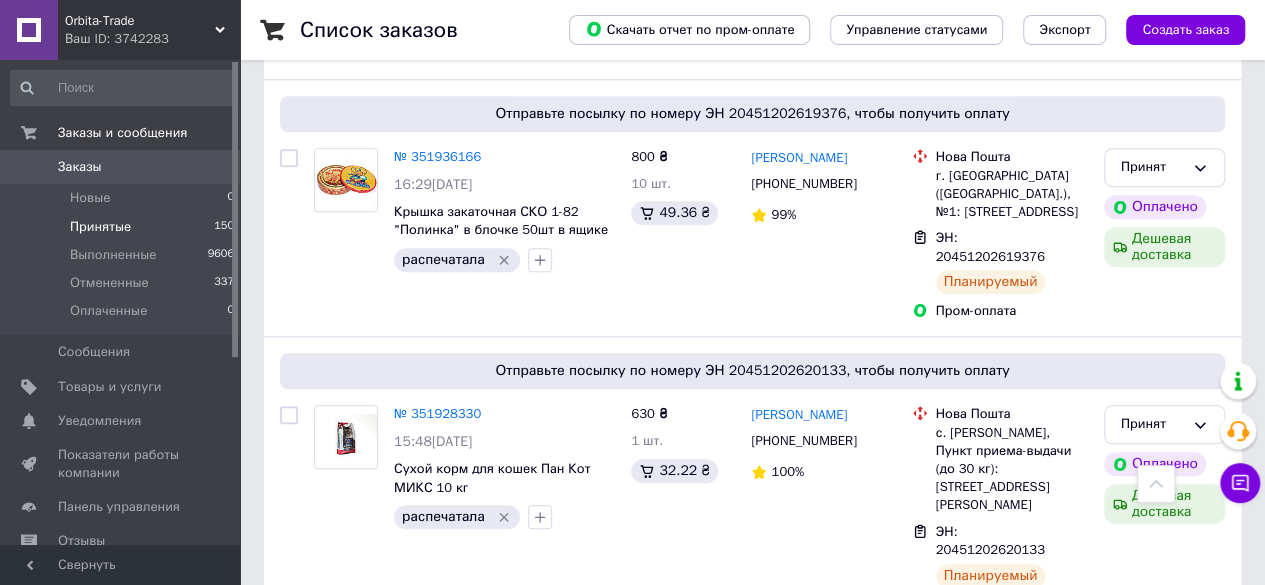 click on "2" at bounding box center (327, 864) 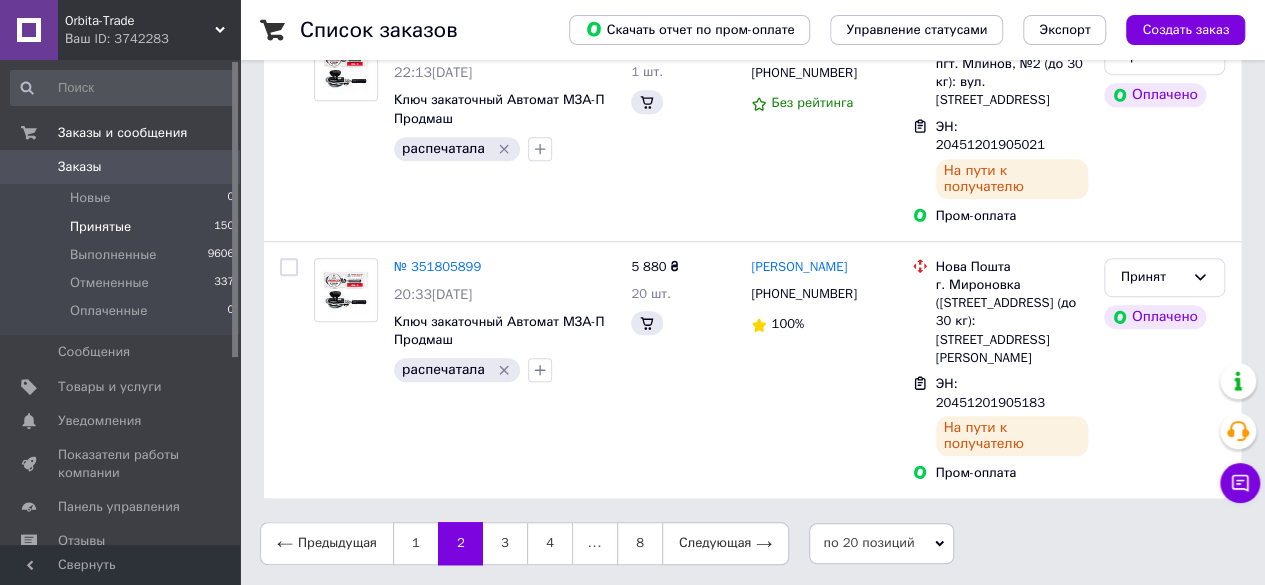 scroll, scrollTop: 0, scrollLeft: 0, axis: both 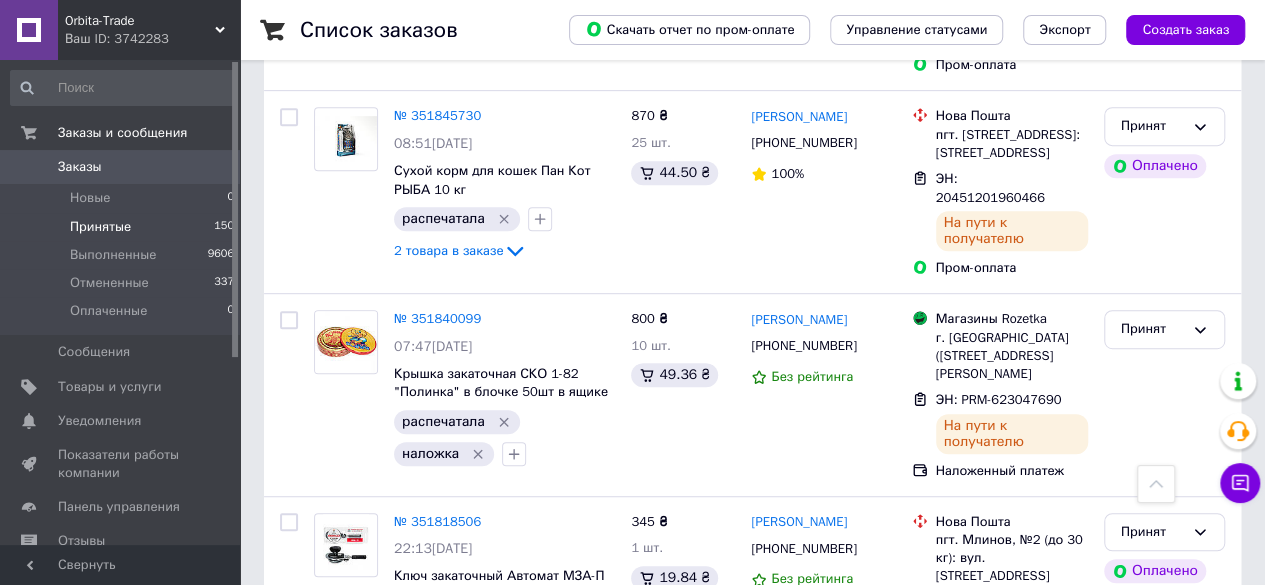 click on "3" at bounding box center [505, 1019] 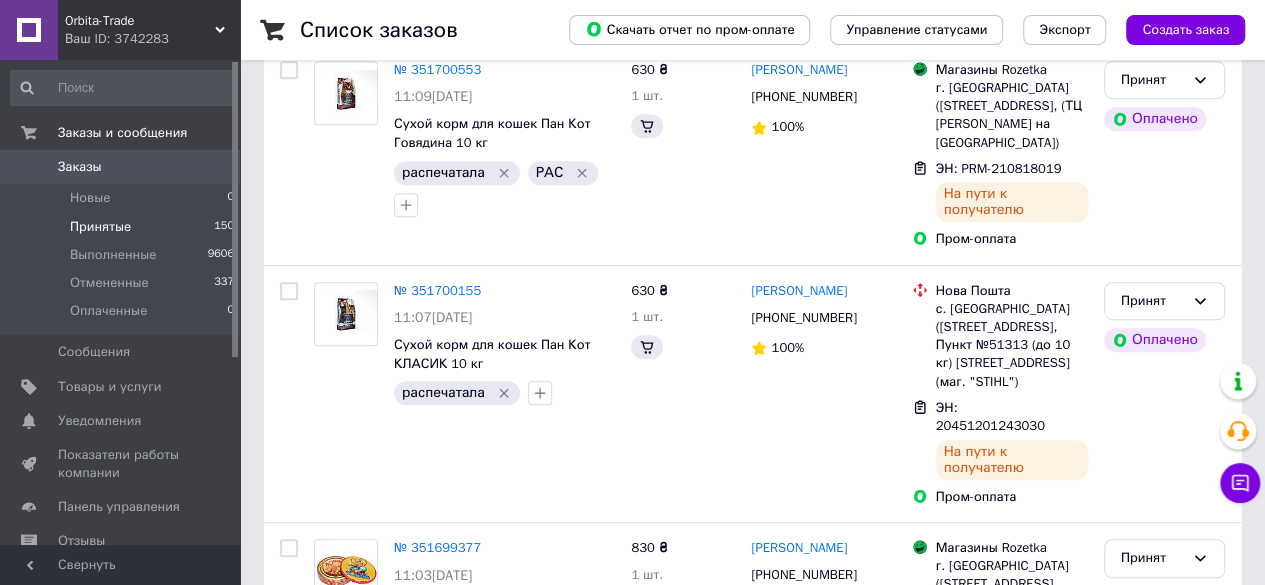 scroll, scrollTop: 0, scrollLeft: 0, axis: both 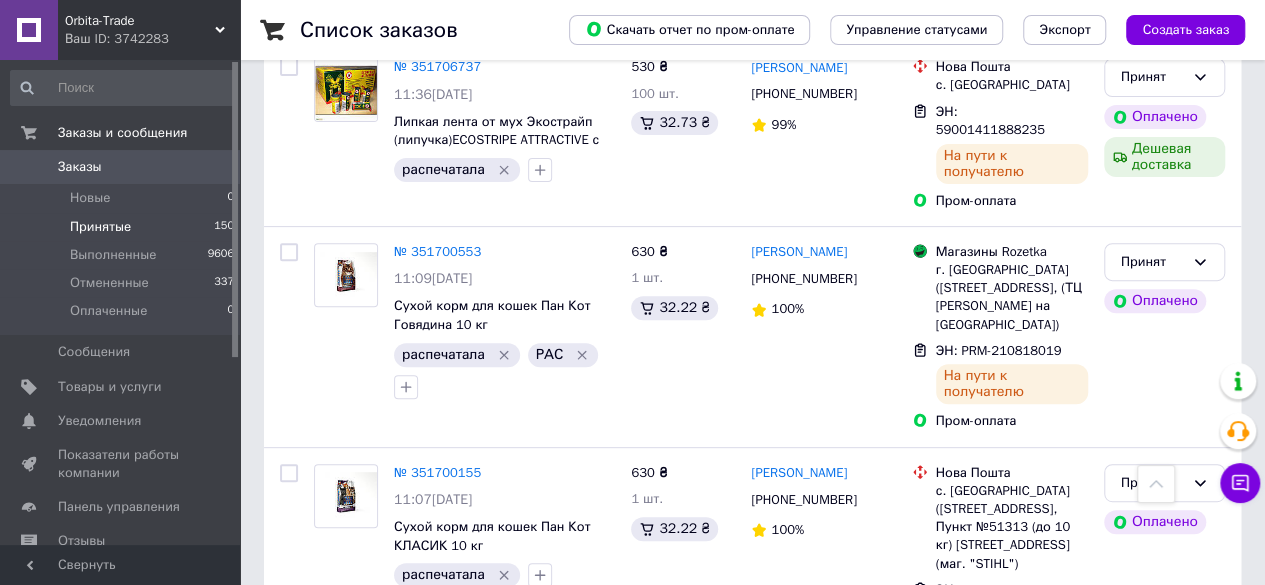 click on "4" at bounding box center (550, 952) 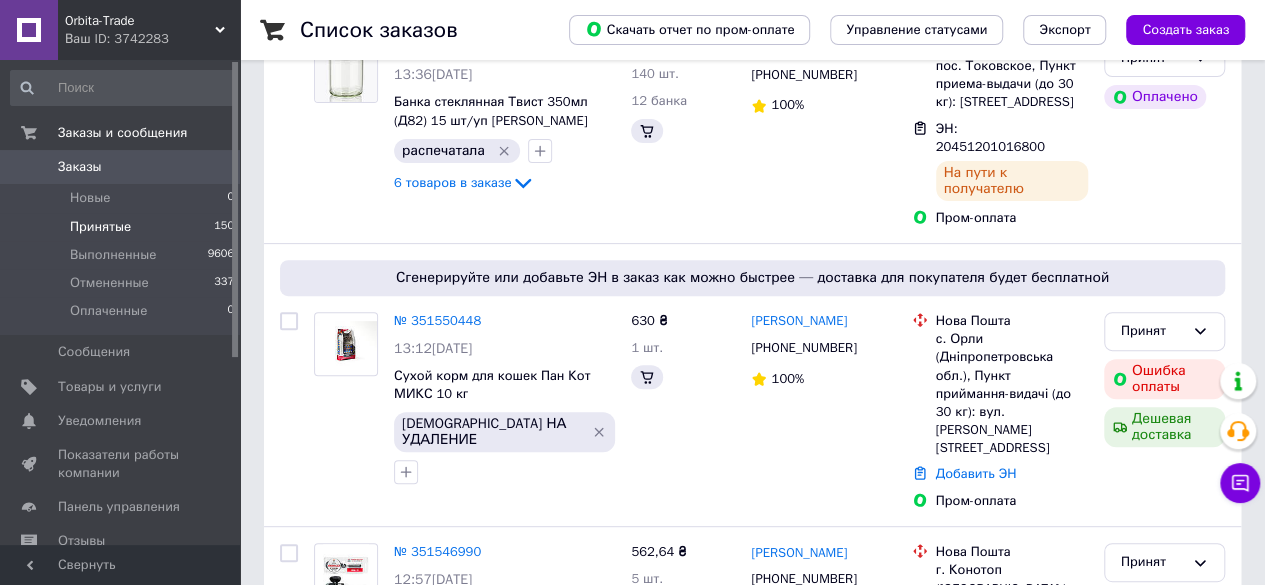 scroll, scrollTop: 0, scrollLeft: 0, axis: both 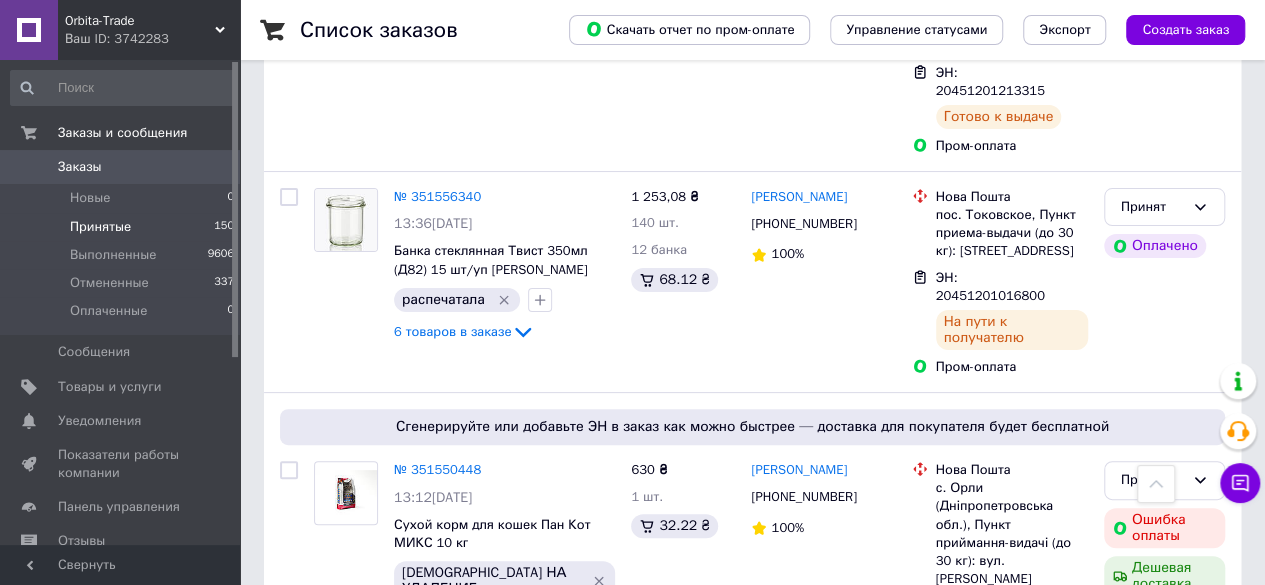 click on "5" at bounding box center [595, 962] 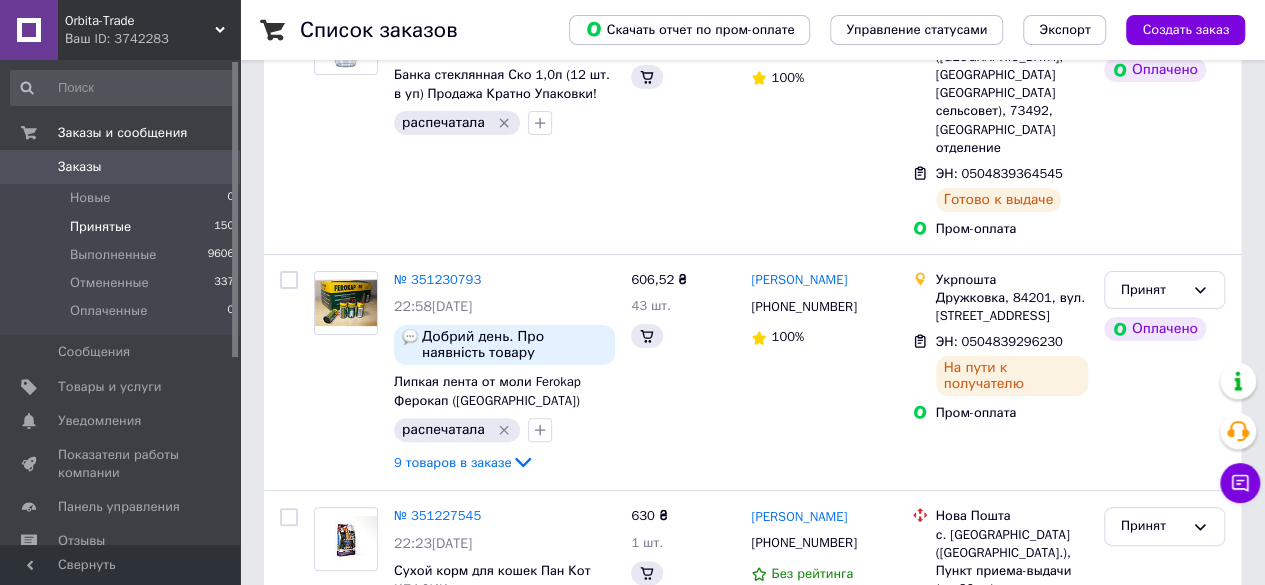 scroll, scrollTop: 0, scrollLeft: 0, axis: both 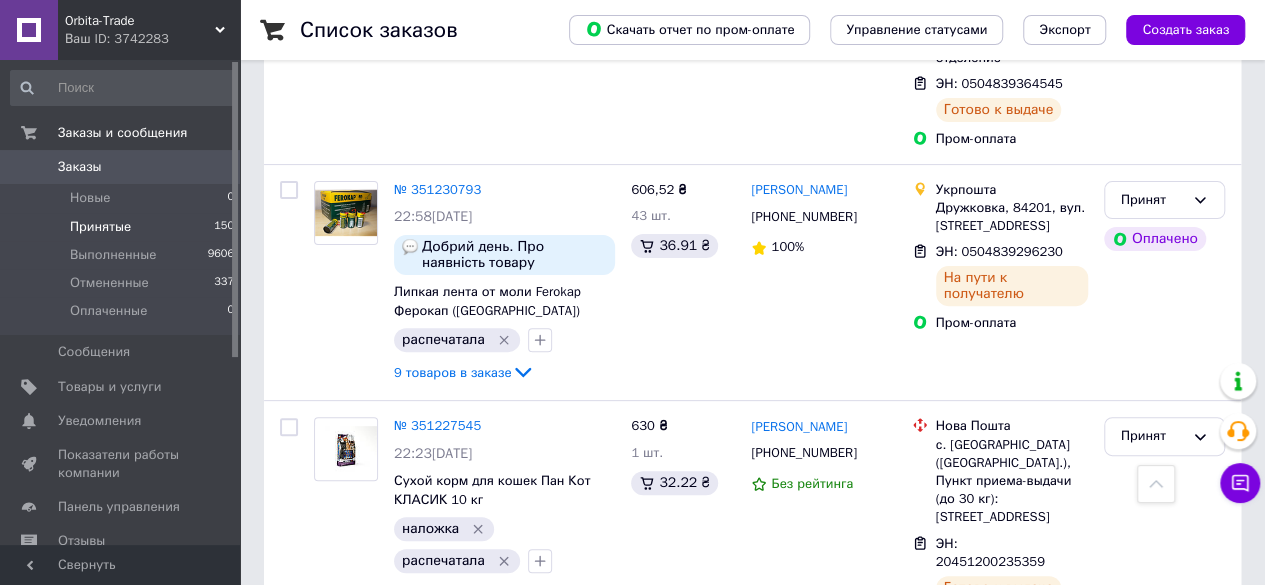 click on "6" at bounding box center [640, 947] 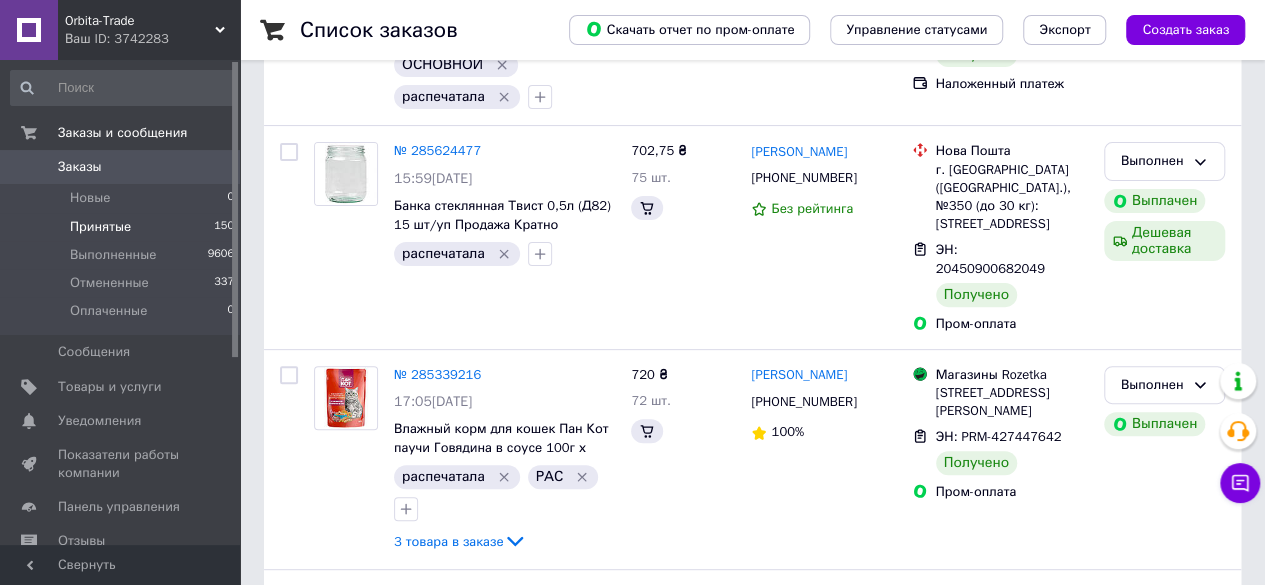 scroll, scrollTop: 0, scrollLeft: 0, axis: both 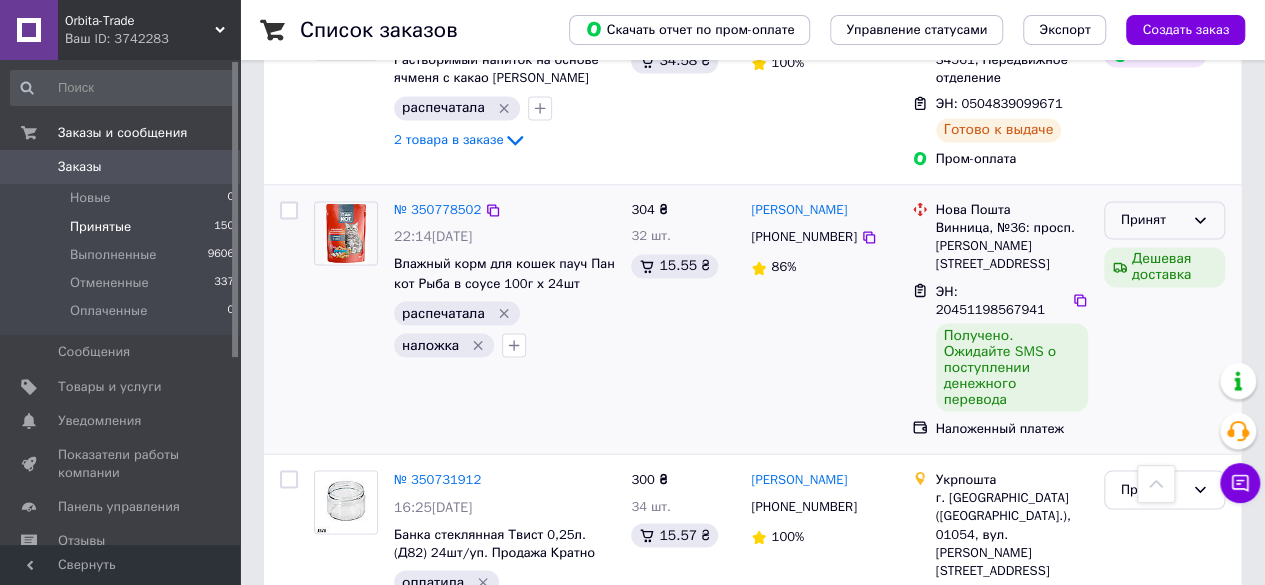 click on "Принят" at bounding box center [1164, 220] 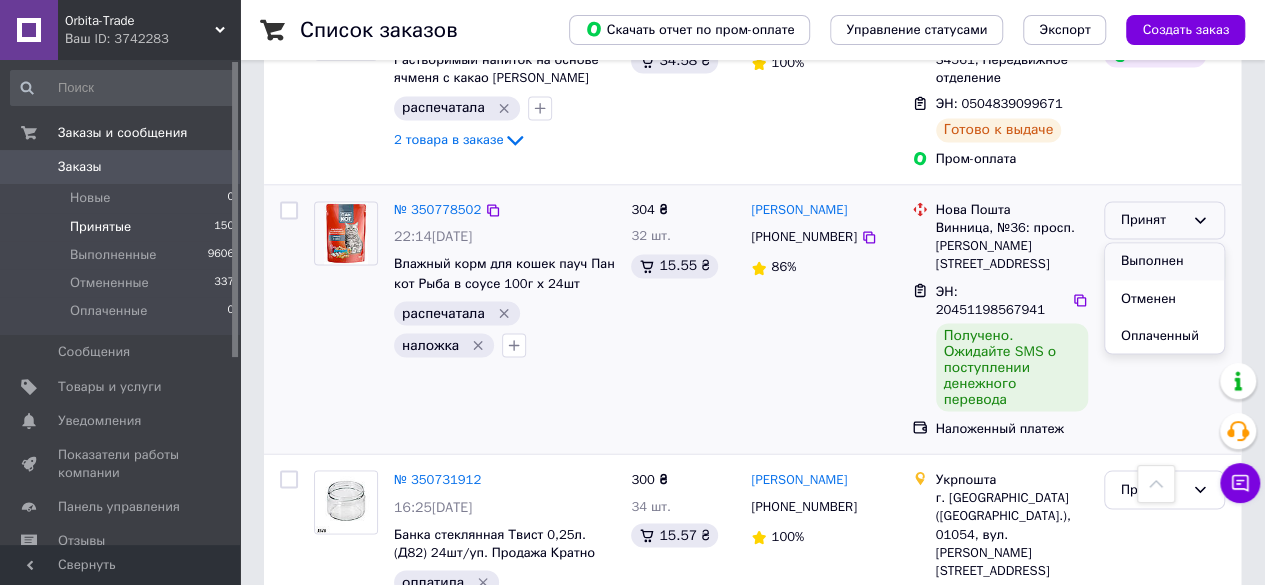 click on "Выполнен" at bounding box center [1164, 261] 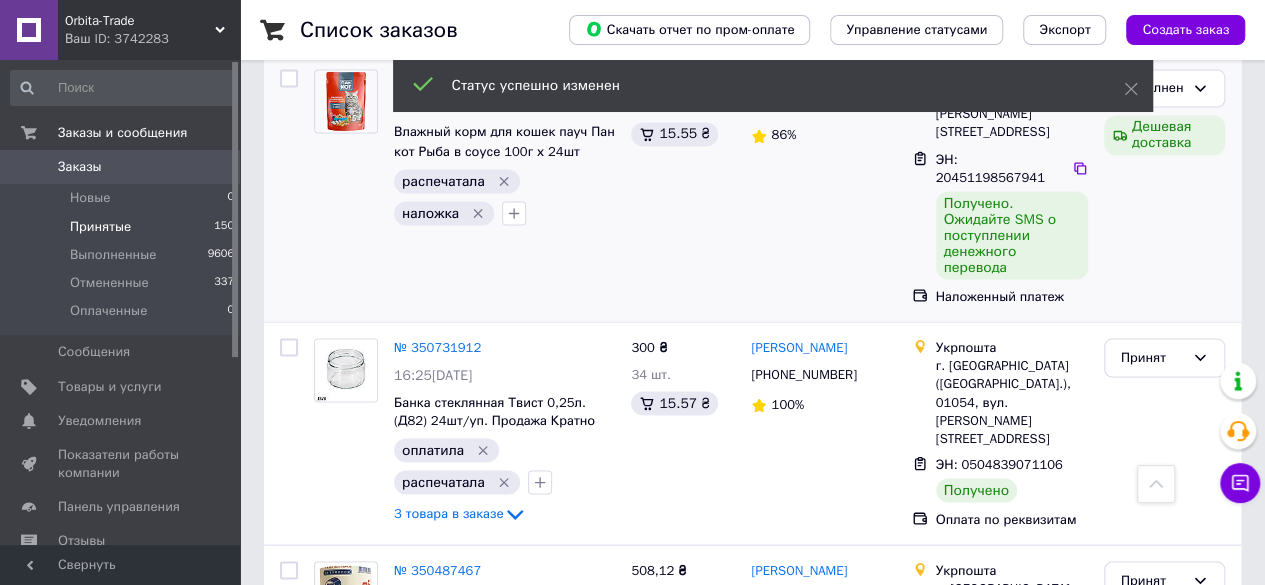 scroll, scrollTop: 1771, scrollLeft: 0, axis: vertical 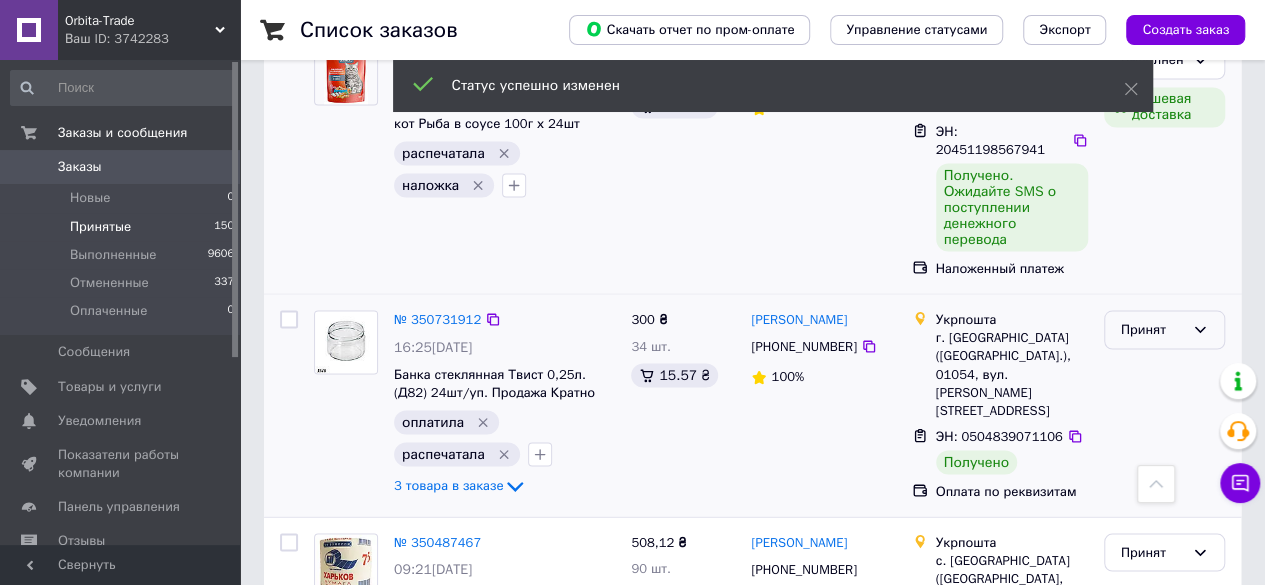 click 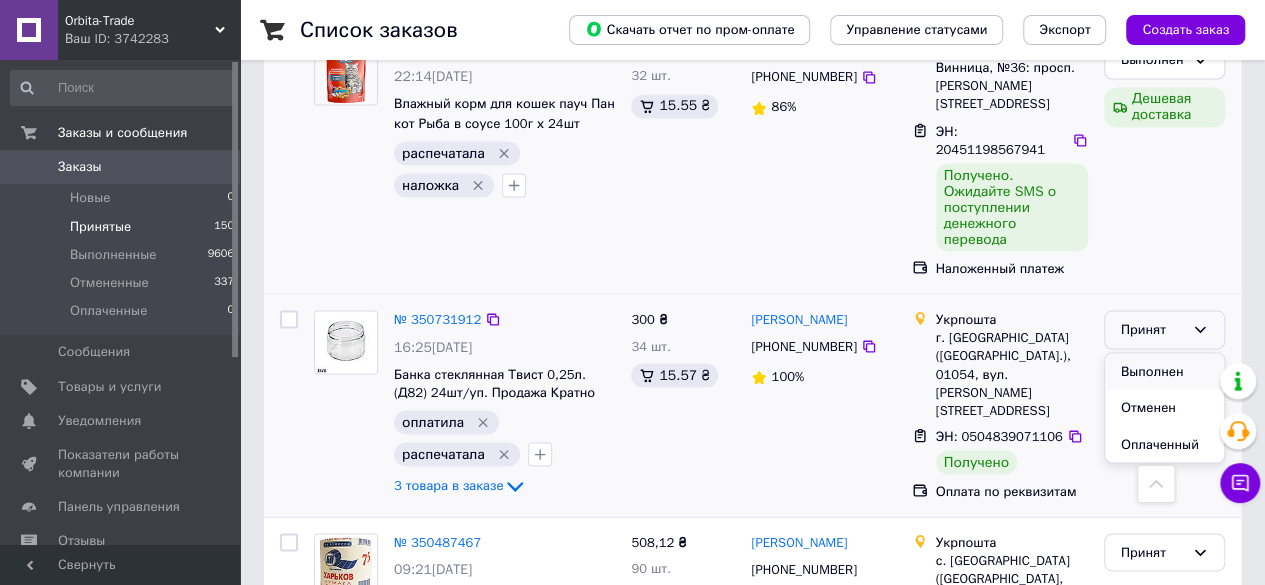 click on "Выполнен" at bounding box center (1164, 371) 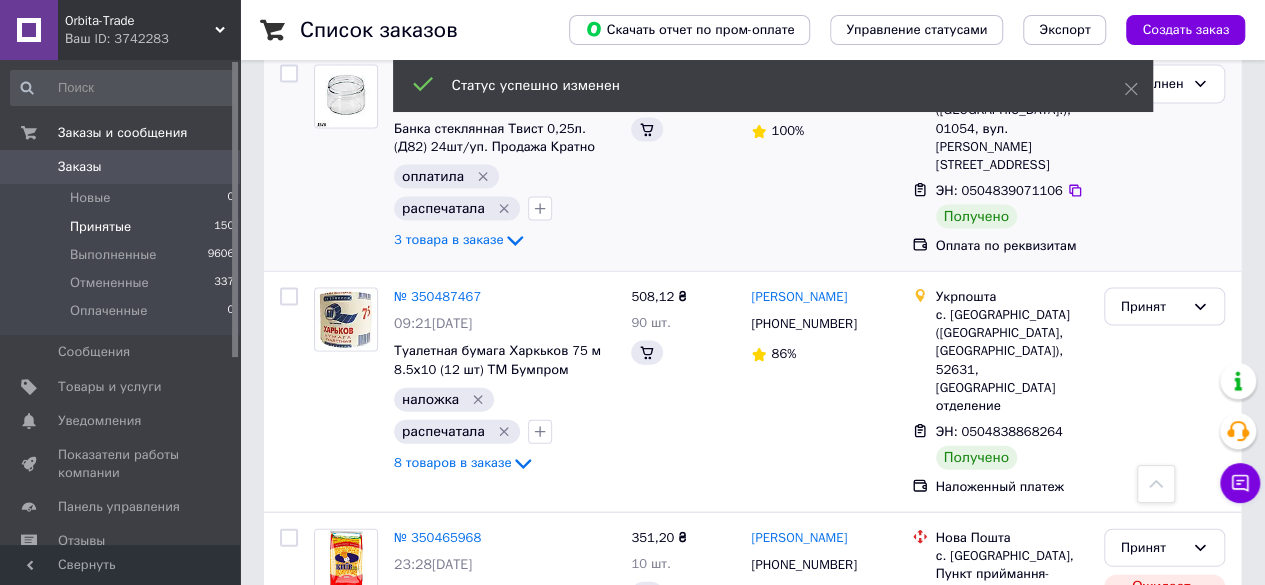 scroll, scrollTop: 2027, scrollLeft: 0, axis: vertical 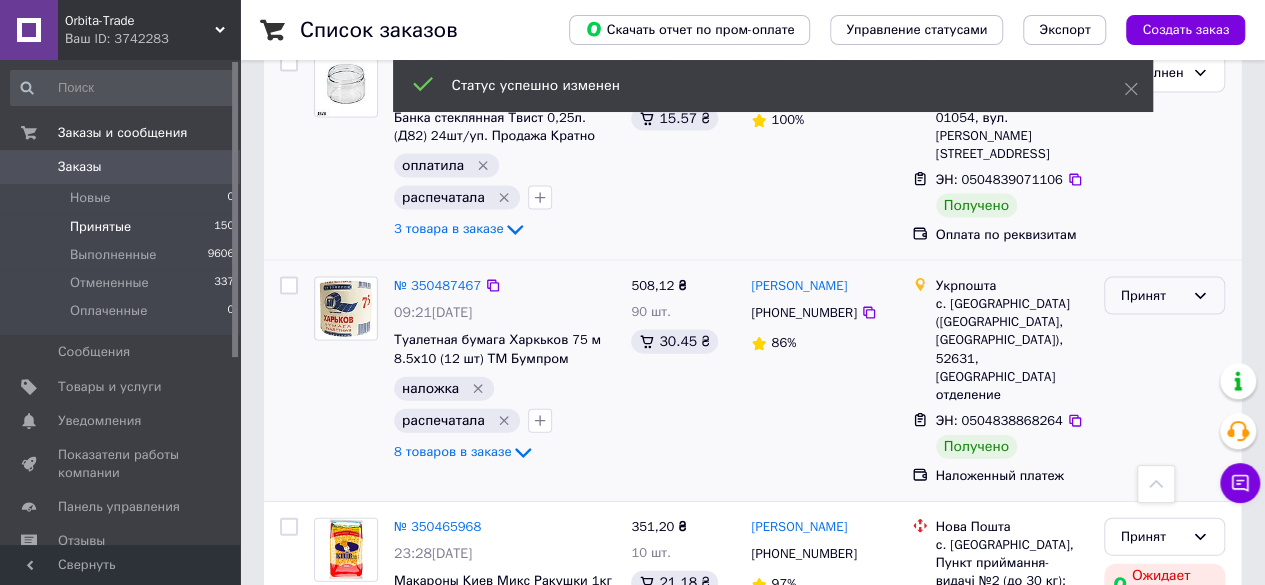 click 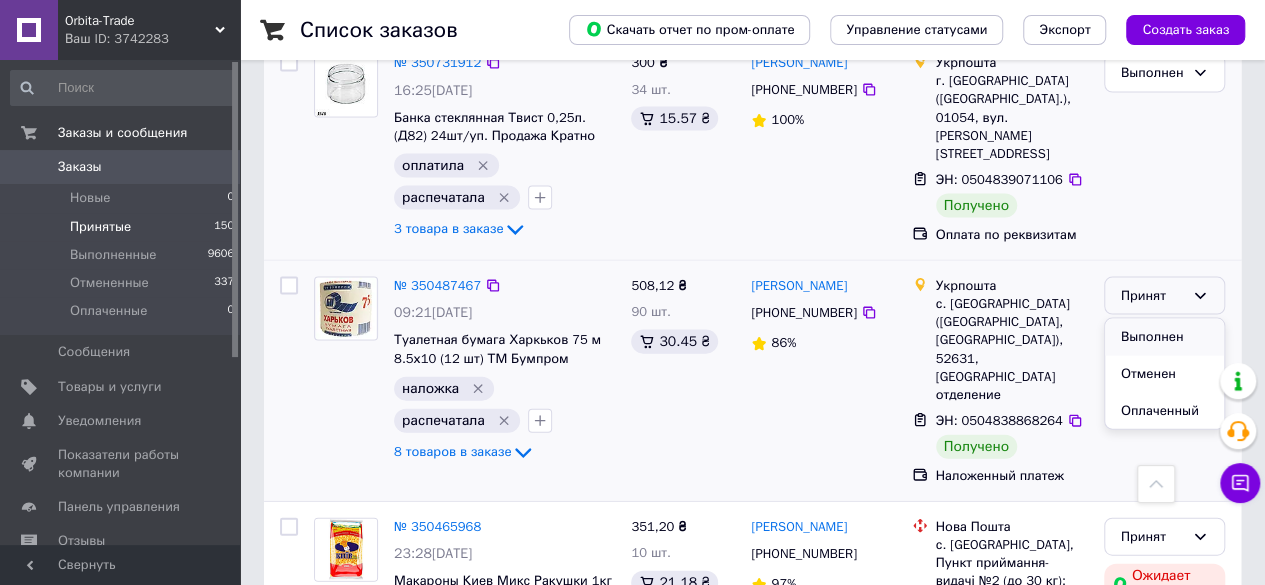 click on "Выполнен" at bounding box center [1164, 337] 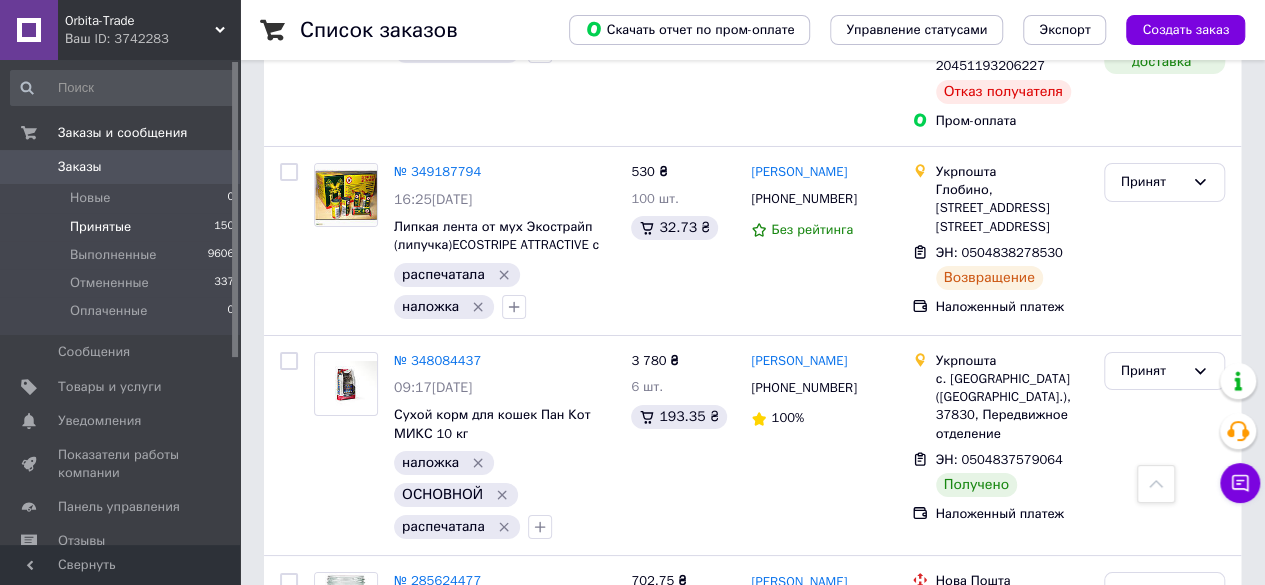 scroll, scrollTop: 3548, scrollLeft: 0, axis: vertical 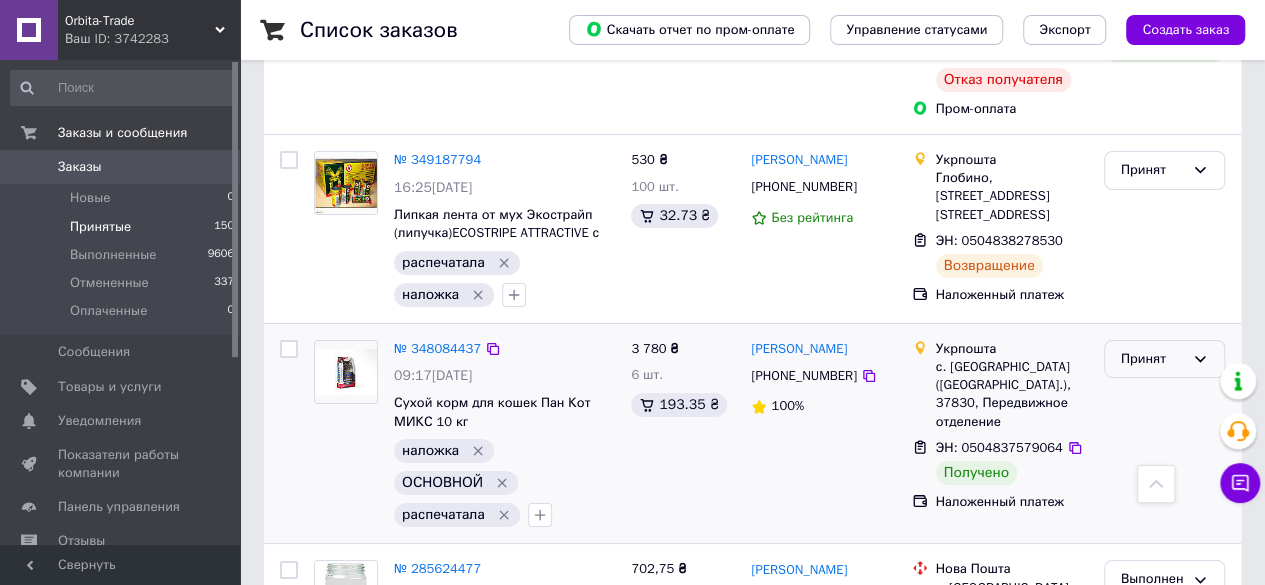 click 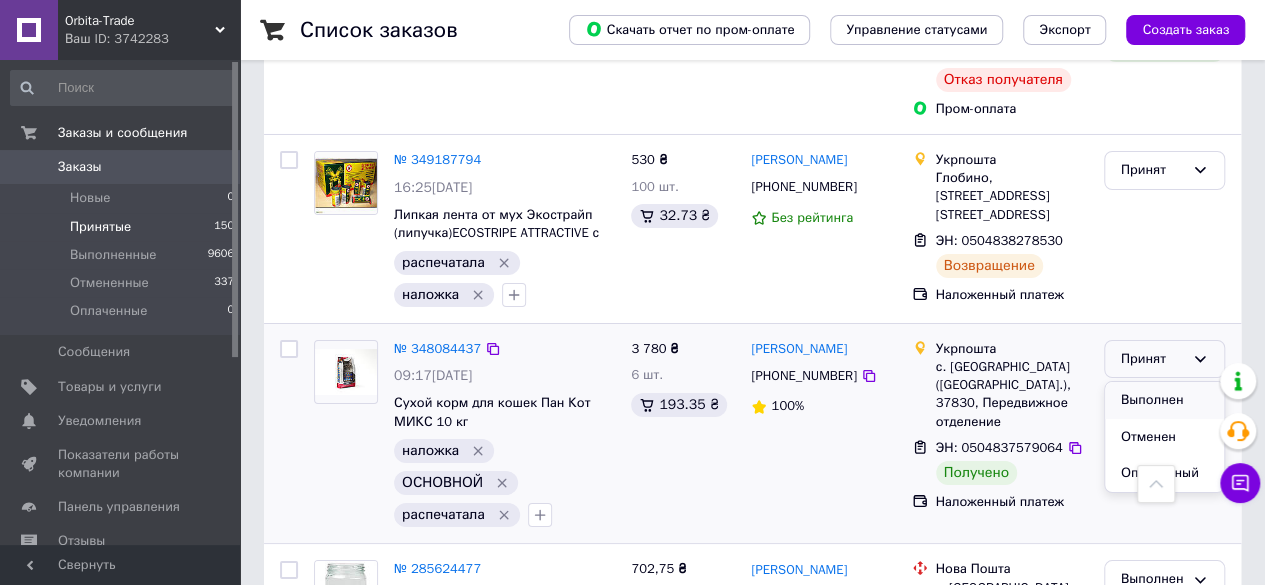 click on "Выполнен" at bounding box center [1164, 400] 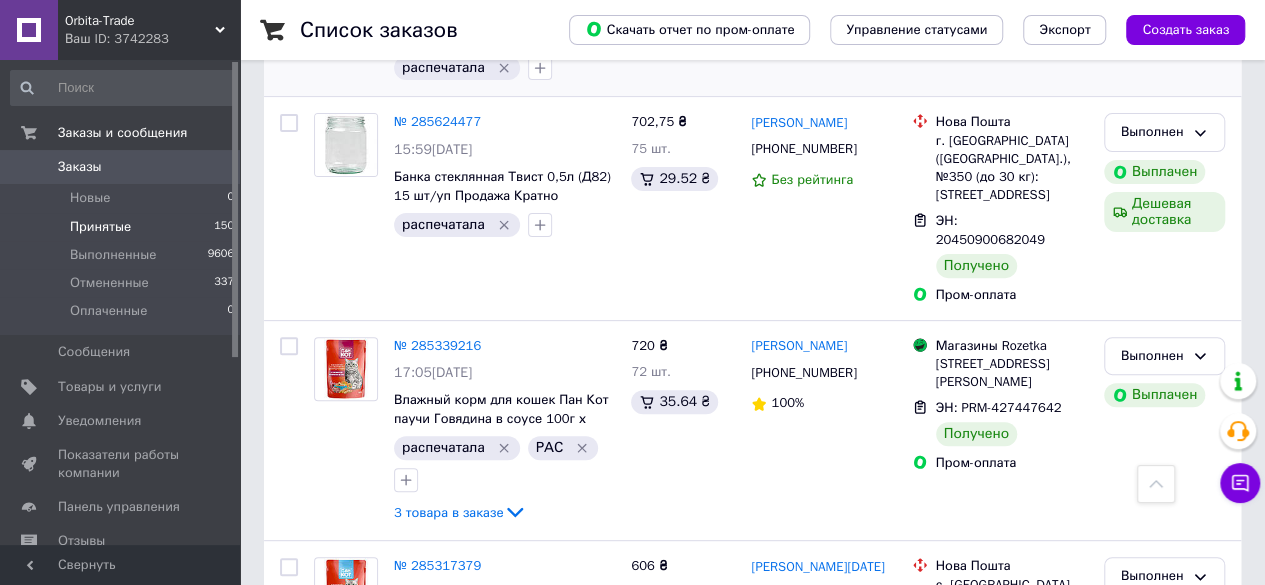 scroll, scrollTop: 4048, scrollLeft: 0, axis: vertical 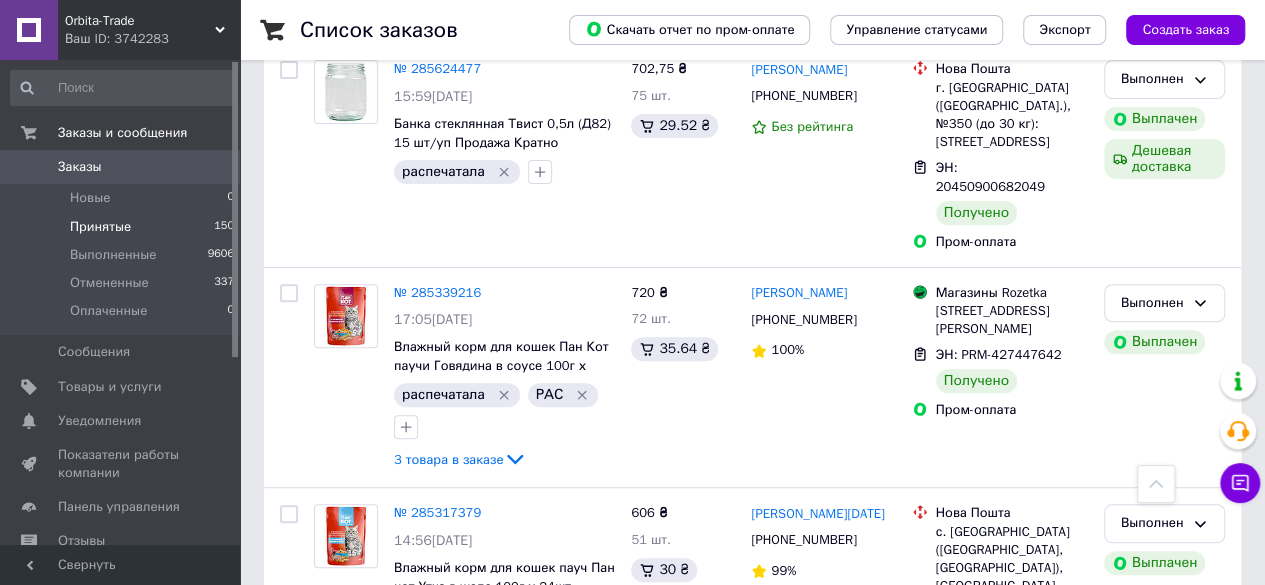 click on "1" at bounding box center [416, 792] 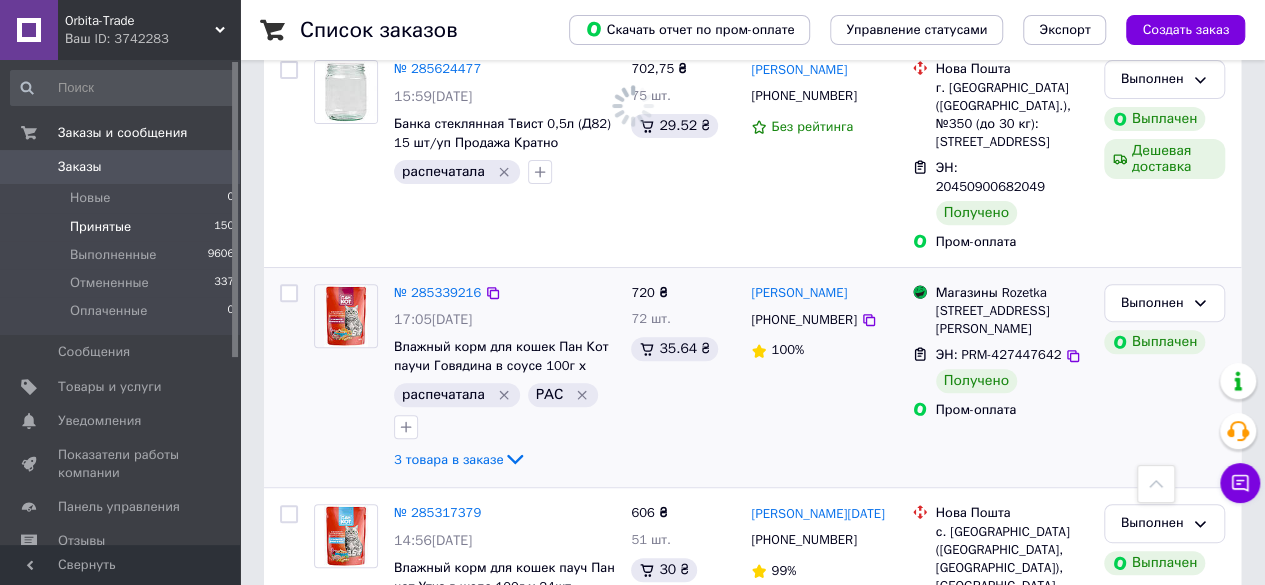 scroll, scrollTop: 0, scrollLeft: 0, axis: both 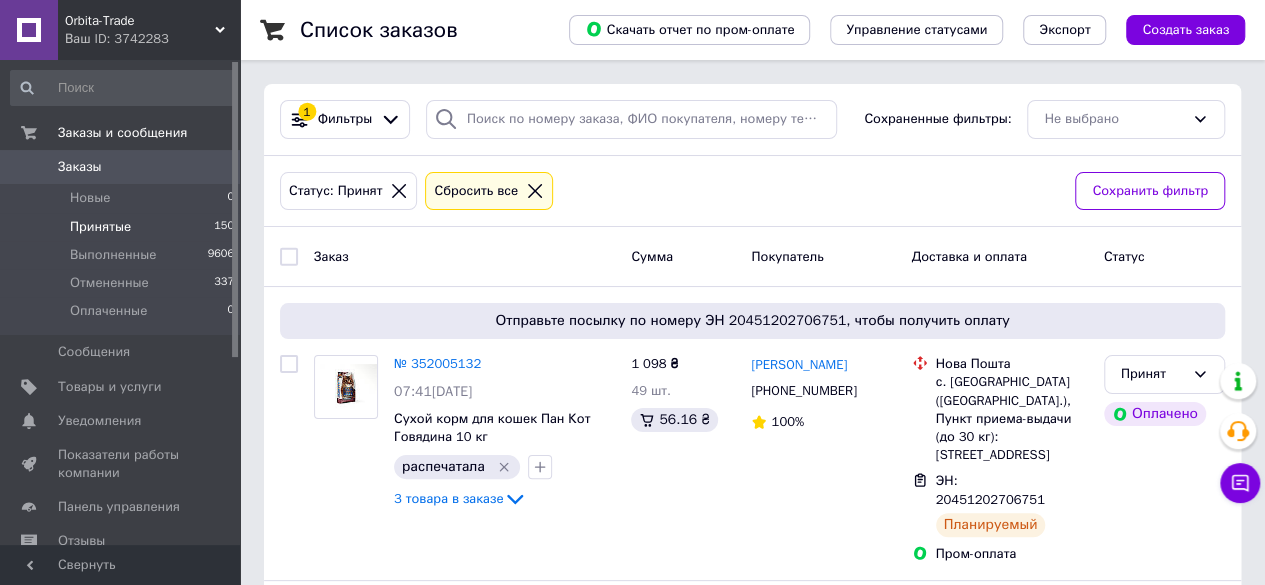 click 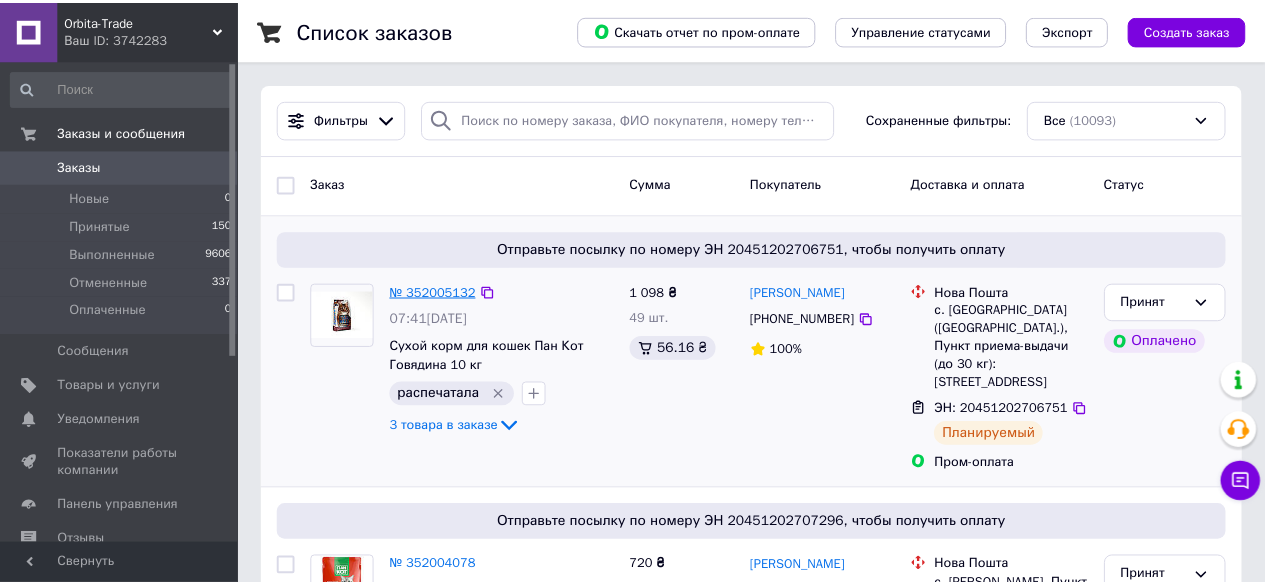 scroll, scrollTop: 0, scrollLeft: 0, axis: both 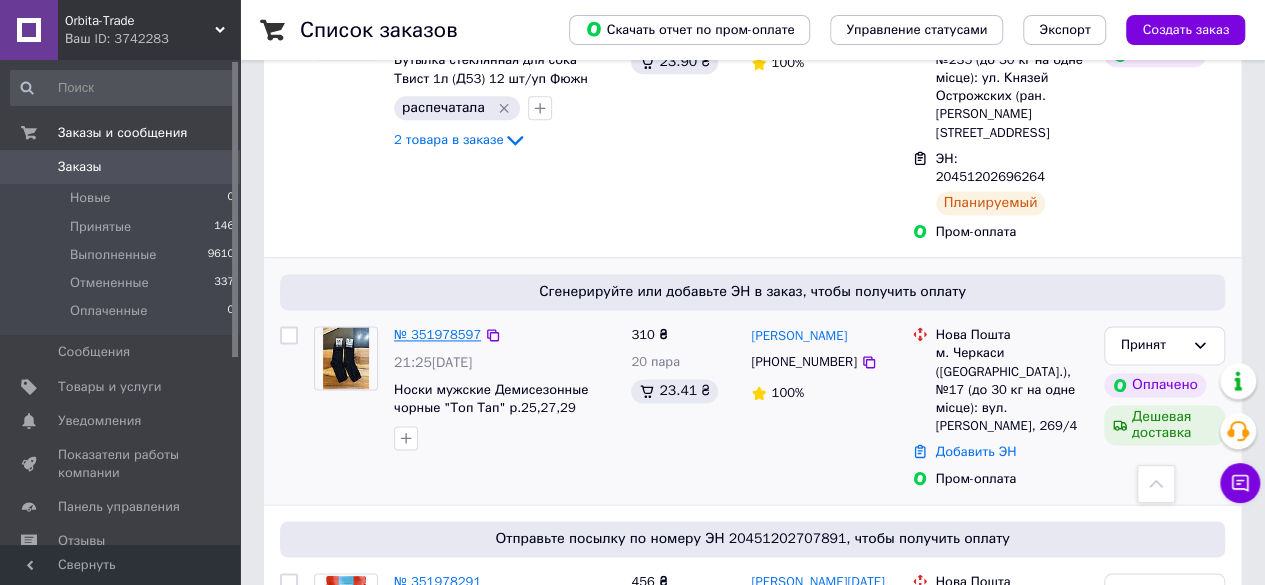 click on "№ 351978597" at bounding box center [437, 334] 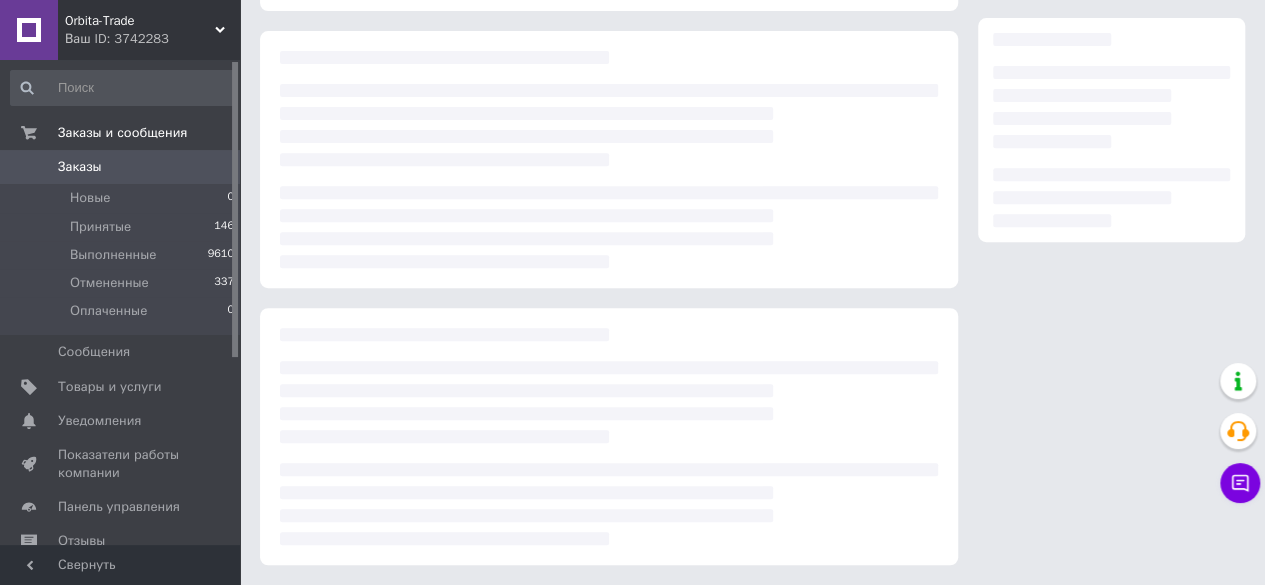 scroll, scrollTop: 0, scrollLeft: 0, axis: both 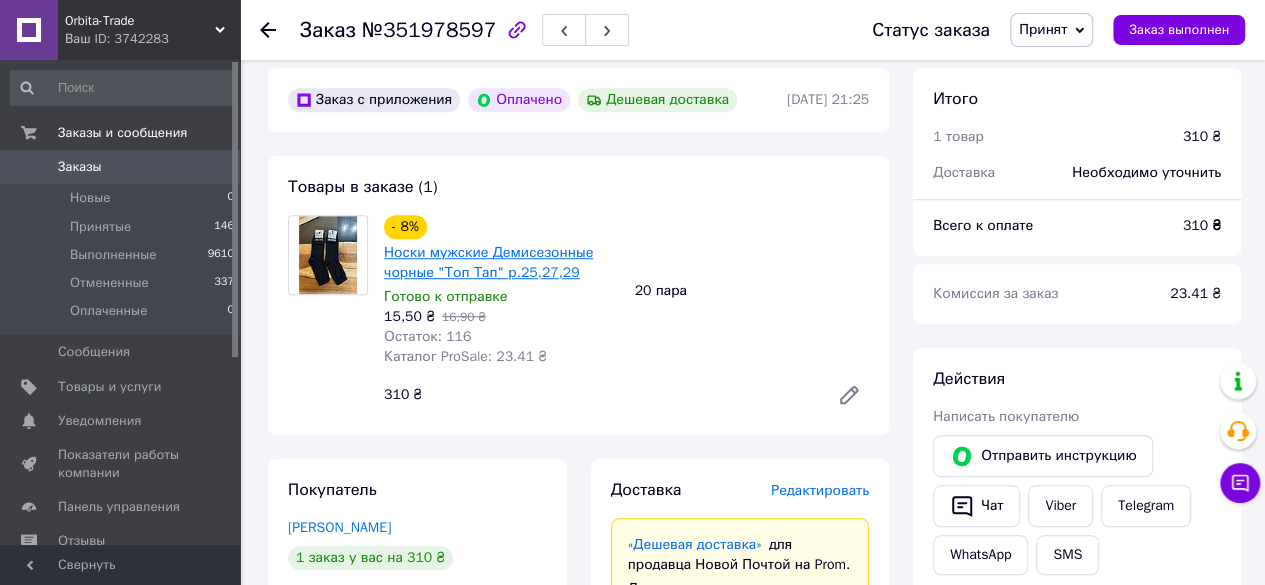 click on "Носки мужские Демисезонные чорные "Топ Тап" р.25,27,29" at bounding box center (488, 262) 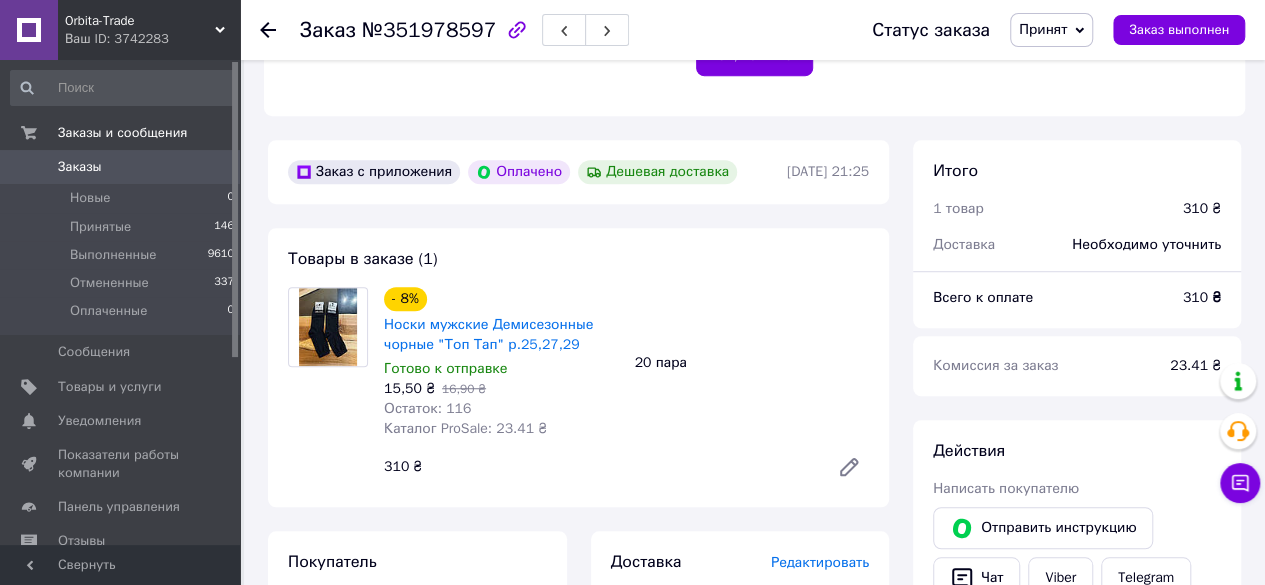 scroll, scrollTop: 513, scrollLeft: 0, axis: vertical 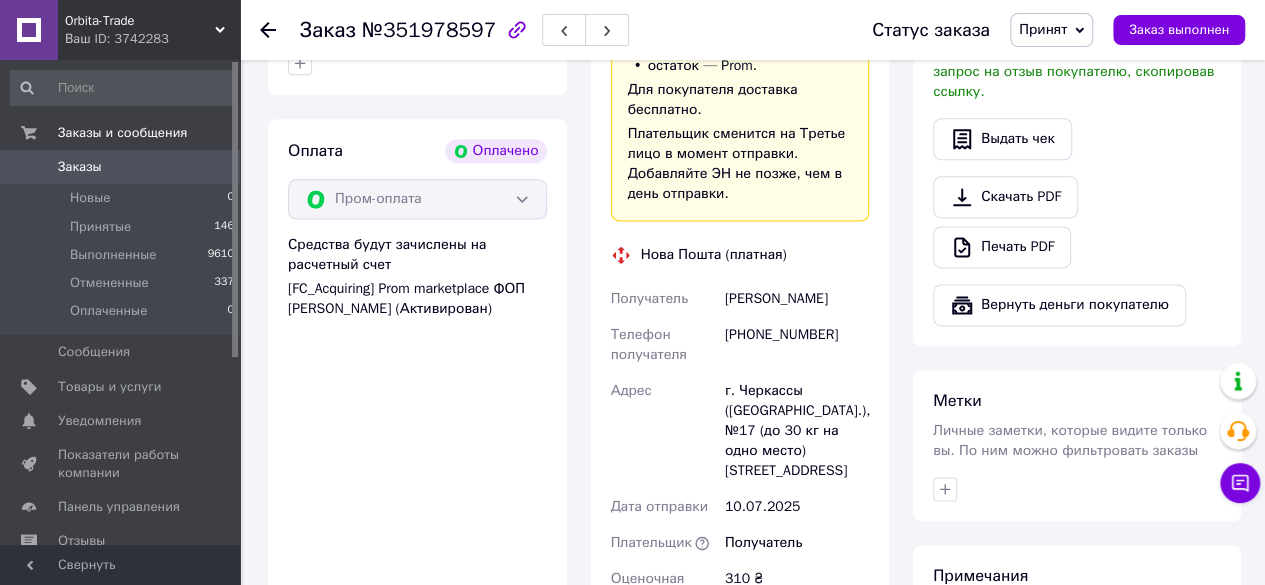 click 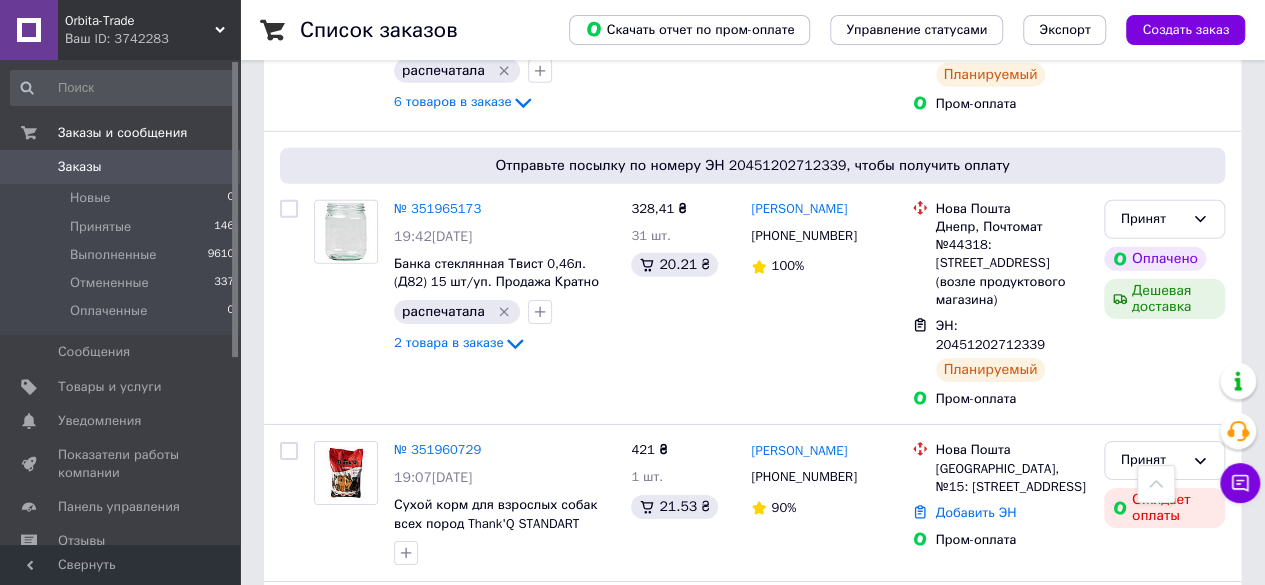 scroll, scrollTop: 3069, scrollLeft: 0, axis: vertical 